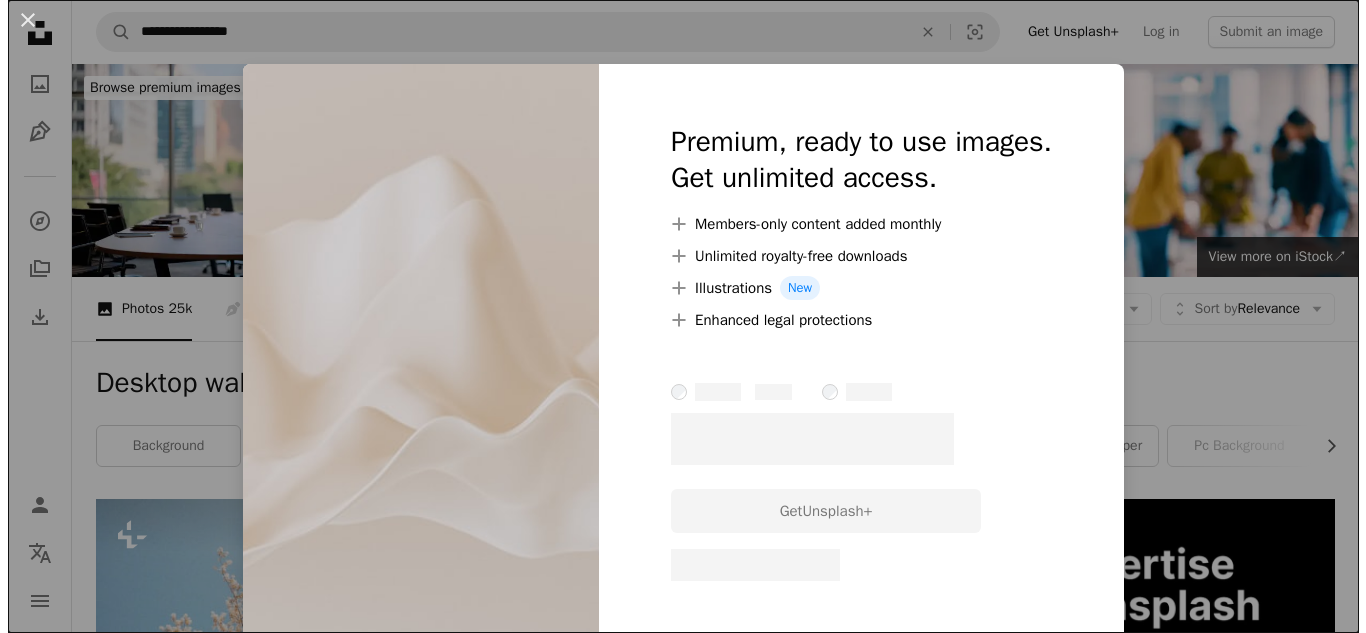scroll, scrollTop: 1800, scrollLeft: 0, axis: vertical 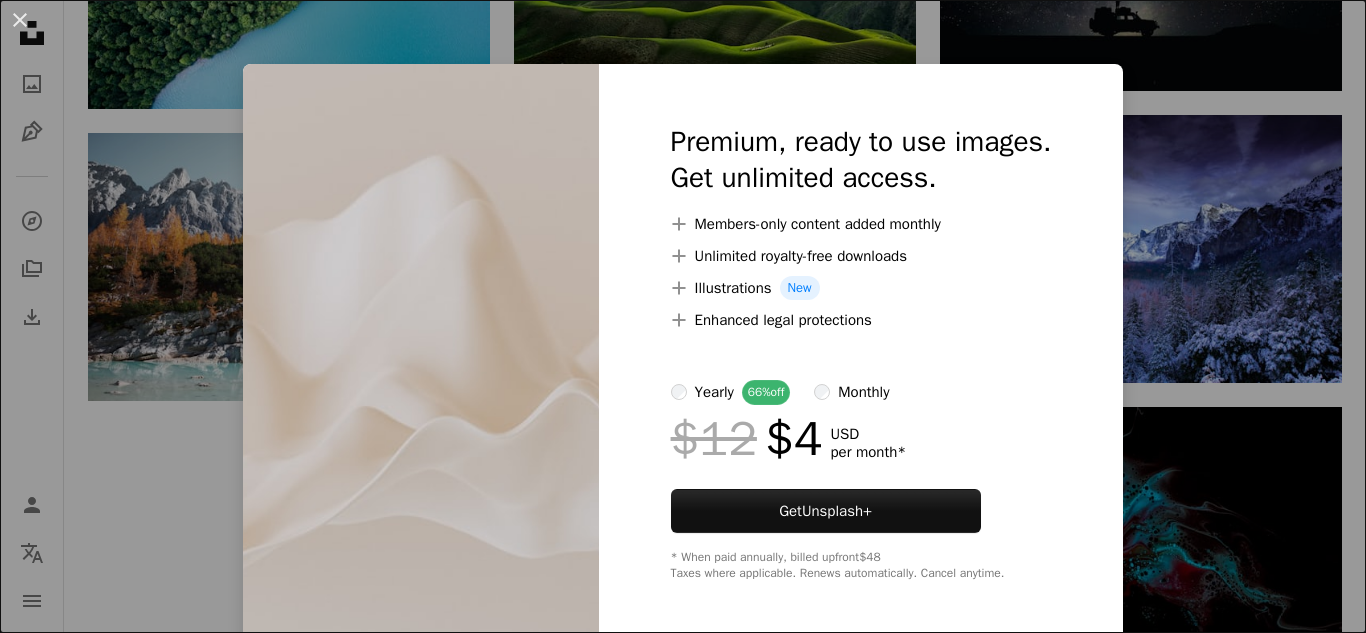 click on "An X shape" at bounding box center (20, 20) 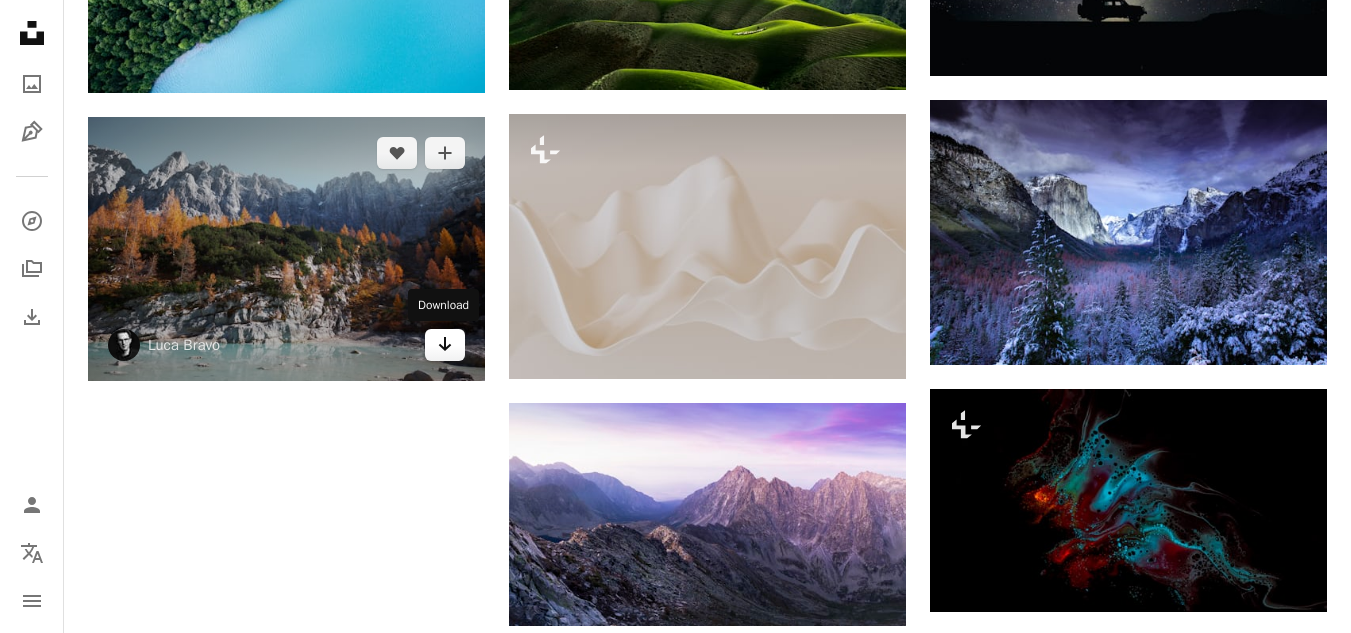 click on "Arrow pointing down" 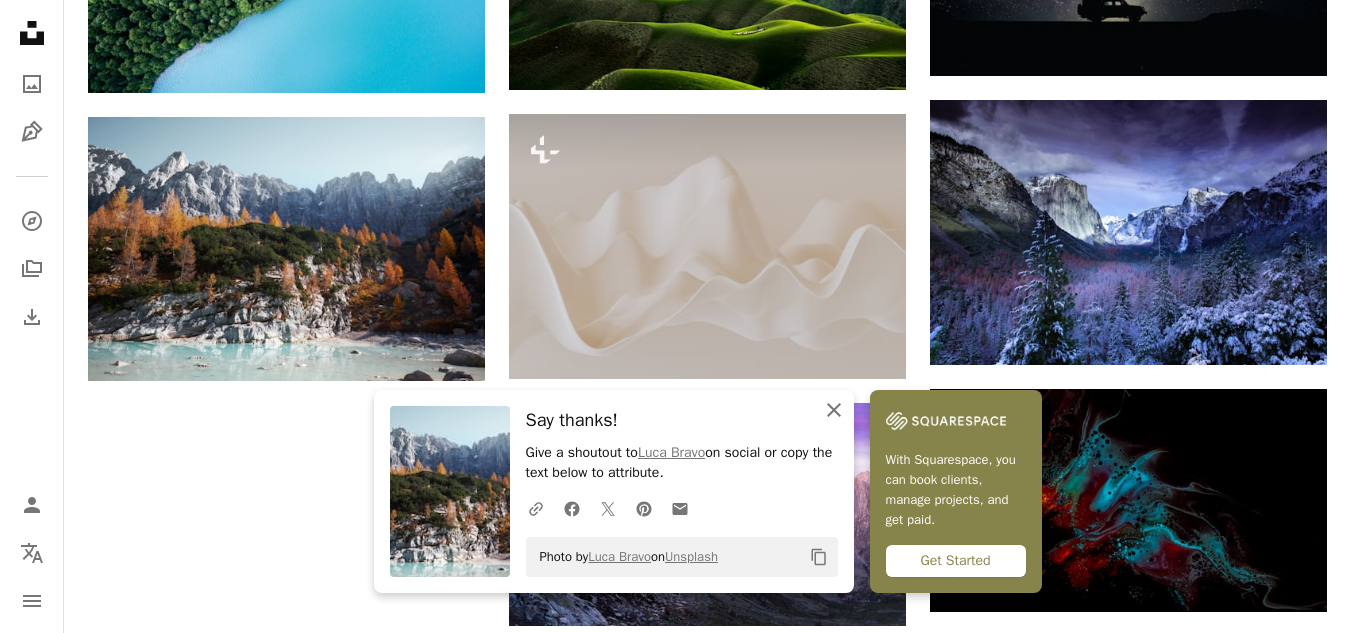 click 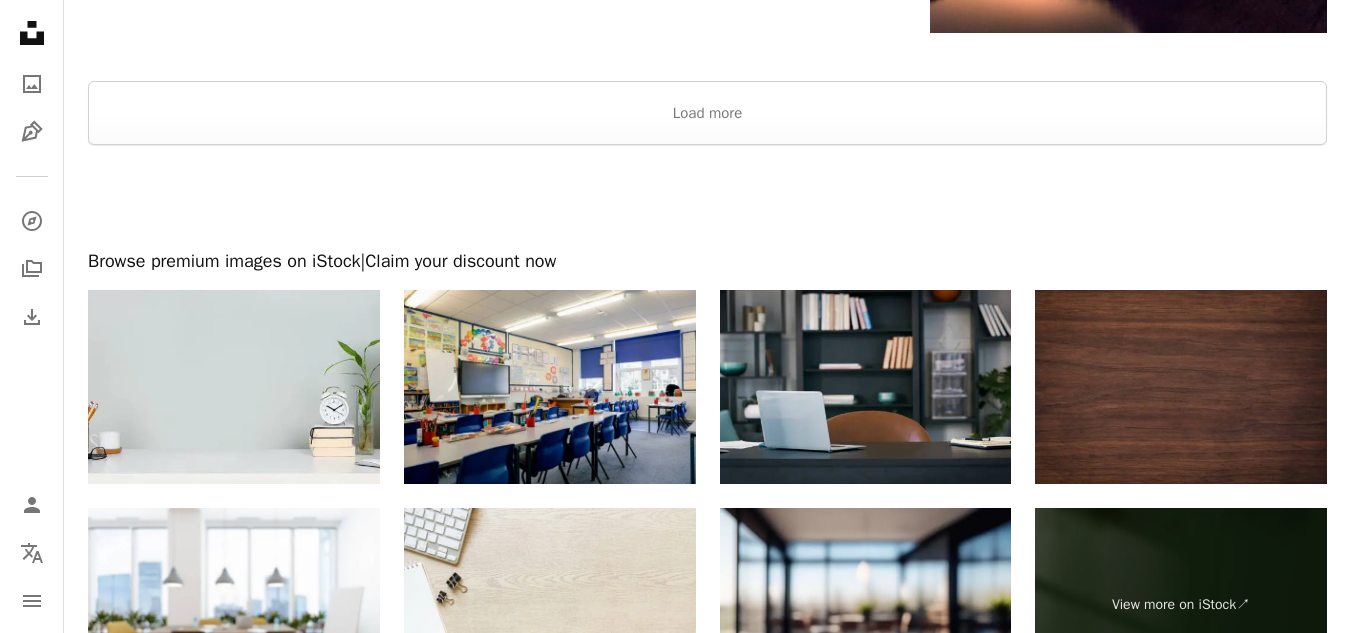 scroll, scrollTop: 3000, scrollLeft: 0, axis: vertical 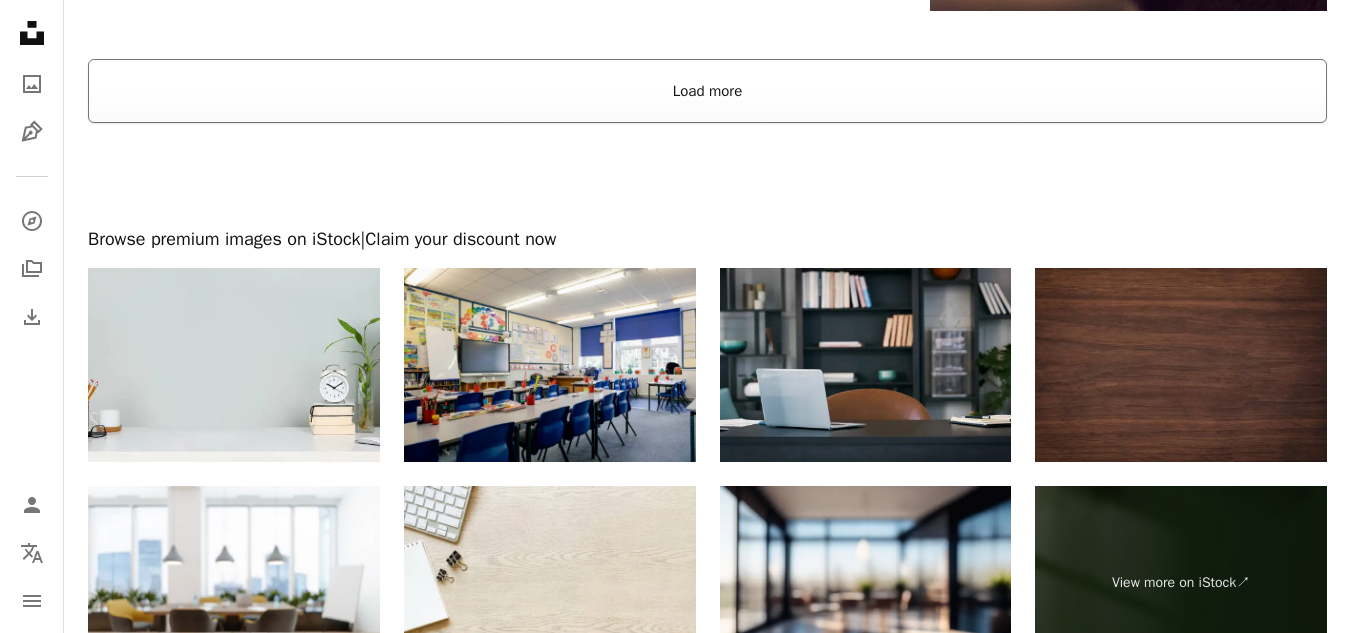 click on "Load more" at bounding box center (707, 91) 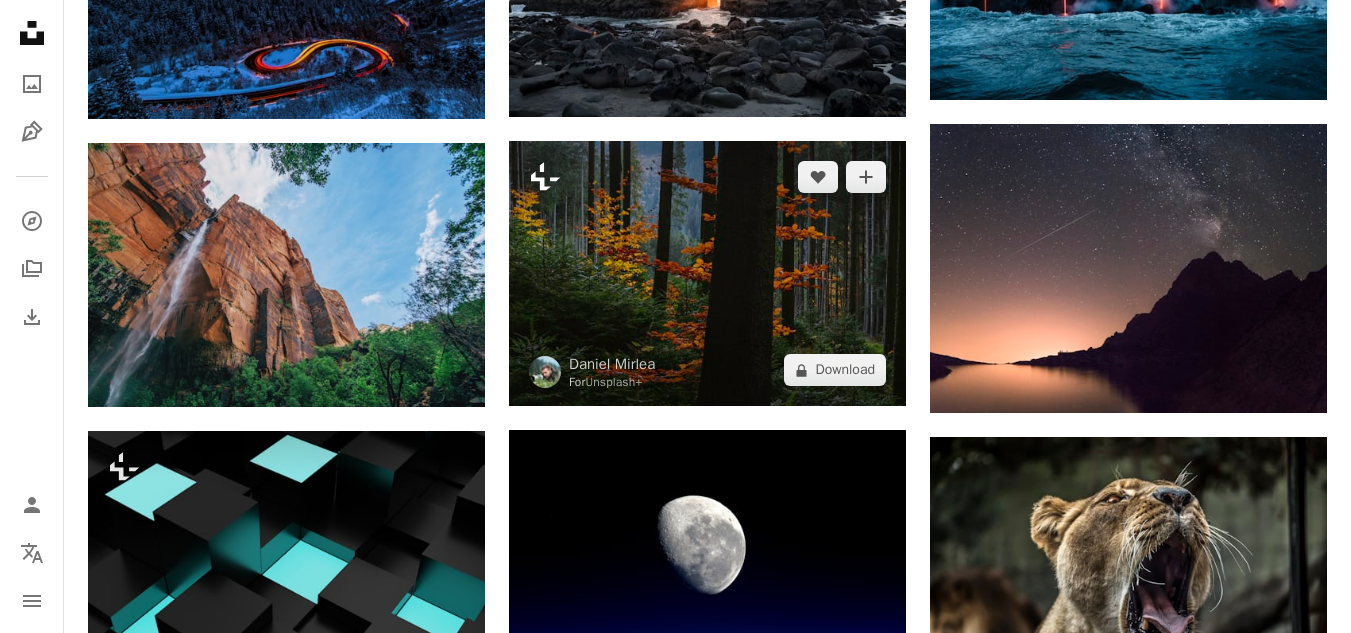 scroll, scrollTop: 2600, scrollLeft: 0, axis: vertical 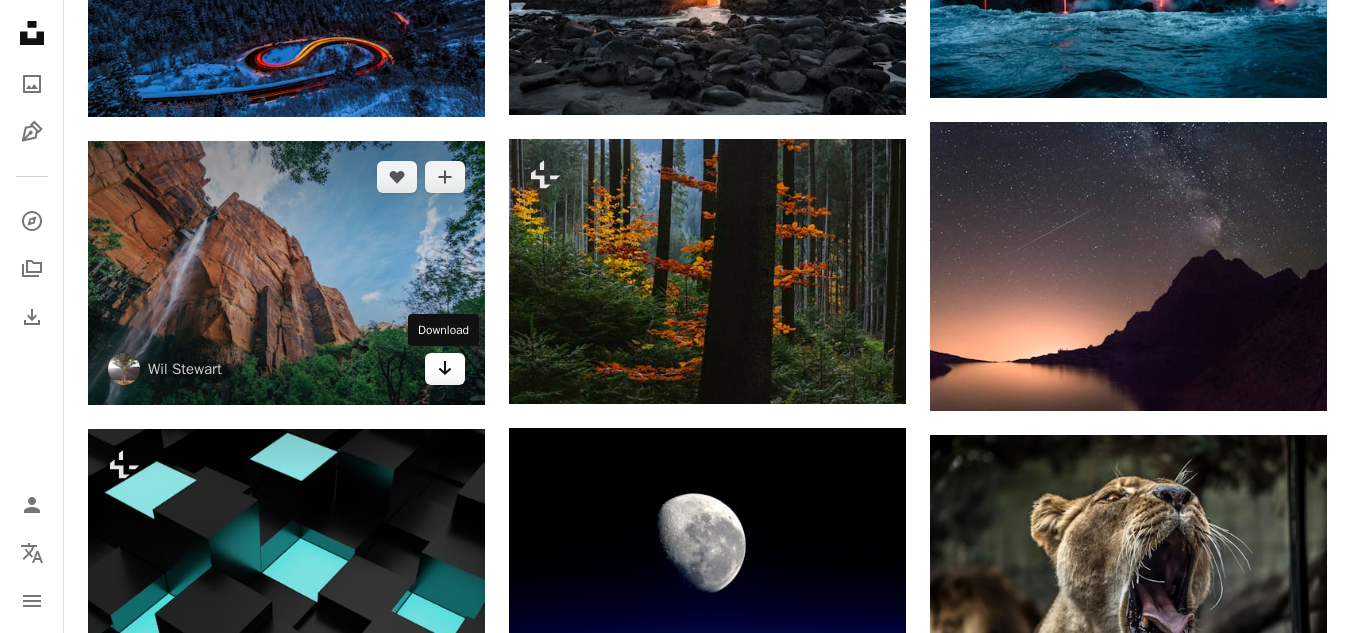 click on "Arrow pointing down" 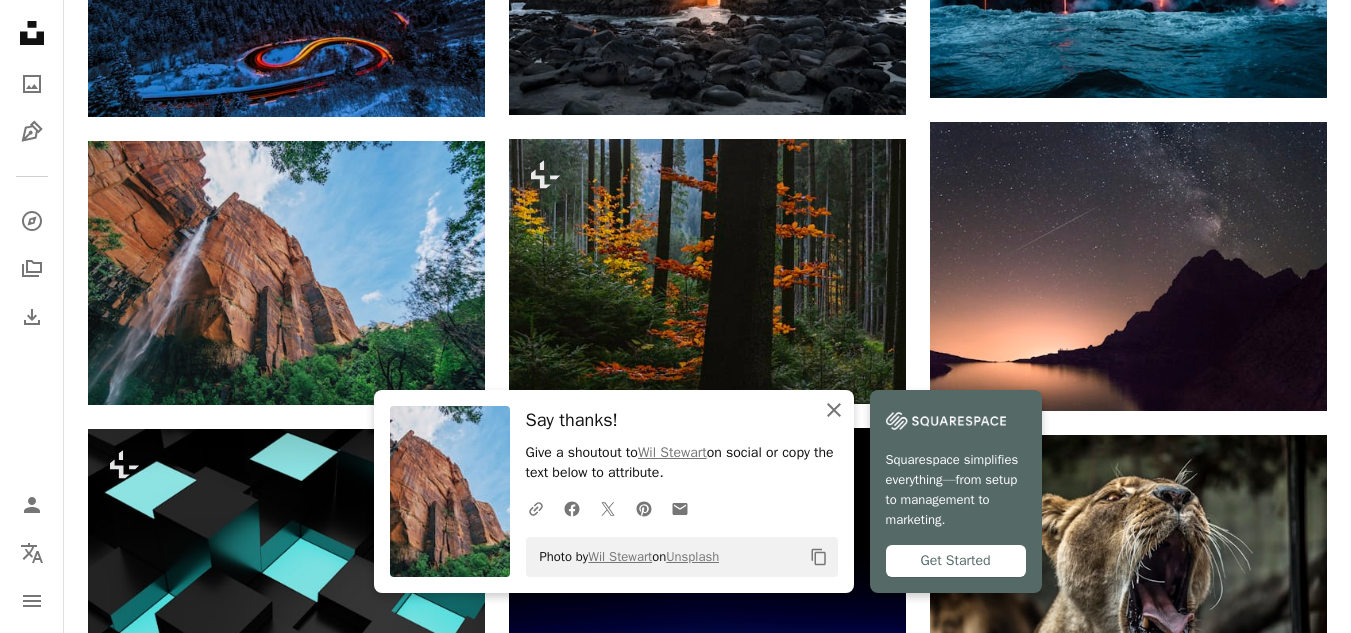 click 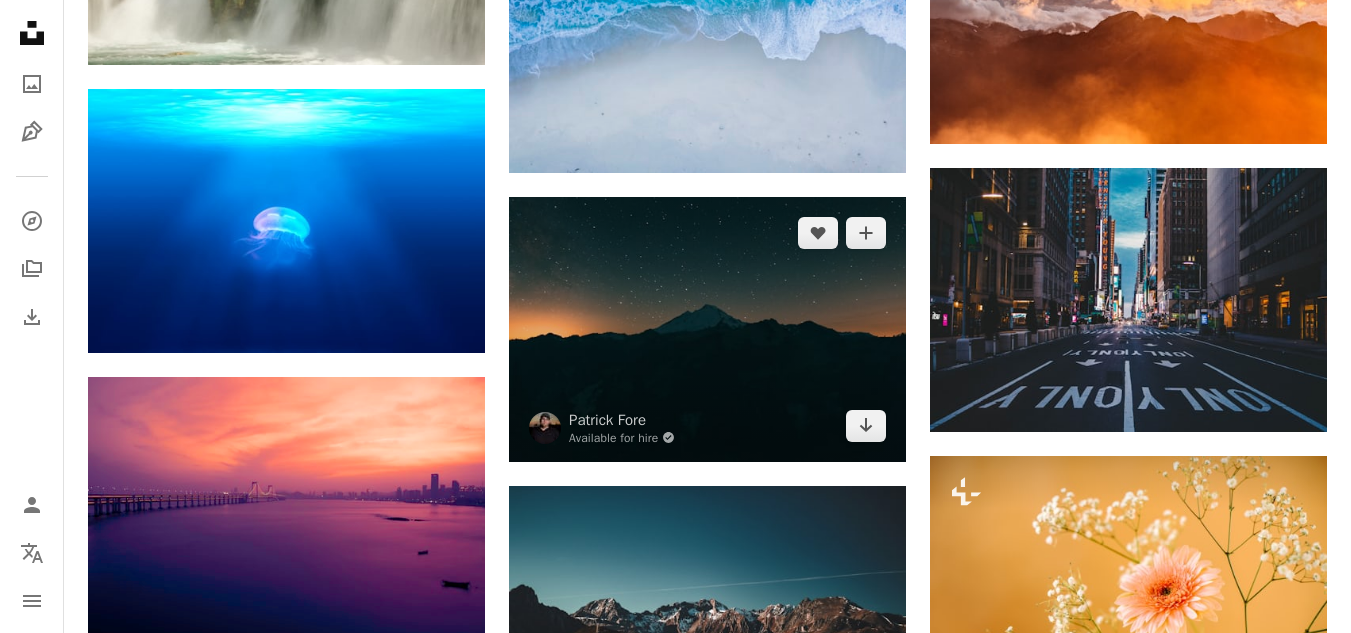 scroll, scrollTop: 4700, scrollLeft: 0, axis: vertical 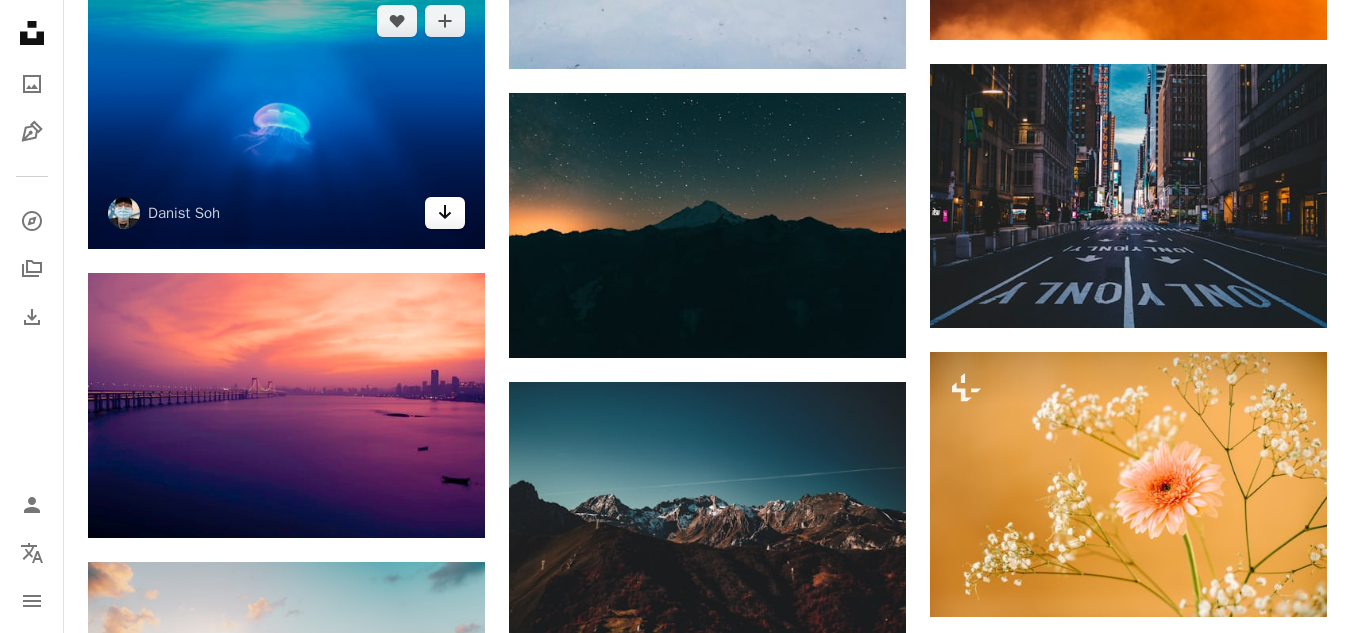 click on "Arrow pointing down" at bounding box center (445, 213) 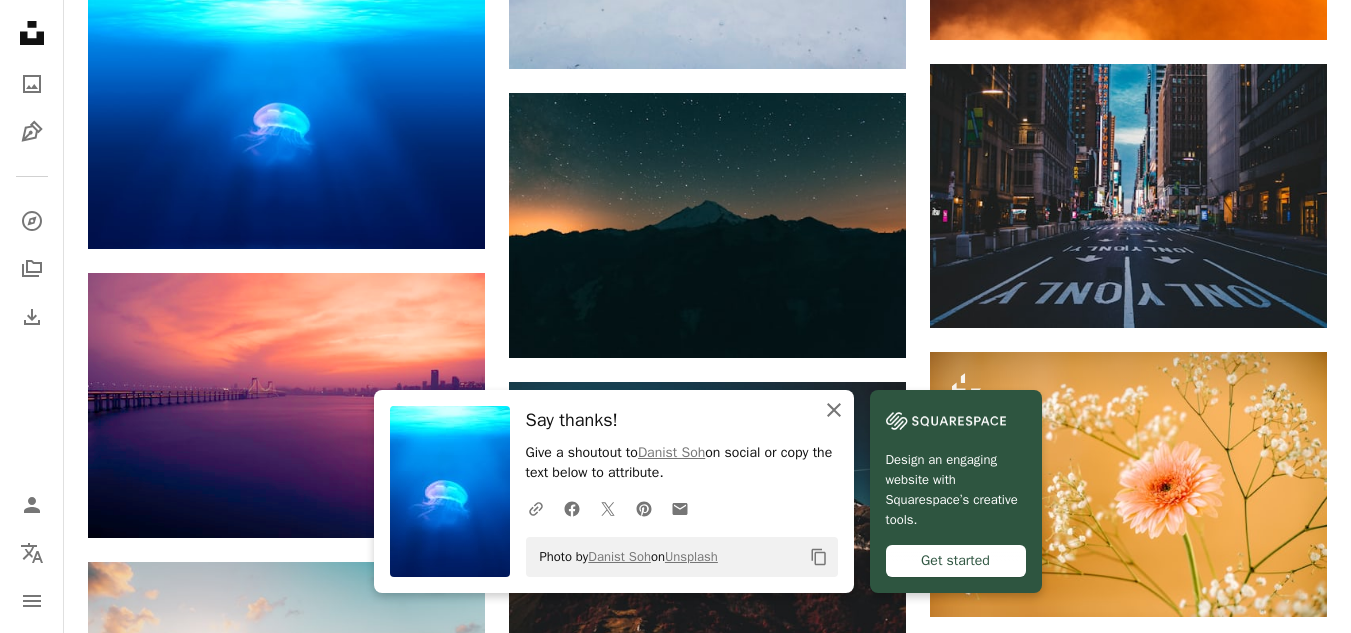 click on "An X shape" 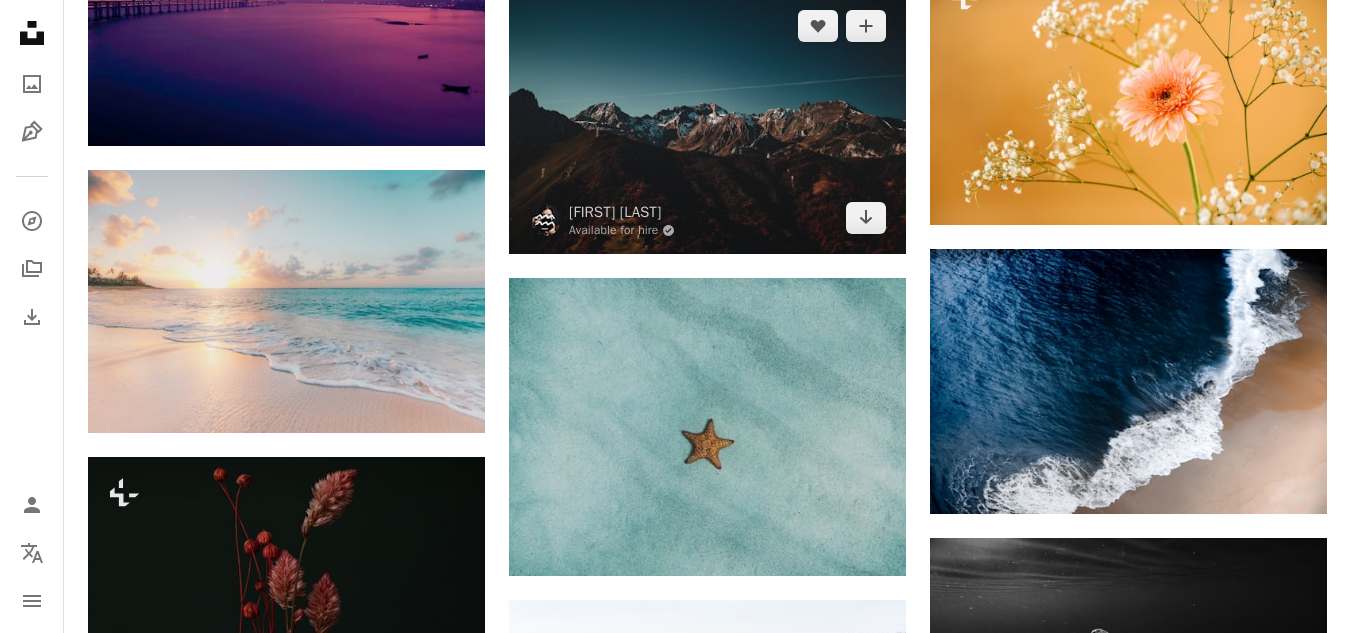 scroll, scrollTop: 5100, scrollLeft: 0, axis: vertical 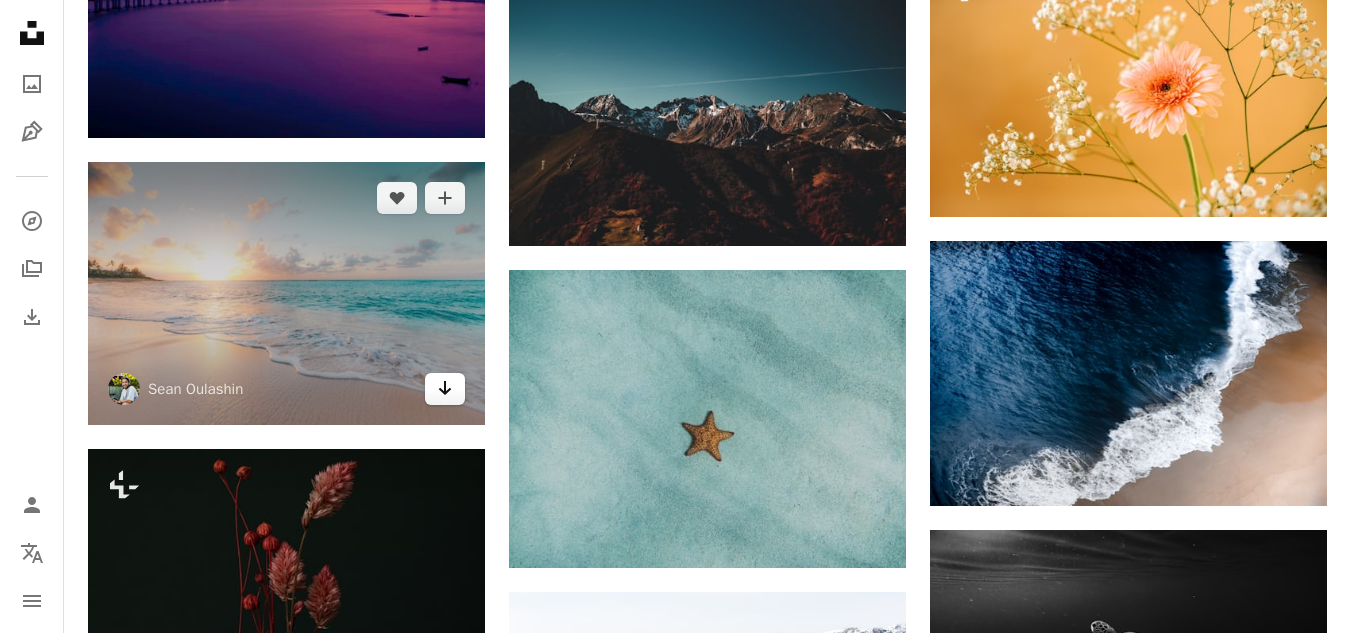 click on "Arrow pointing down" at bounding box center [445, 389] 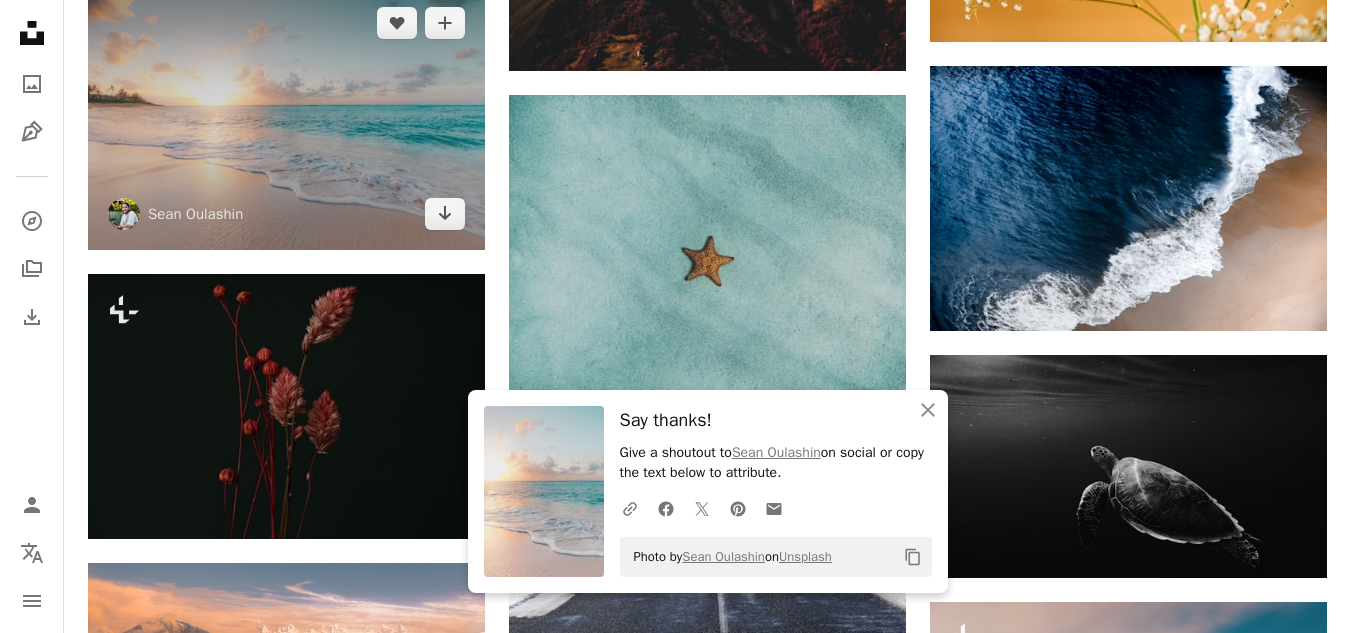 scroll, scrollTop: 5300, scrollLeft: 0, axis: vertical 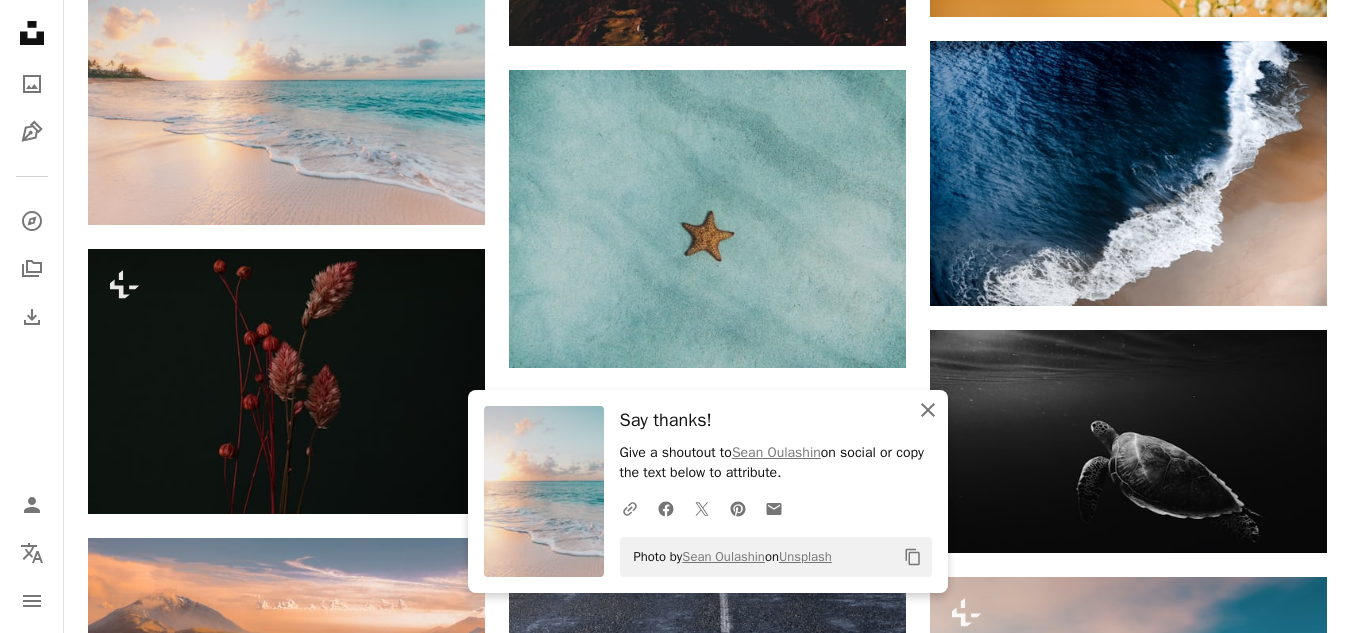 drag, startPoint x: 919, startPoint y: 403, endPoint x: 895, endPoint y: 399, distance: 24.33105 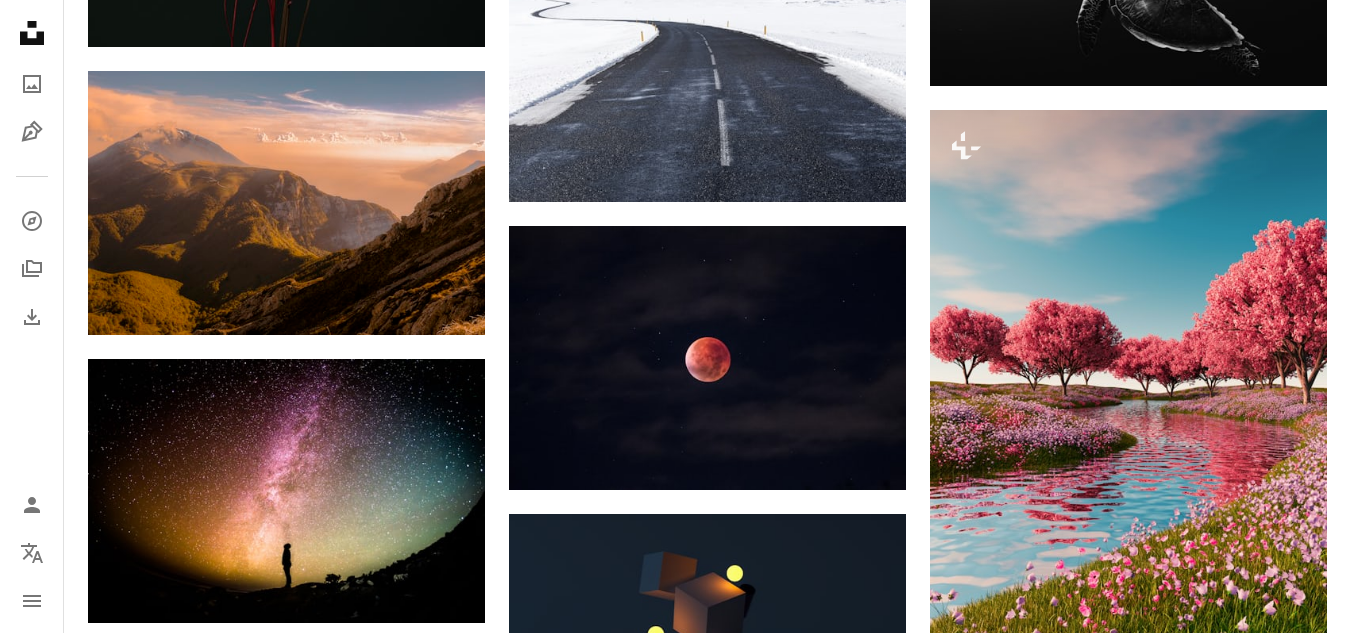 scroll, scrollTop: 5800, scrollLeft: 0, axis: vertical 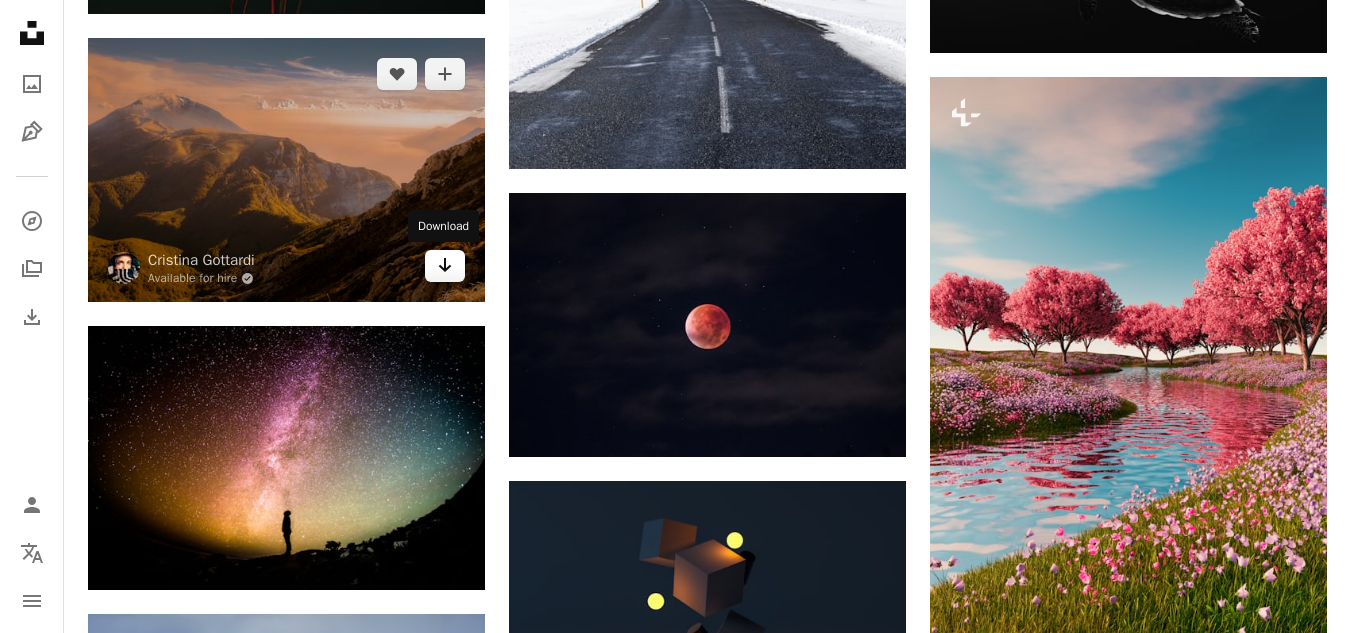 click on "Arrow pointing down" at bounding box center [445, 266] 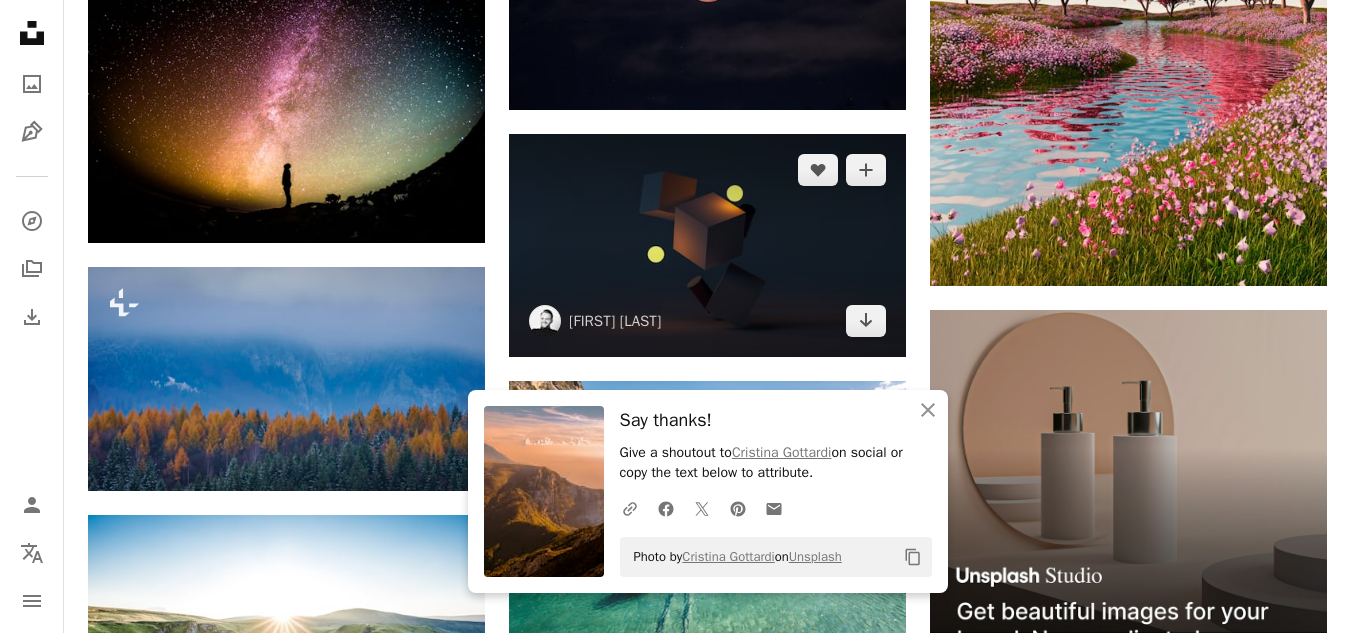 scroll, scrollTop: 6200, scrollLeft: 0, axis: vertical 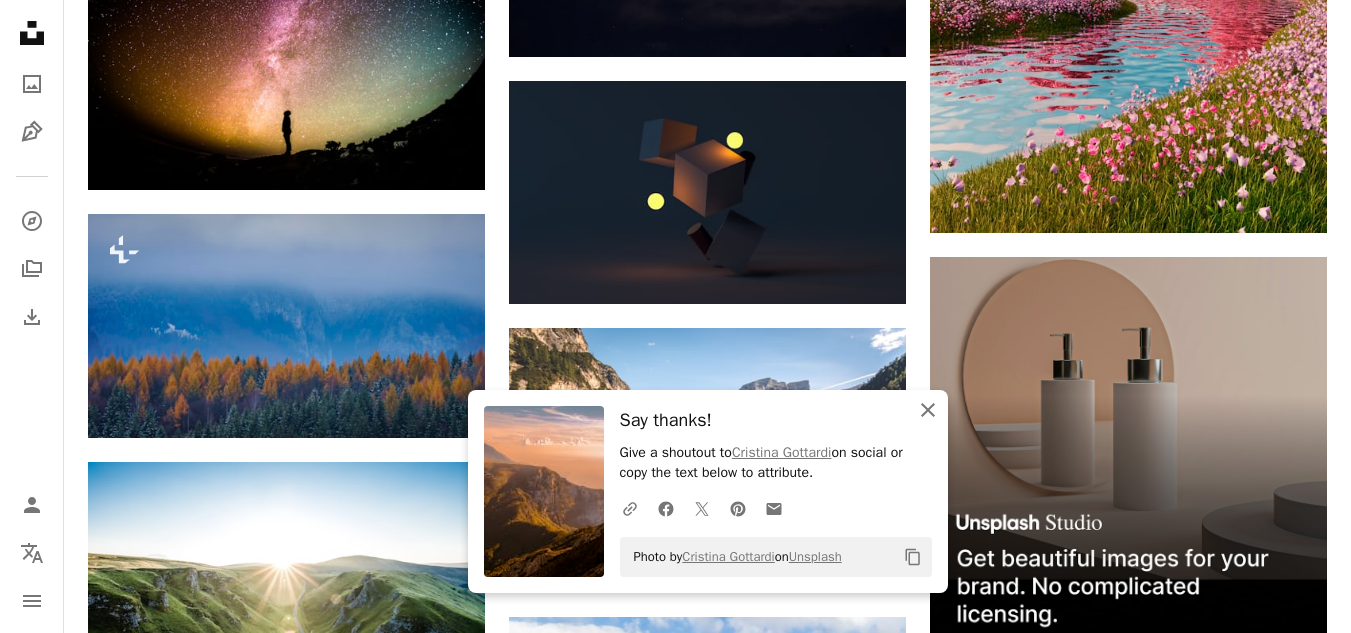 click 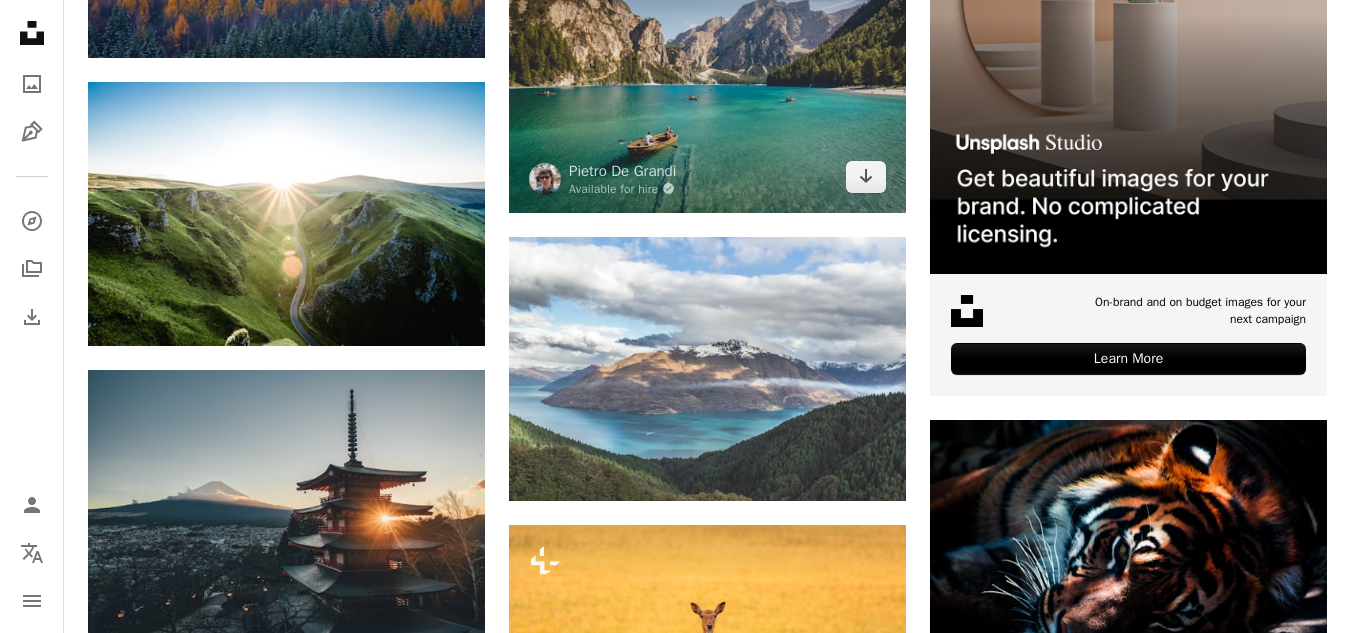 scroll, scrollTop: 6600, scrollLeft: 0, axis: vertical 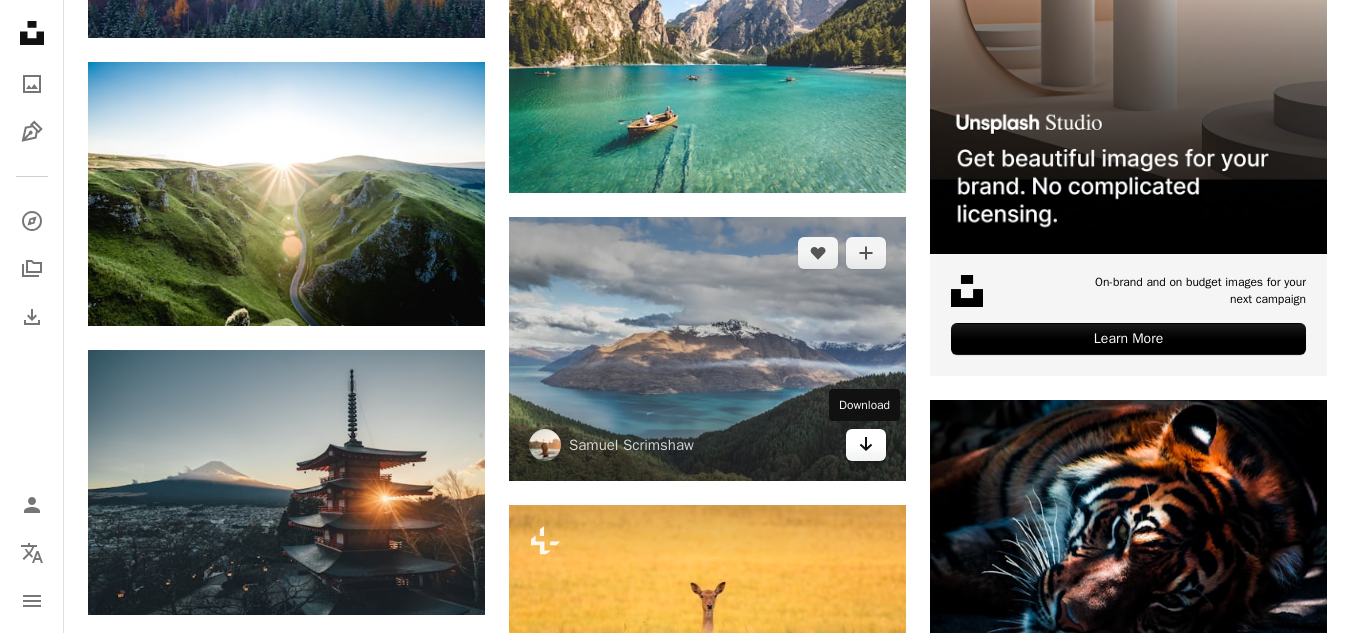 click on "Arrow pointing down" 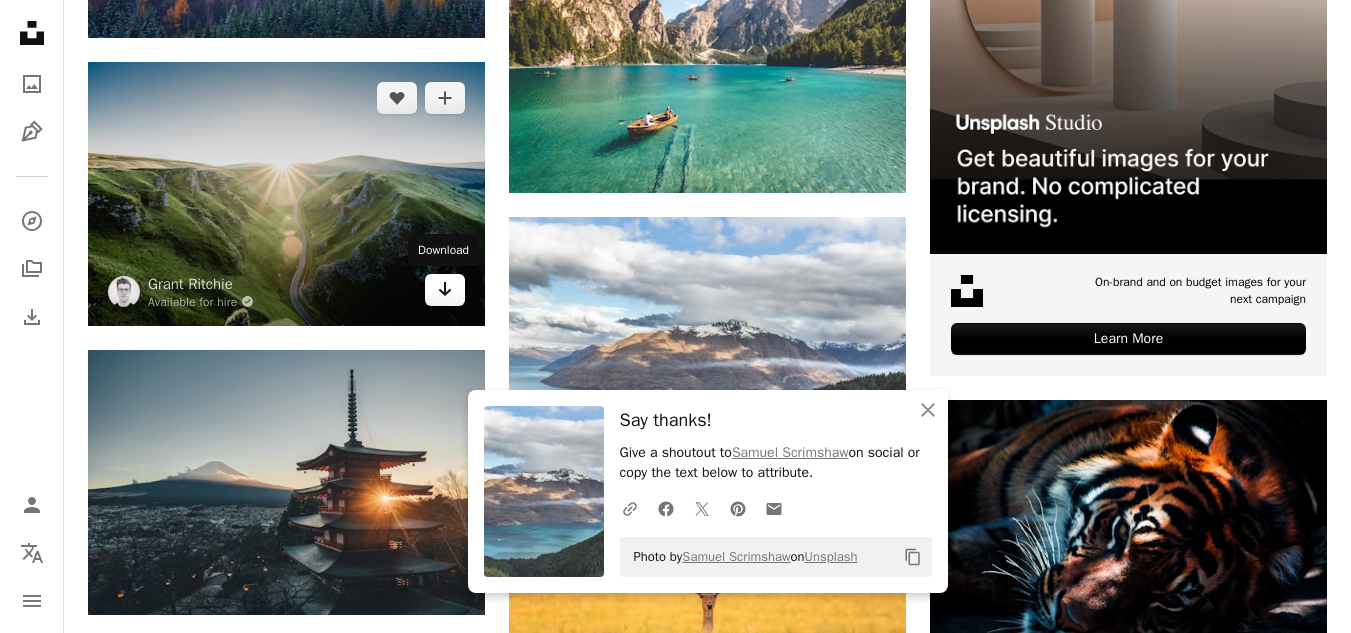 click on "Arrow pointing down" at bounding box center (445, 290) 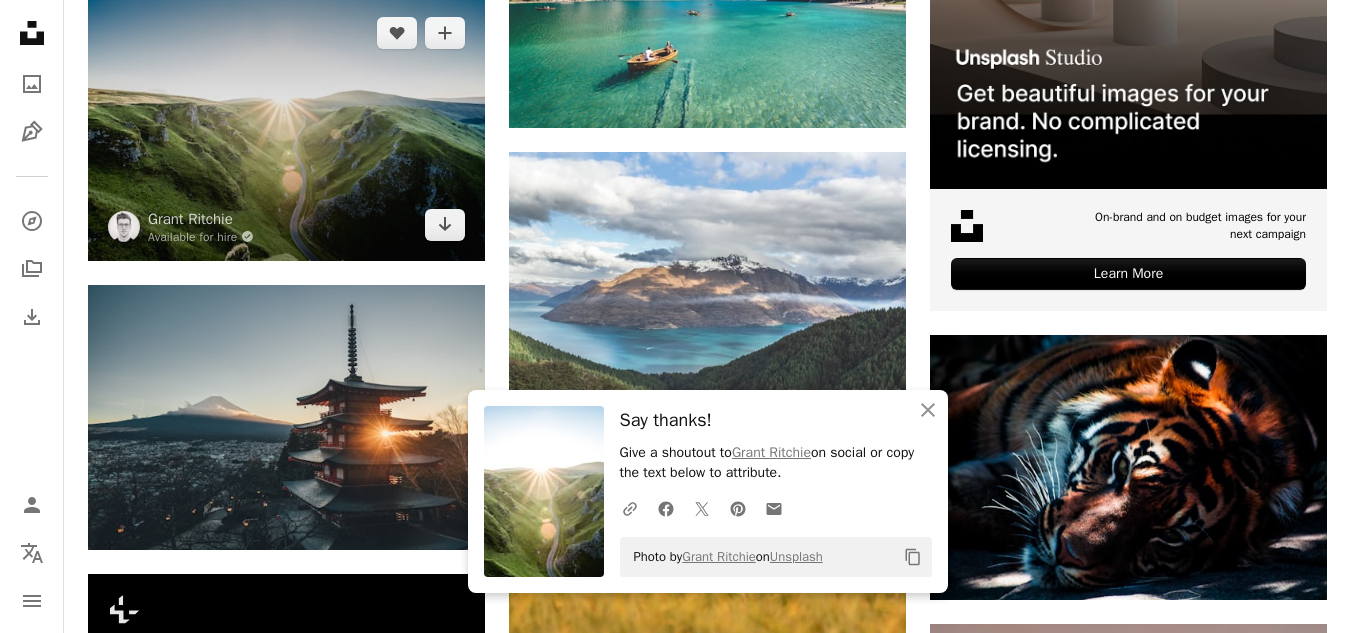 scroll, scrollTop: 6700, scrollLeft: 0, axis: vertical 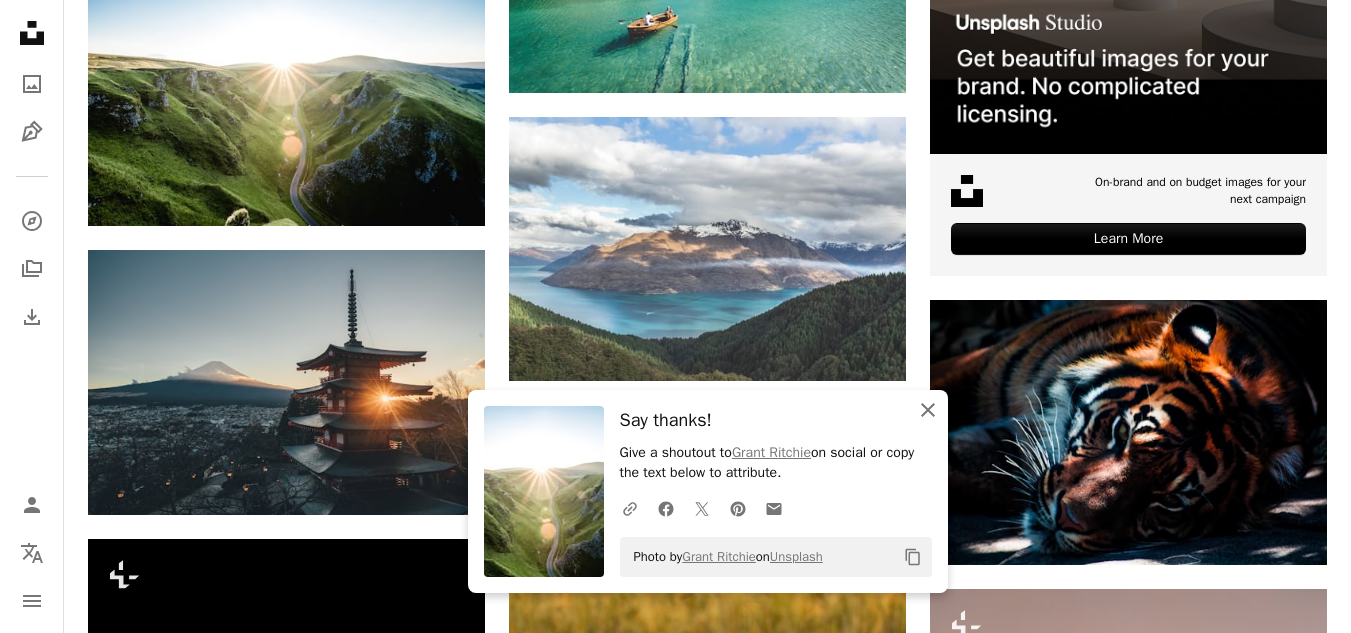 click on "An X shape" 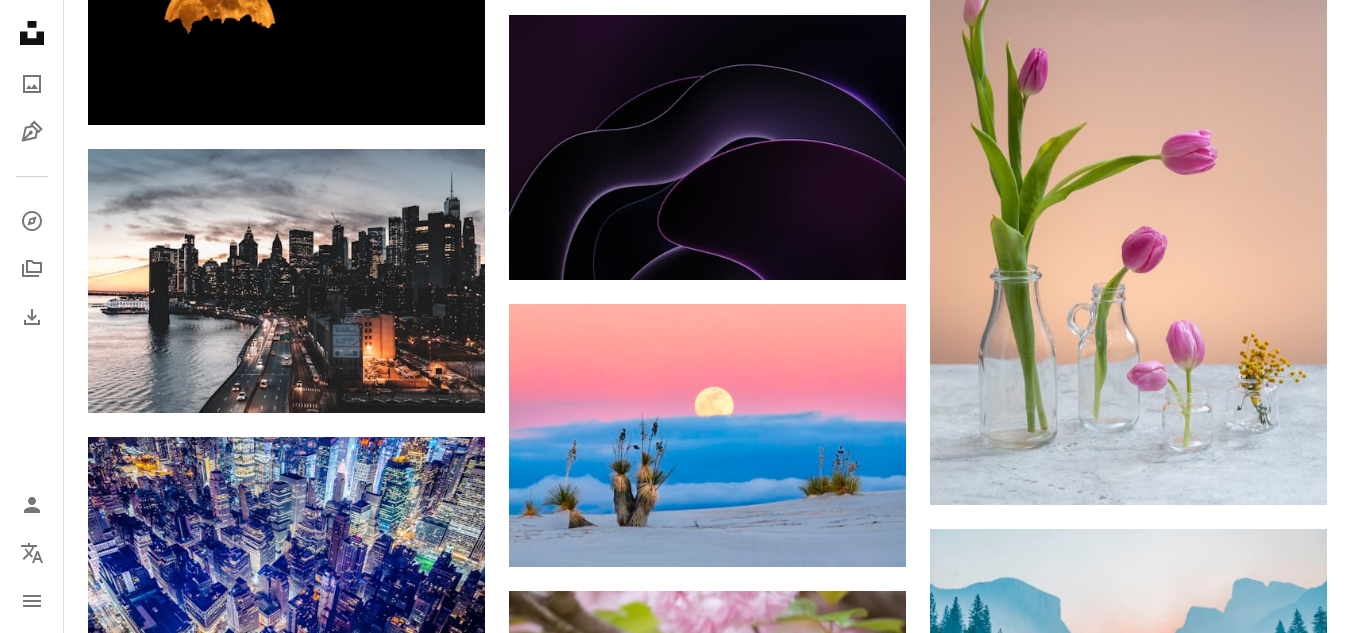 scroll, scrollTop: 7500, scrollLeft: 0, axis: vertical 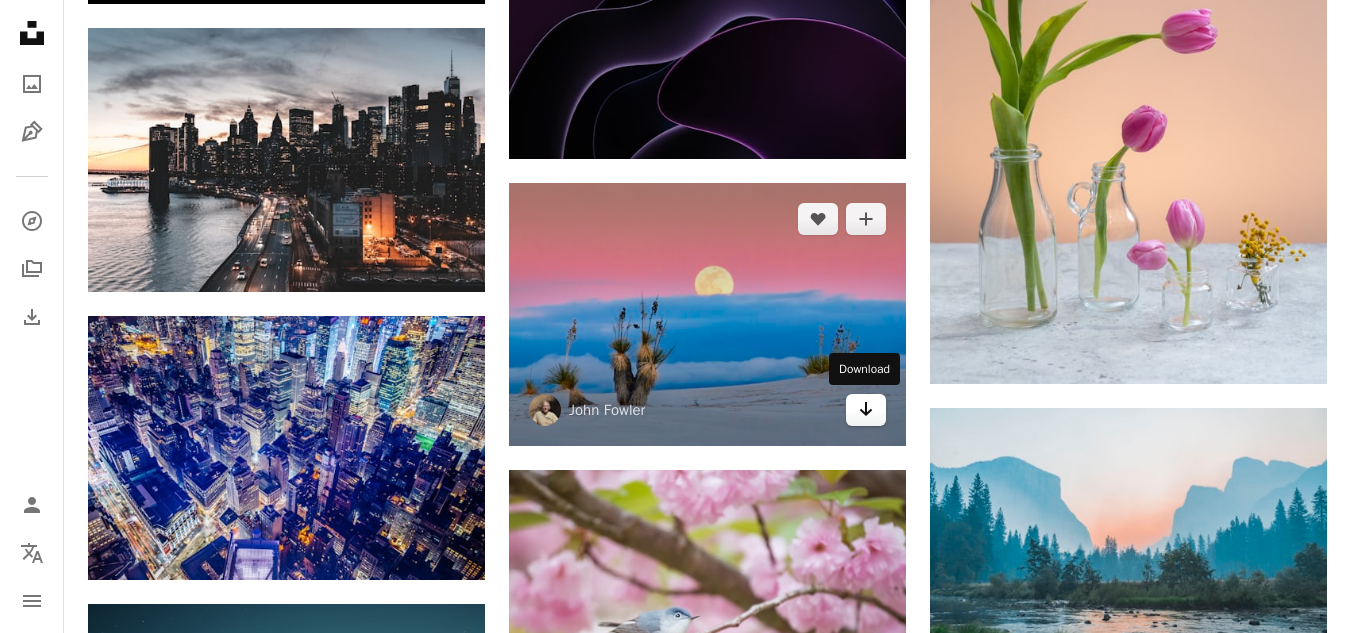 click on "Arrow pointing down" at bounding box center [866, 410] 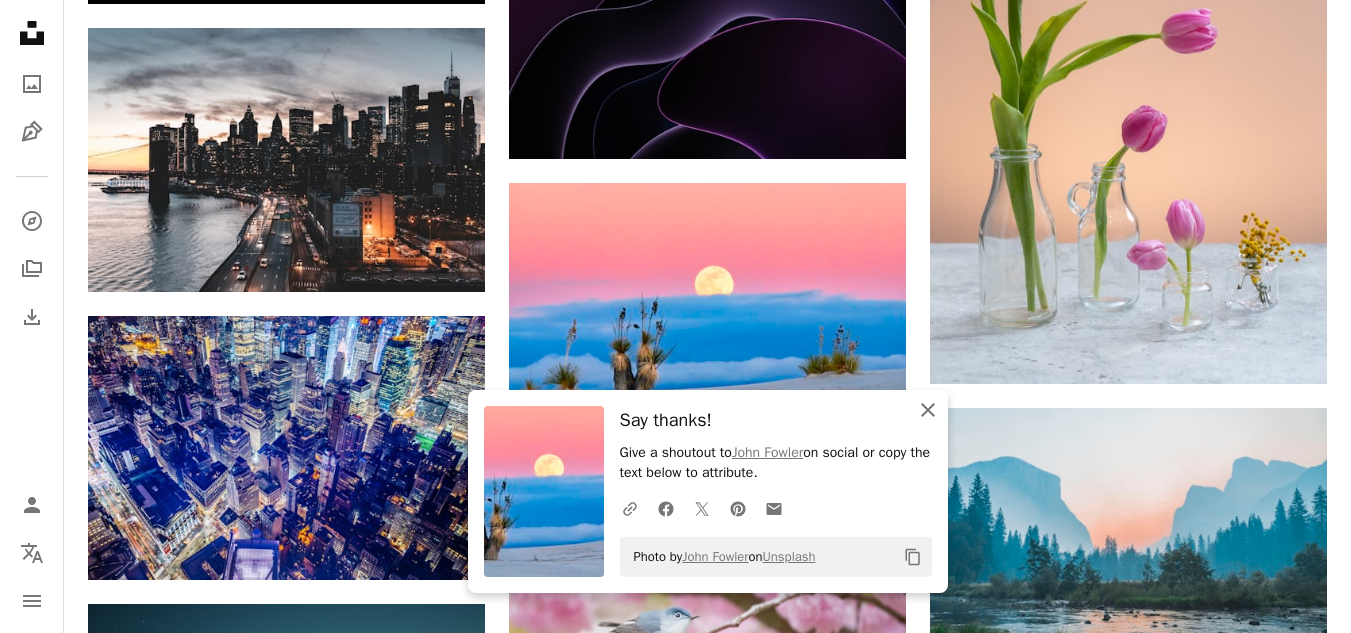 click on "An X shape" 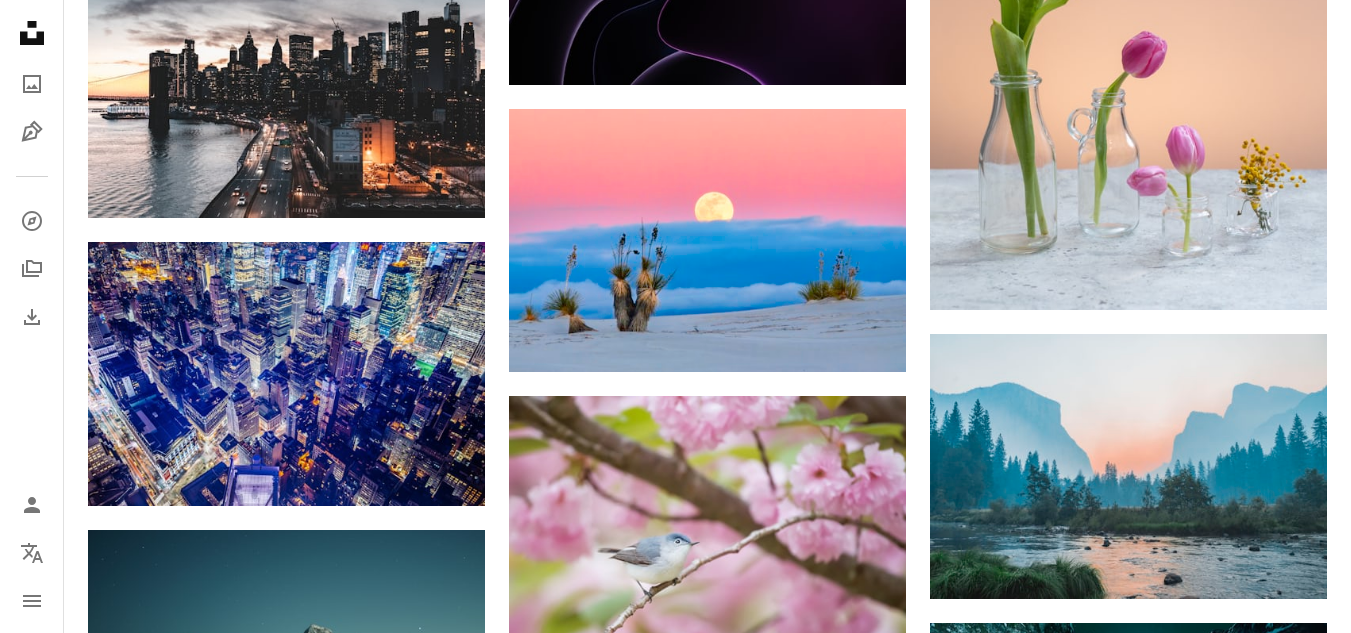 scroll, scrollTop: 7800, scrollLeft: 0, axis: vertical 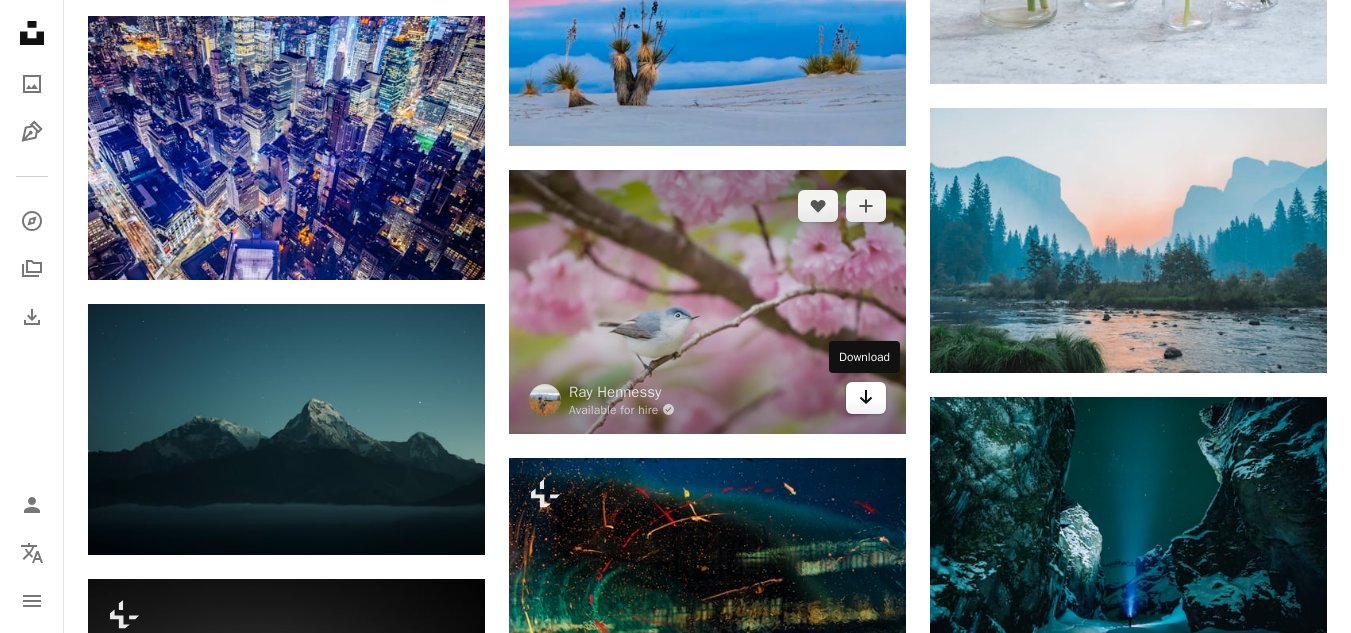 click on "Arrow pointing down" 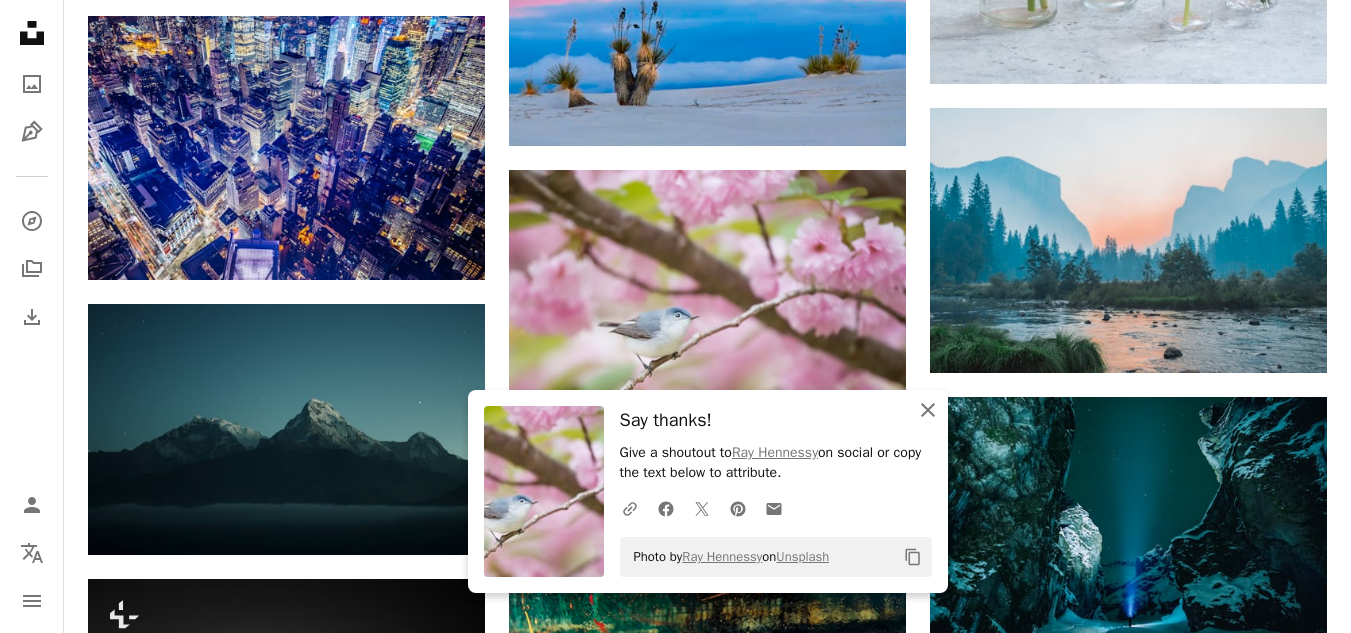 click 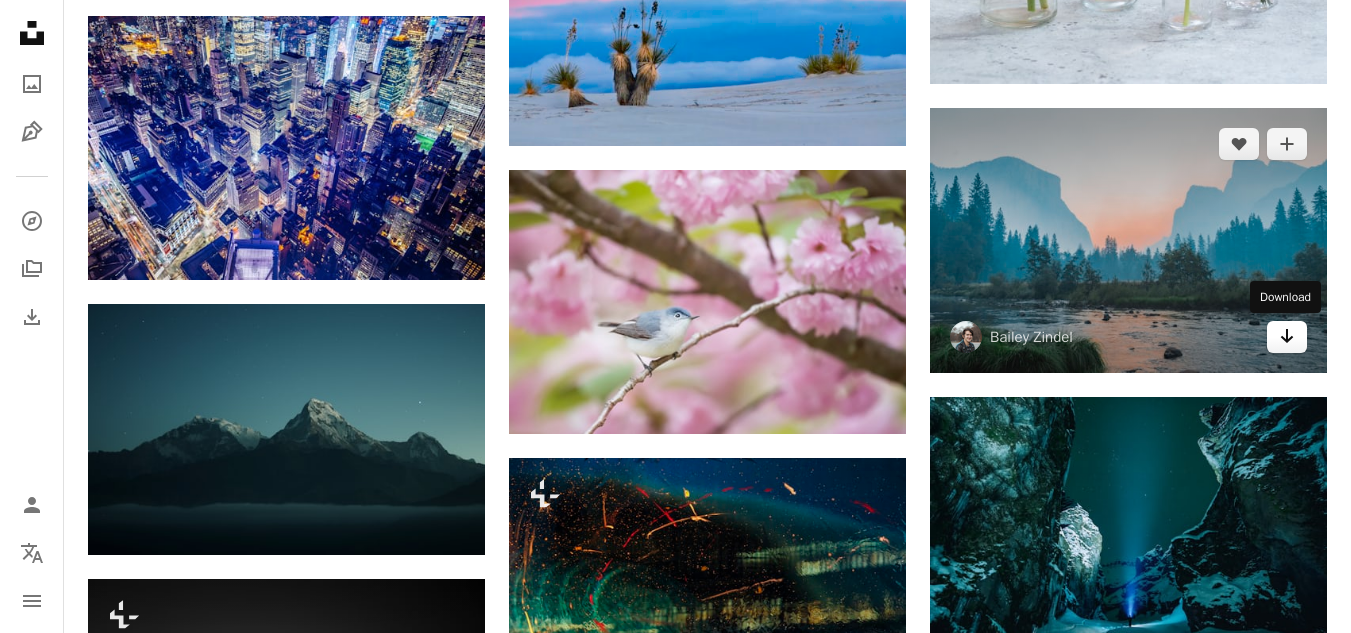 click on "Arrow pointing down" 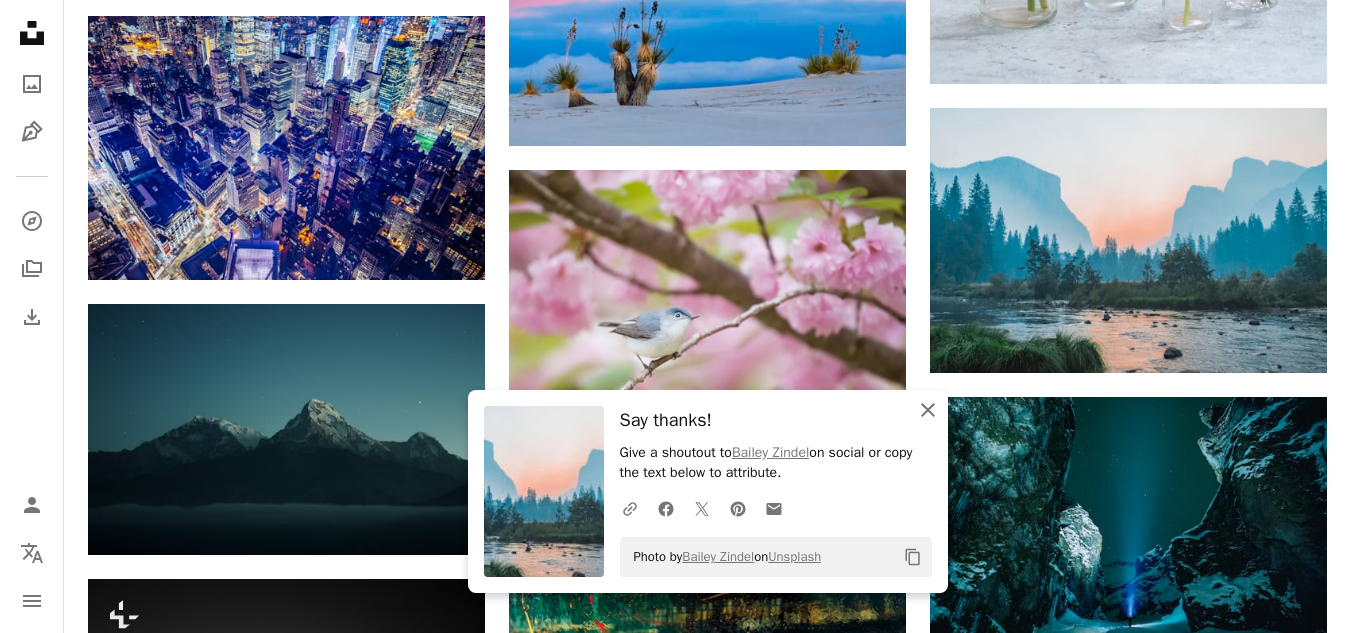 click 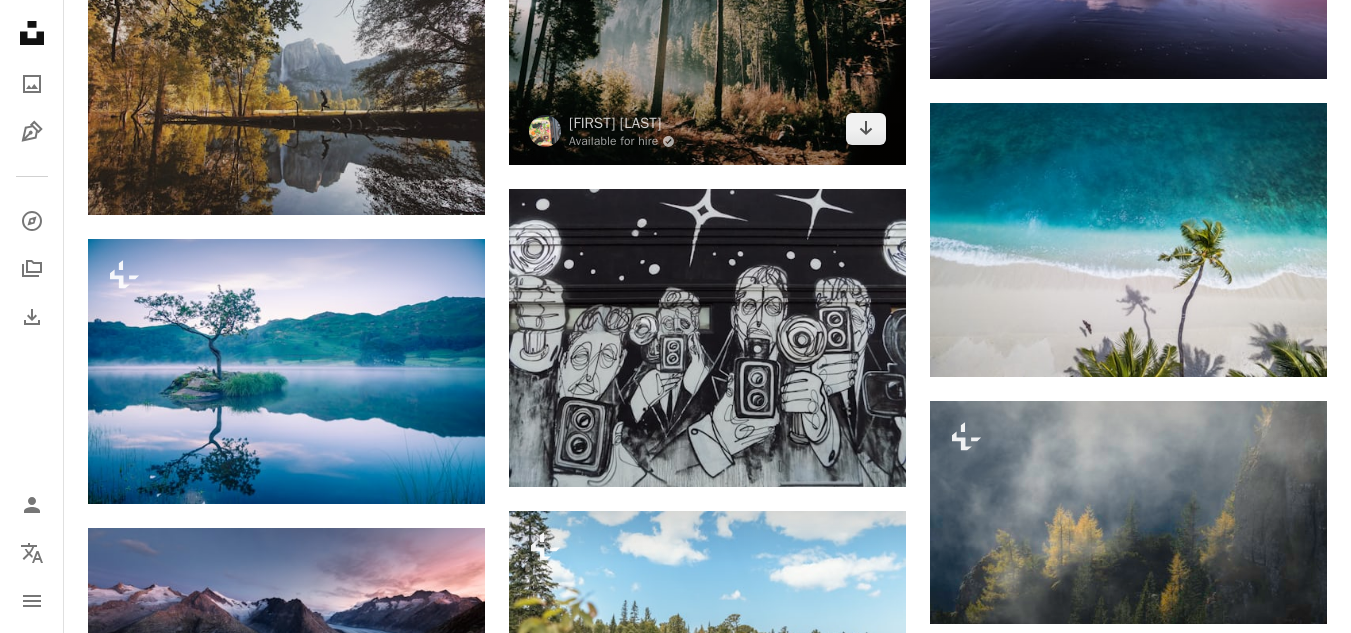 scroll, scrollTop: 10400, scrollLeft: 0, axis: vertical 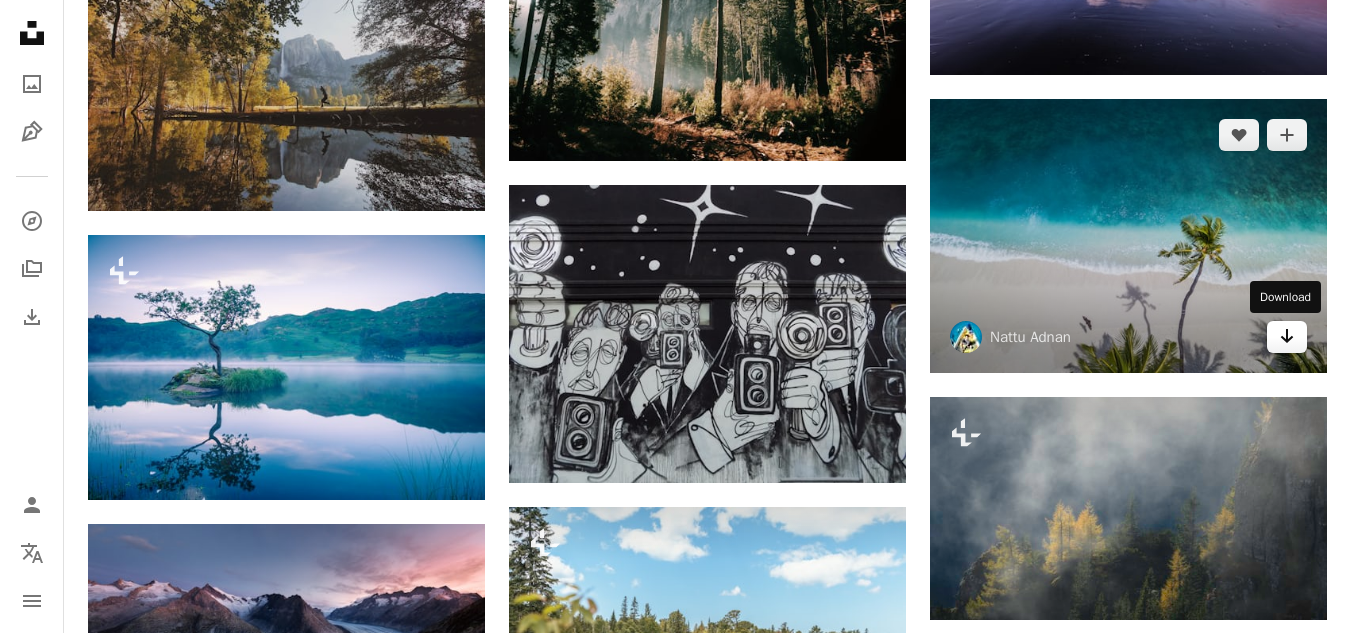 click 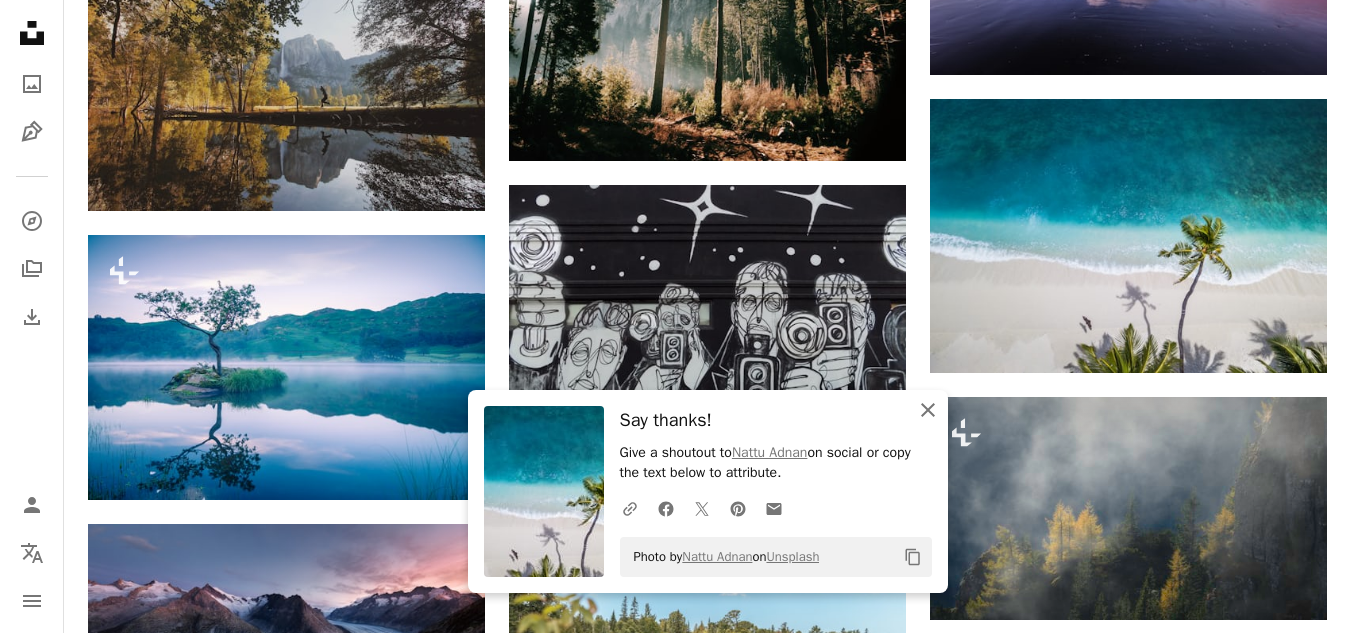 click on "An X shape" 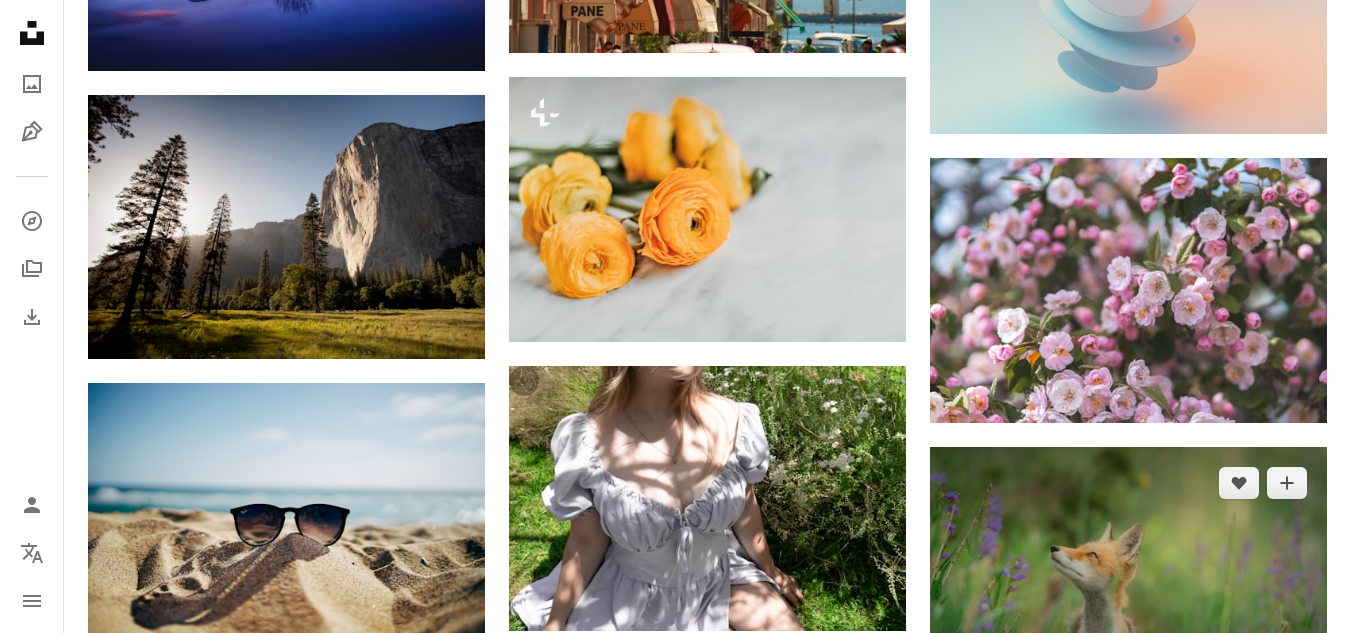 scroll, scrollTop: 12100, scrollLeft: 0, axis: vertical 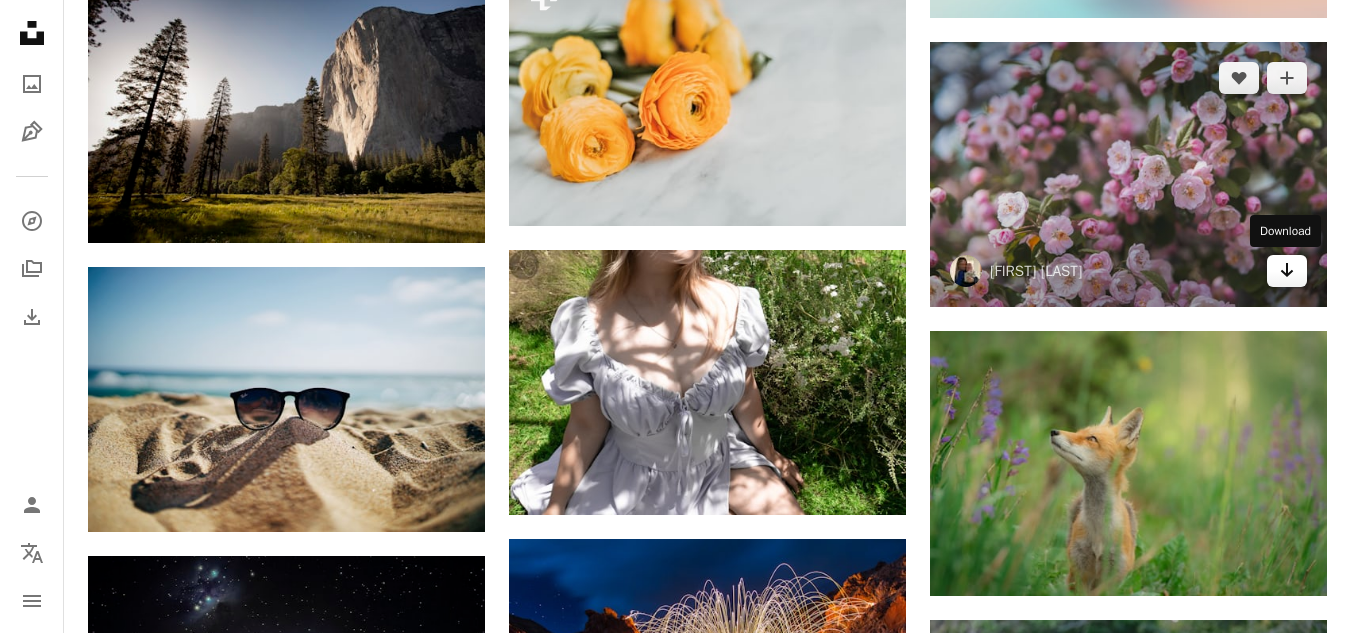 click on "Arrow pointing down" 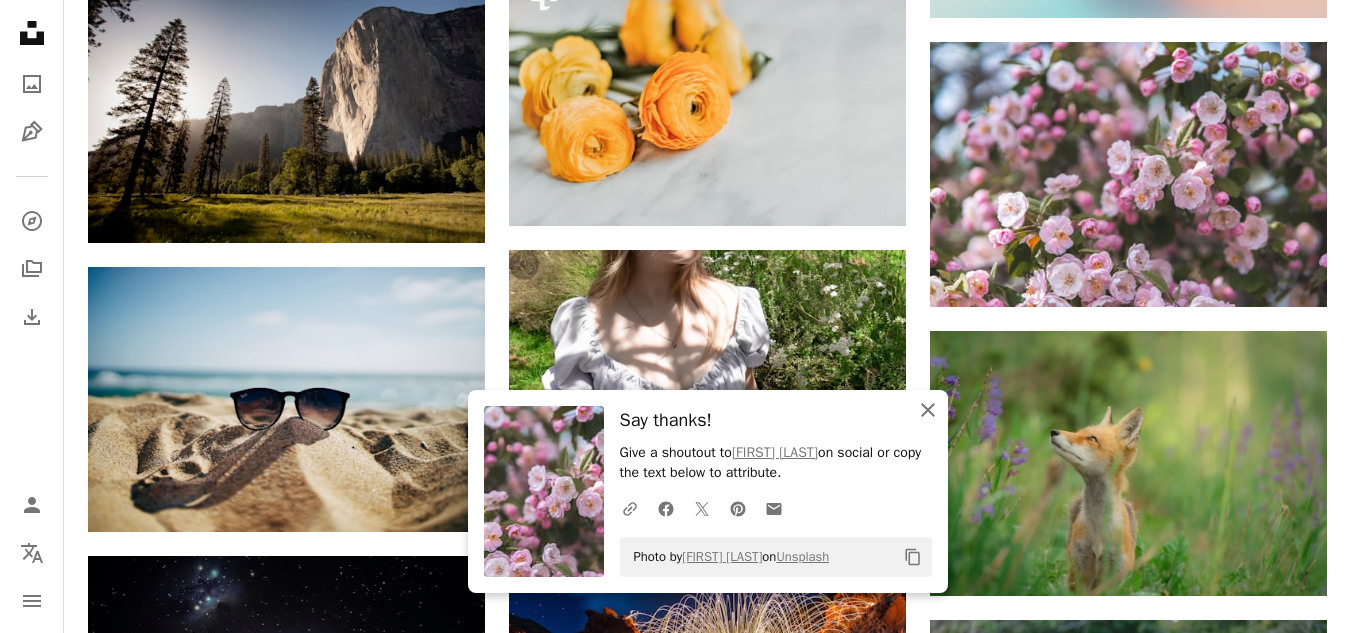 click on "An X shape" 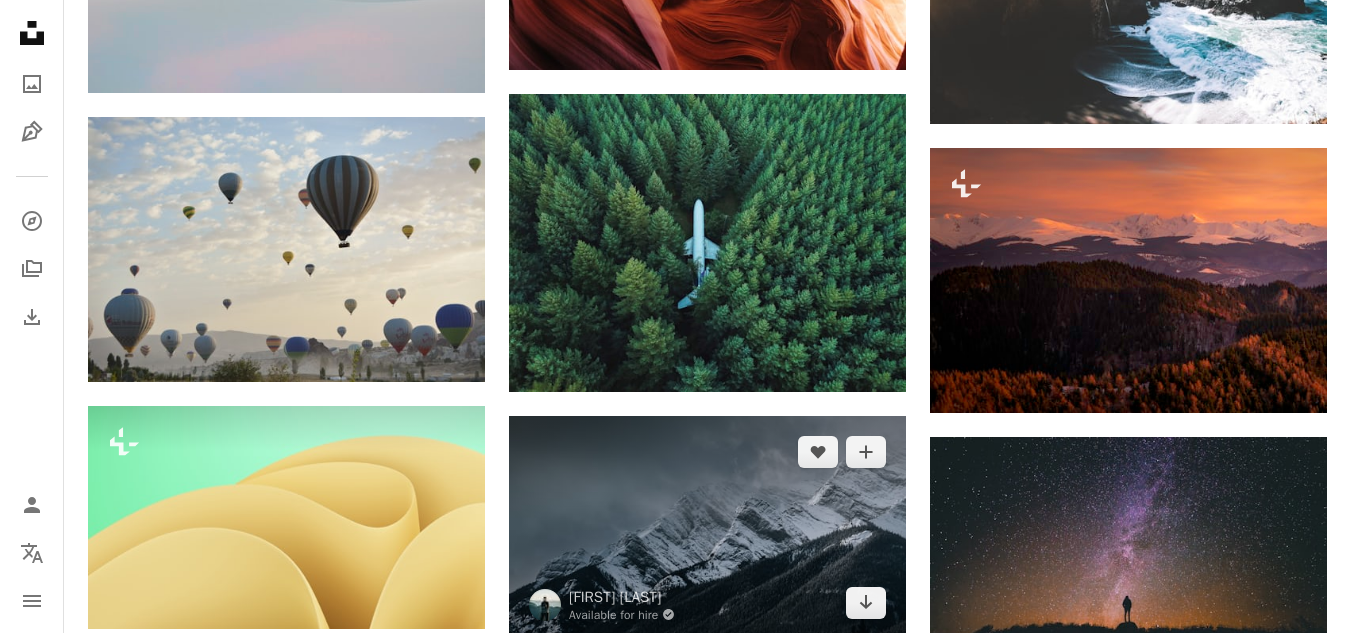 scroll, scrollTop: 13800, scrollLeft: 0, axis: vertical 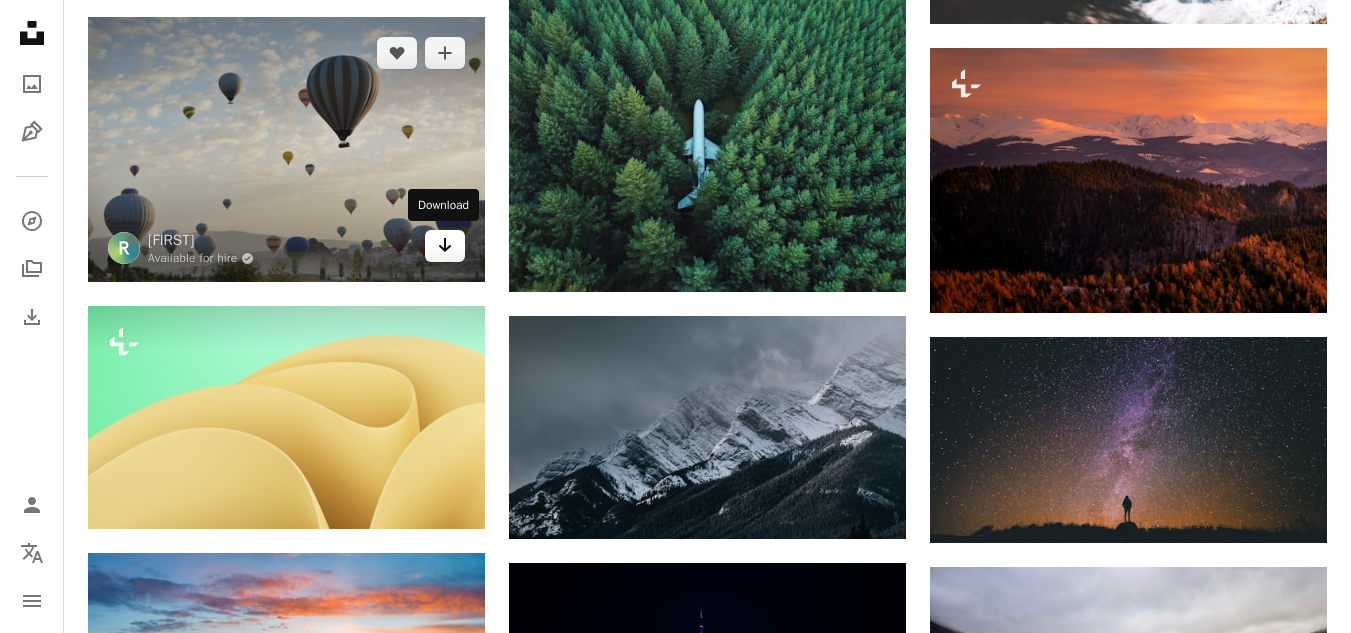 click on "Arrow pointing down" 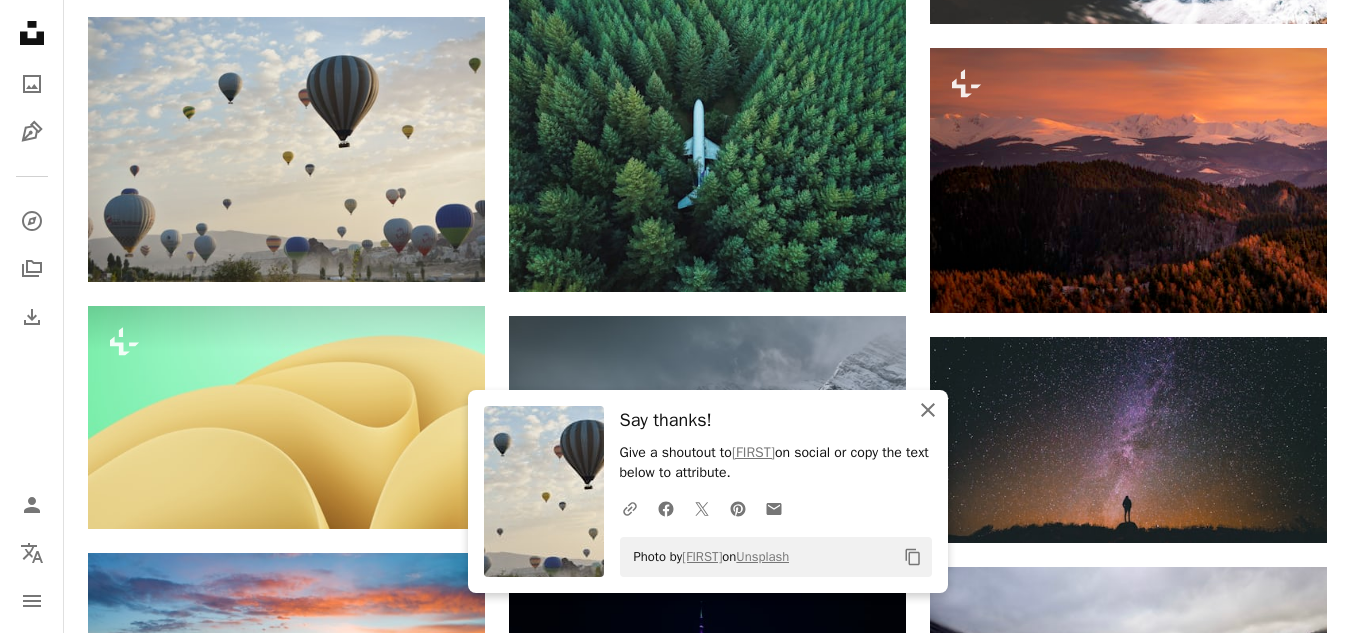 click on "An X shape" 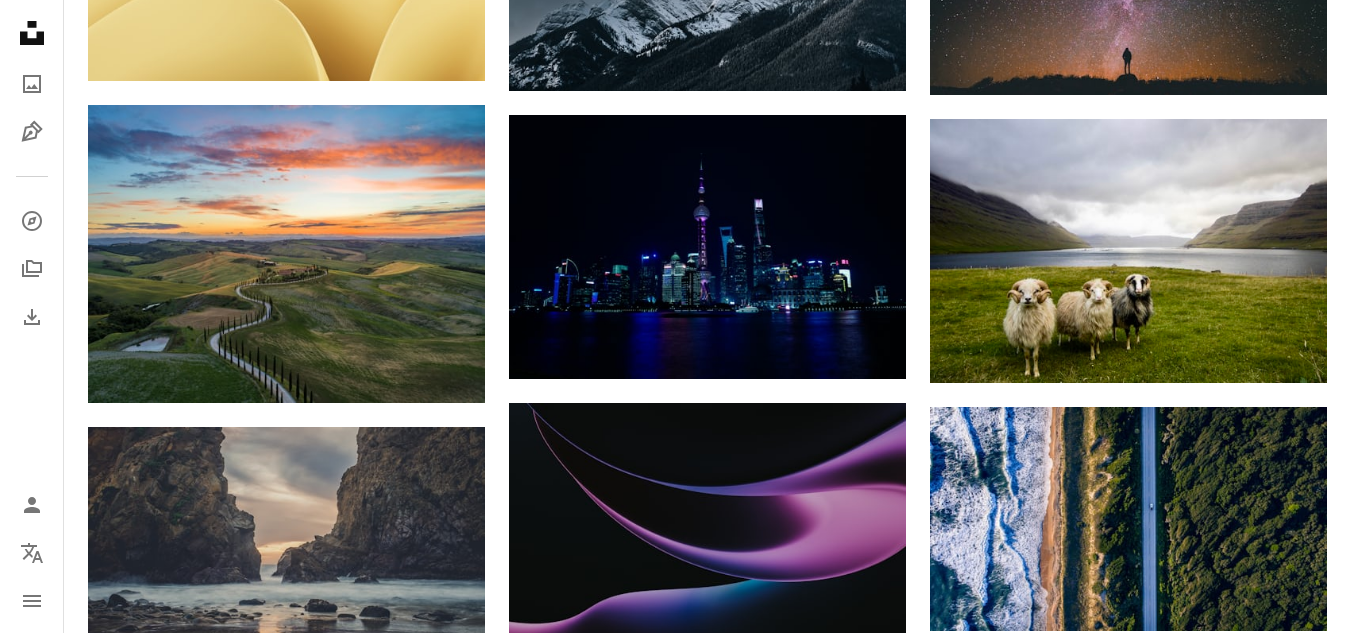 scroll, scrollTop: 14300, scrollLeft: 0, axis: vertical 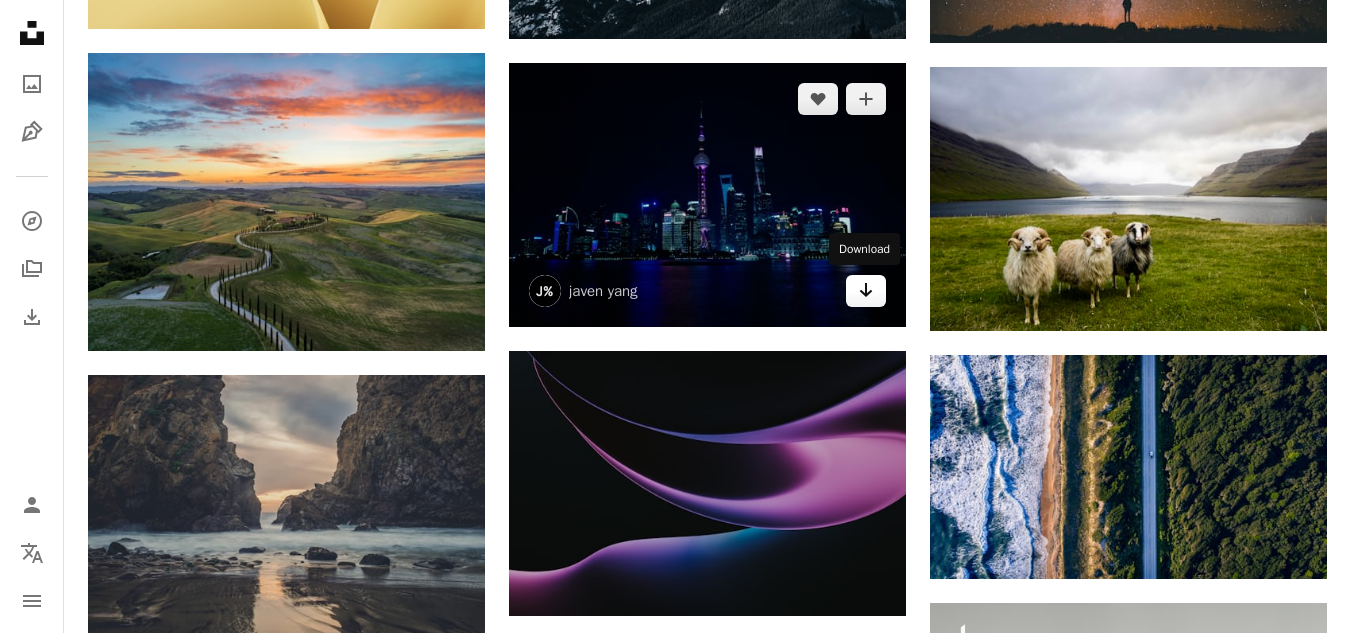 click on "Arrow pointing down" 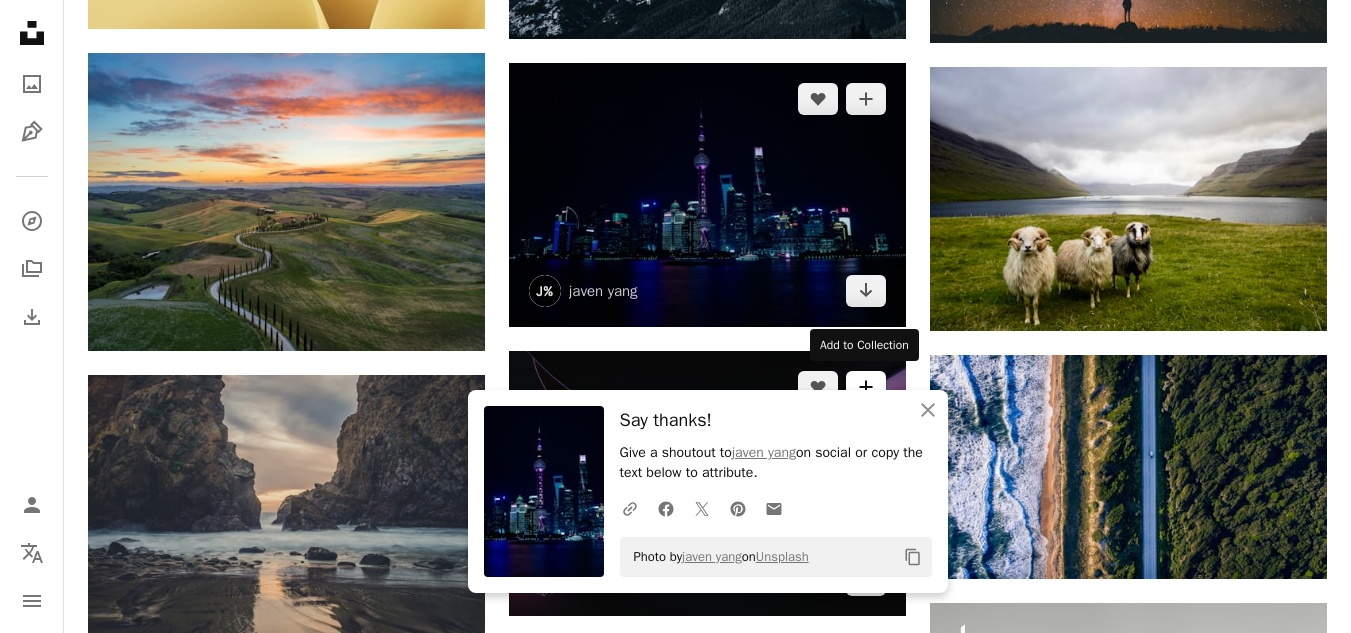 scroll, scrollTop: 14400, scrollLeft: 0, axis: vertical 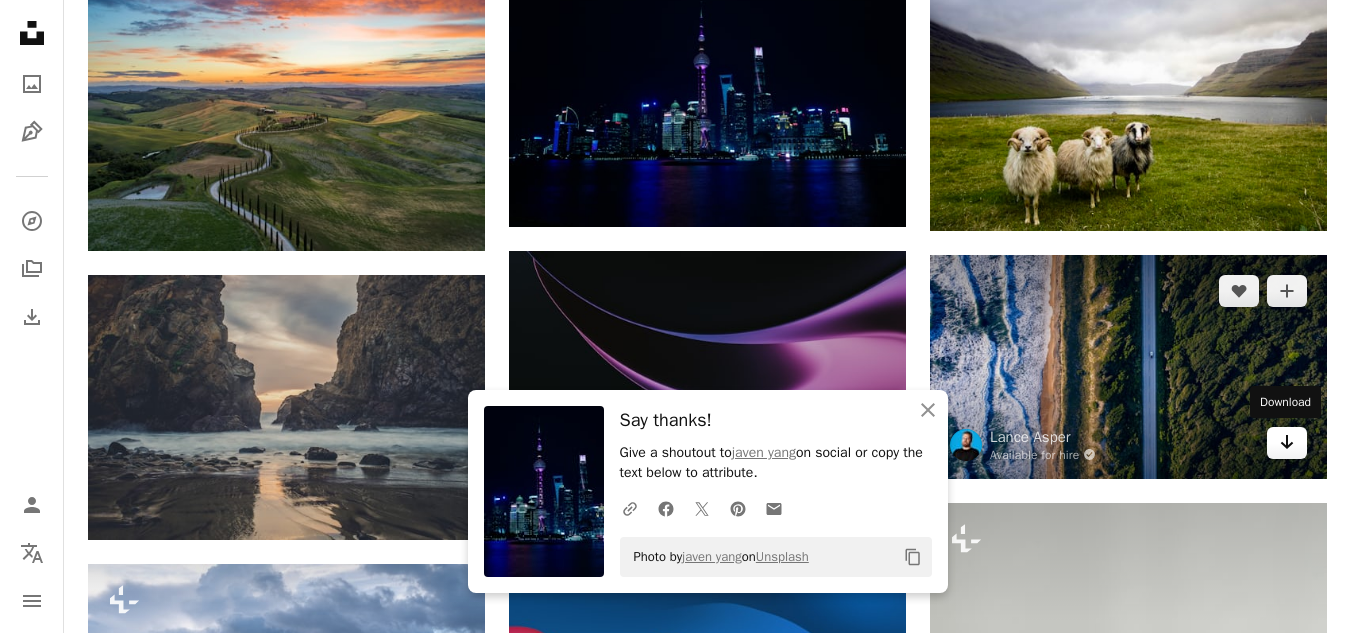 click on "Arrow pointing down" at bounding box center [1287, 443] 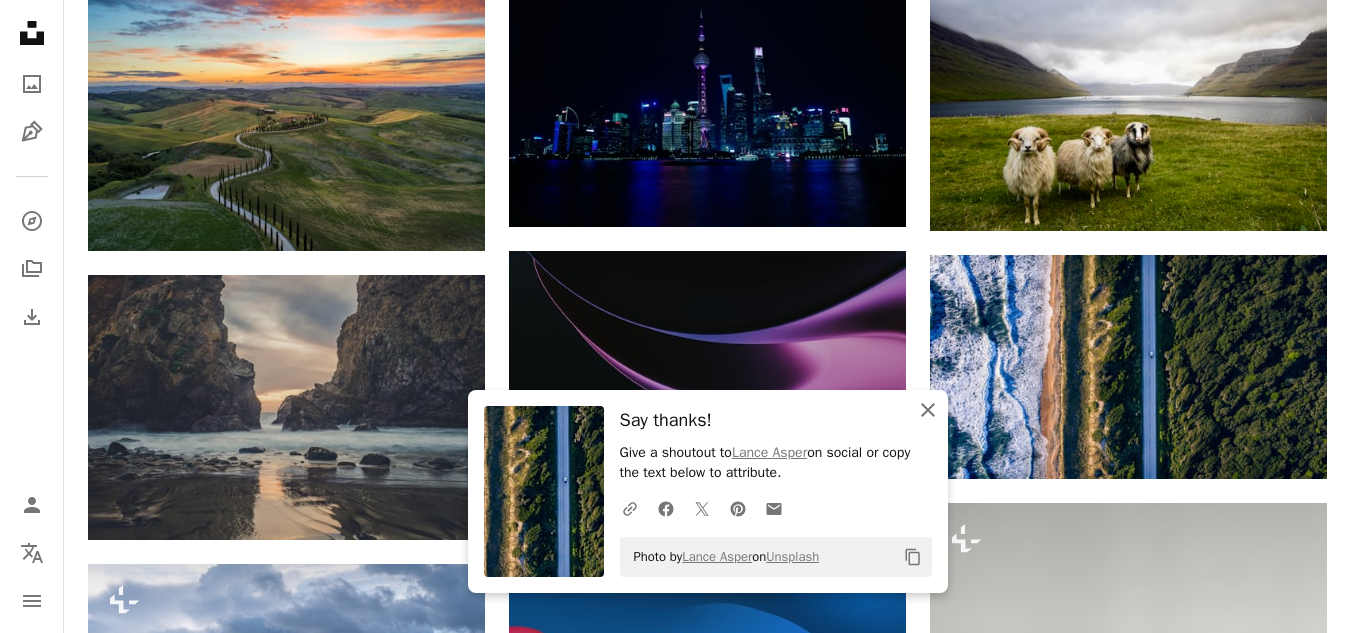 click on "An X shape" 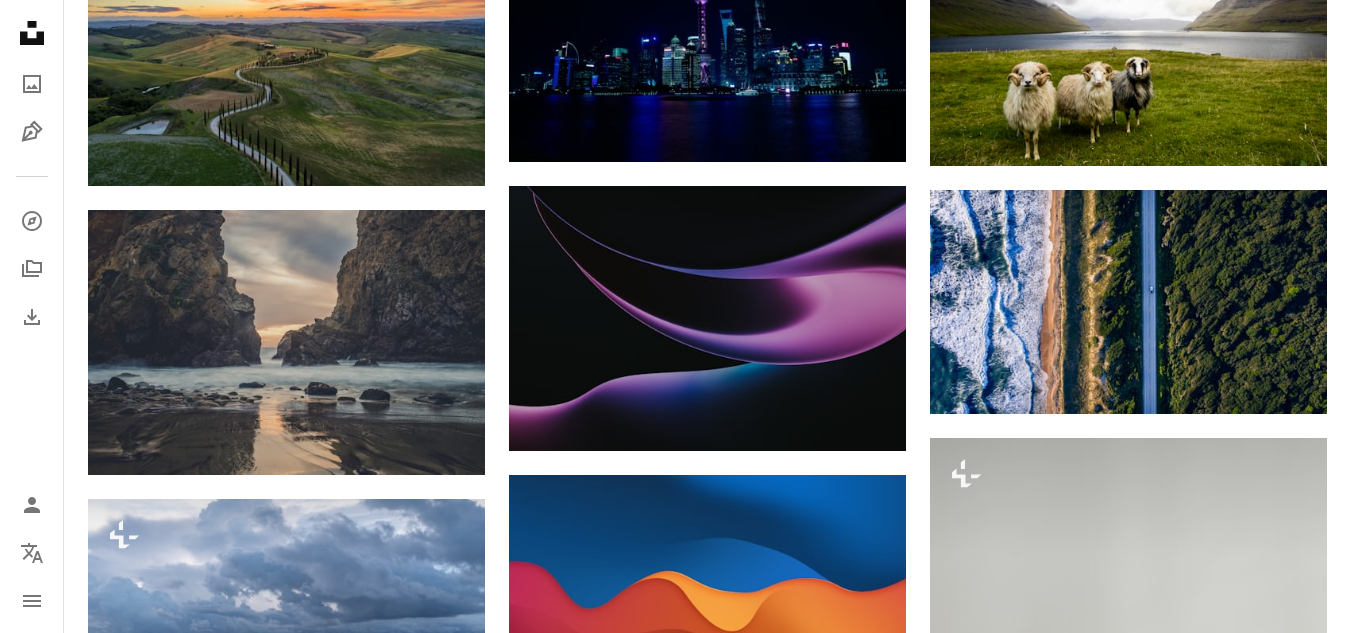 scroll, scrollTop: 14500, scrollLeft: 0, axis: vertical 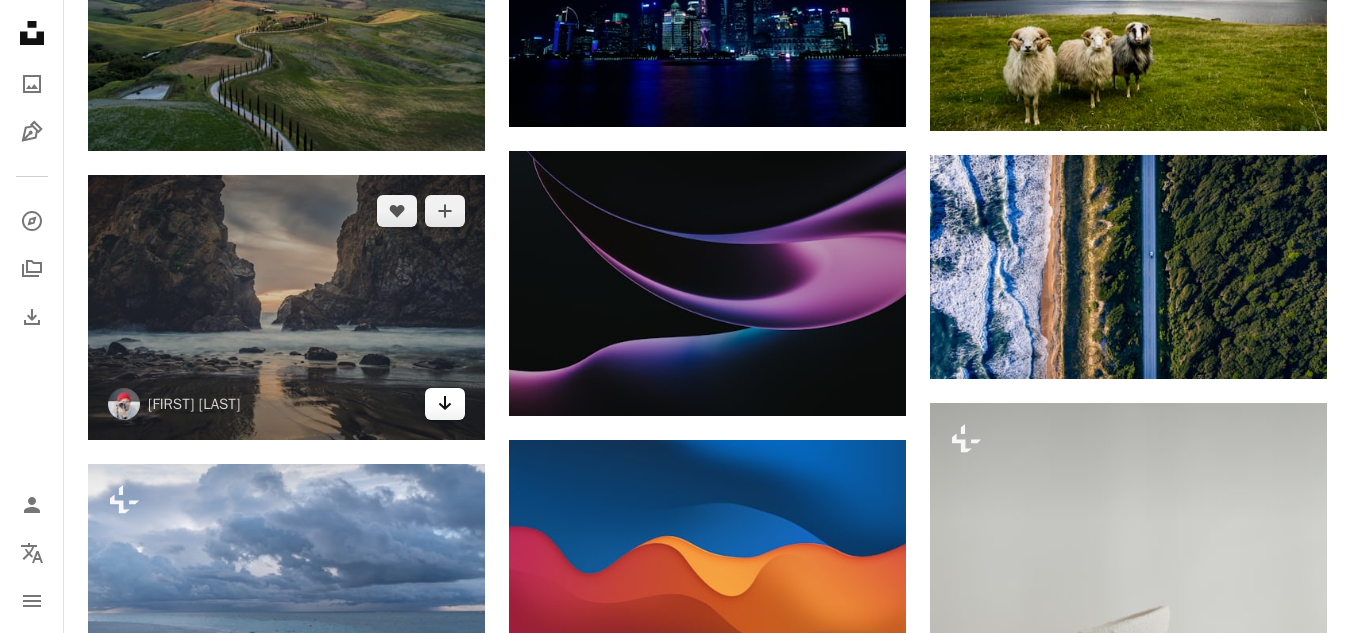 click on "Arrow pointing down" at bounding box center [445, 404] 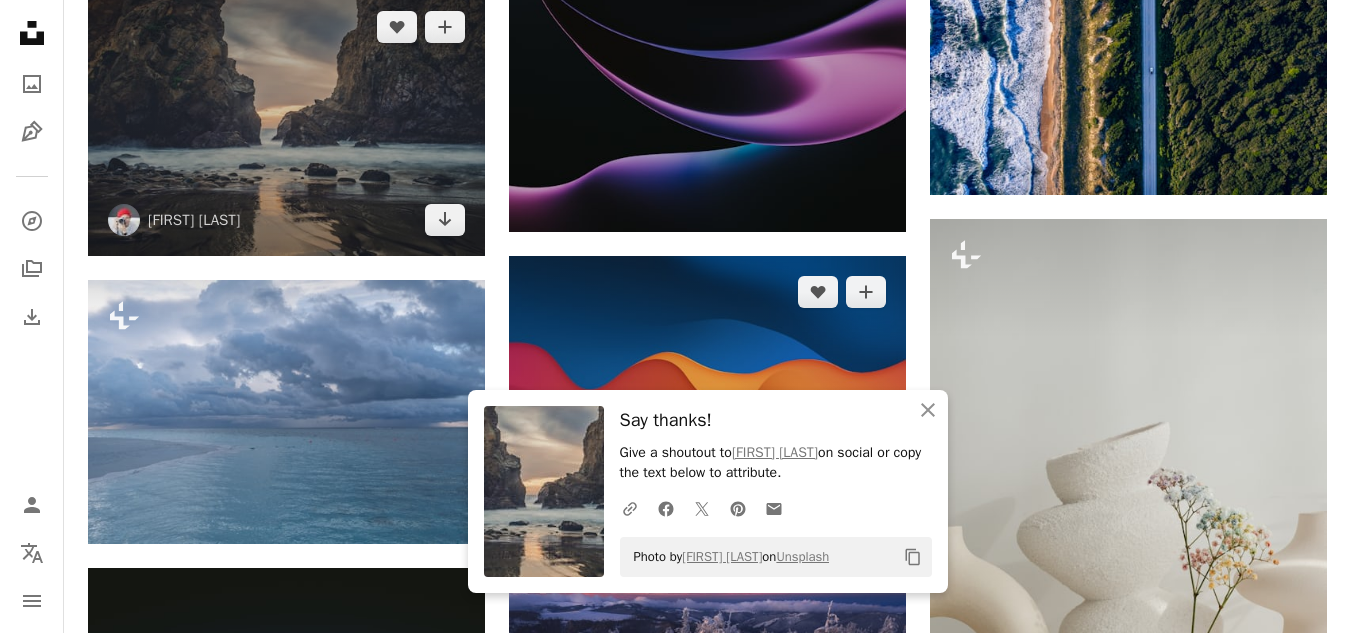 scroll, scrollTop: 14700, scrollLeft: 0, axis: vertical 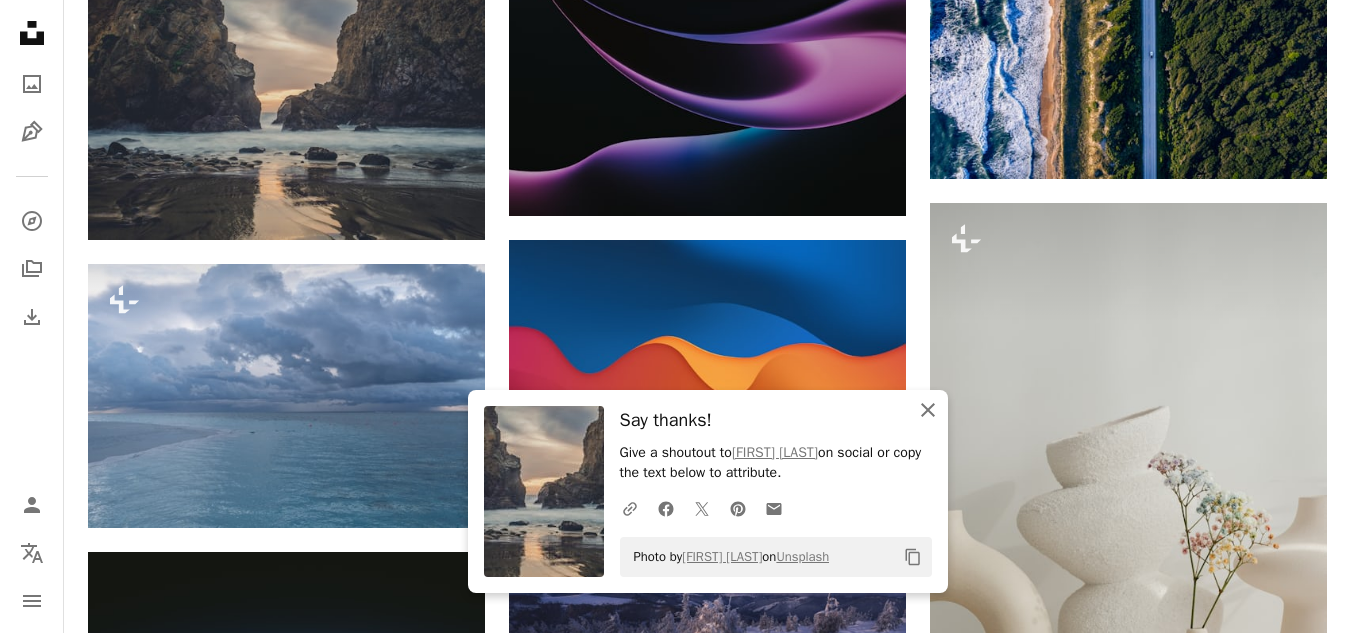 click on "An X shape" 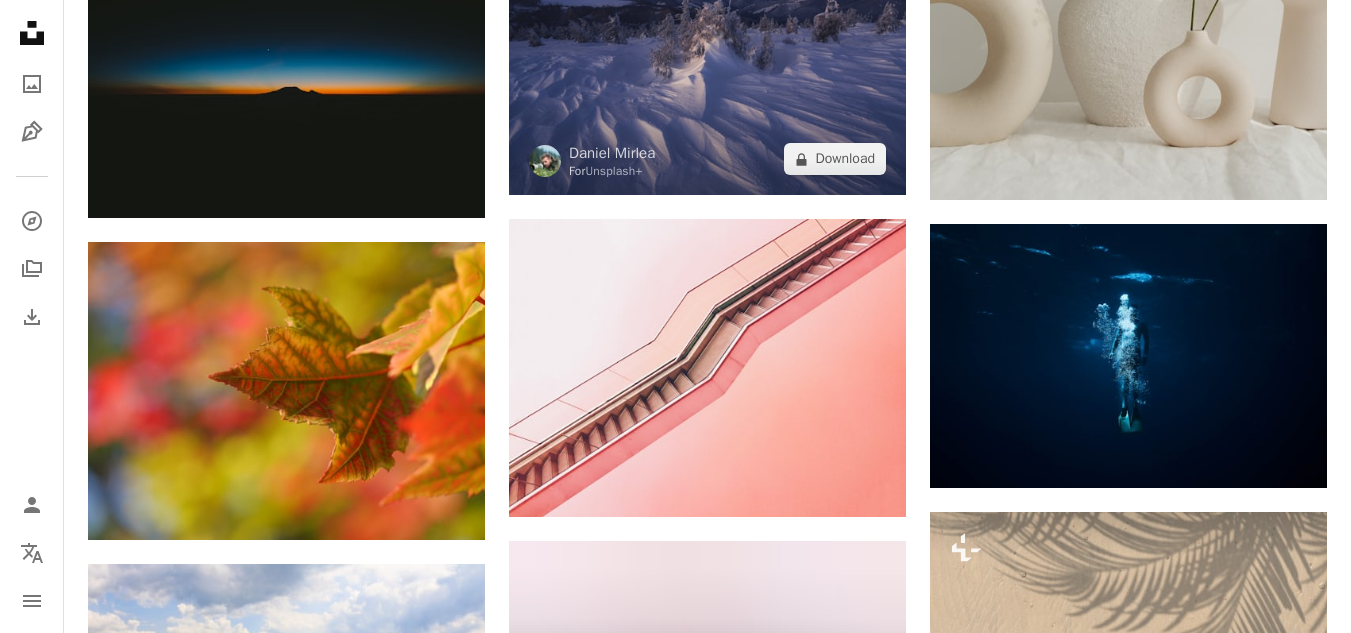 scroll, scrollTop: 15300, scrollLeft: 0, axis: vertical 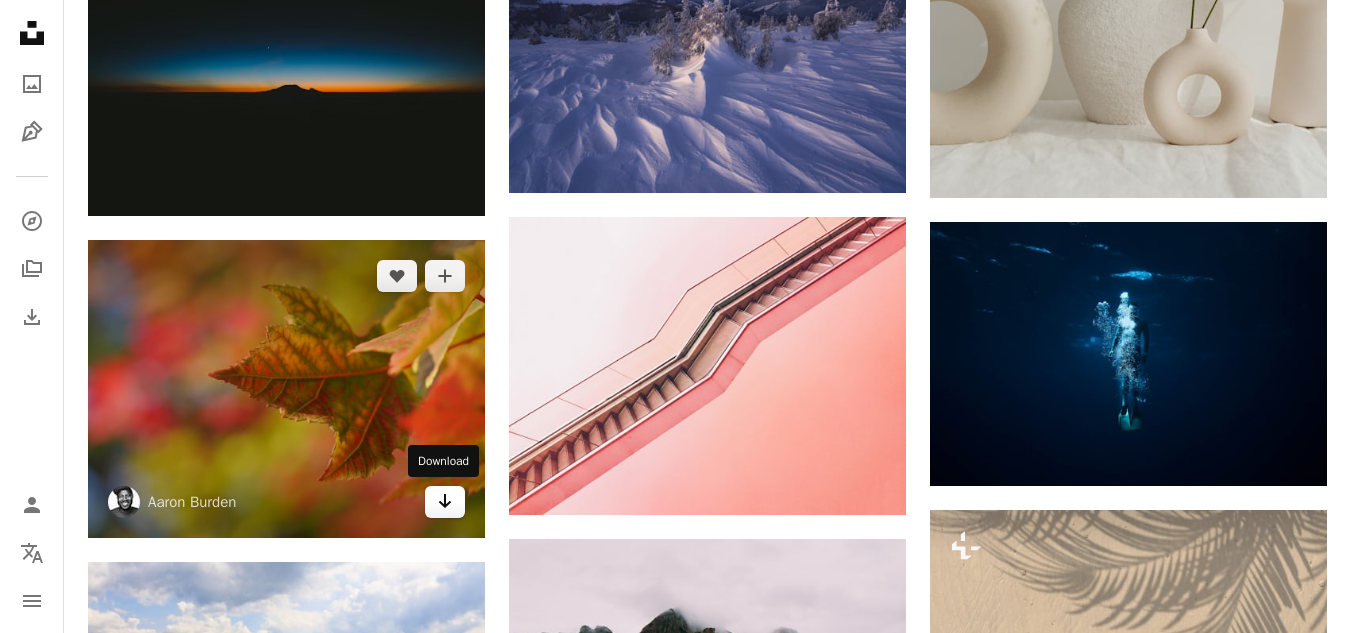click 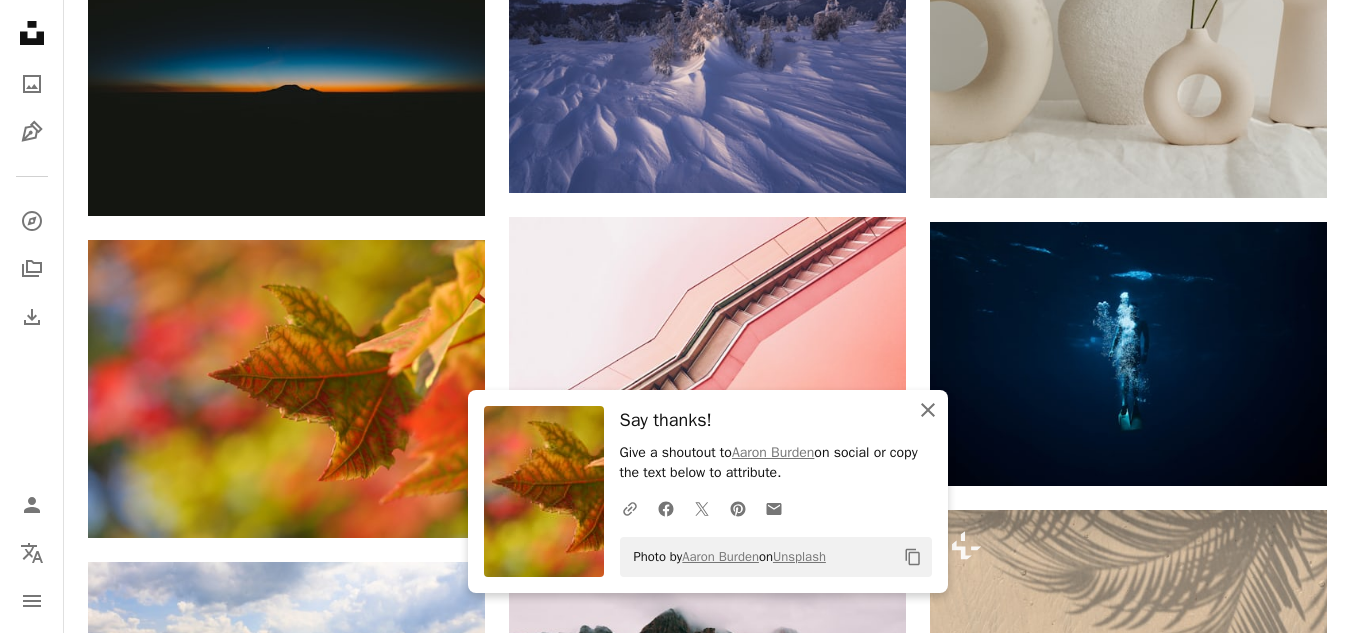 click on "An X shape" 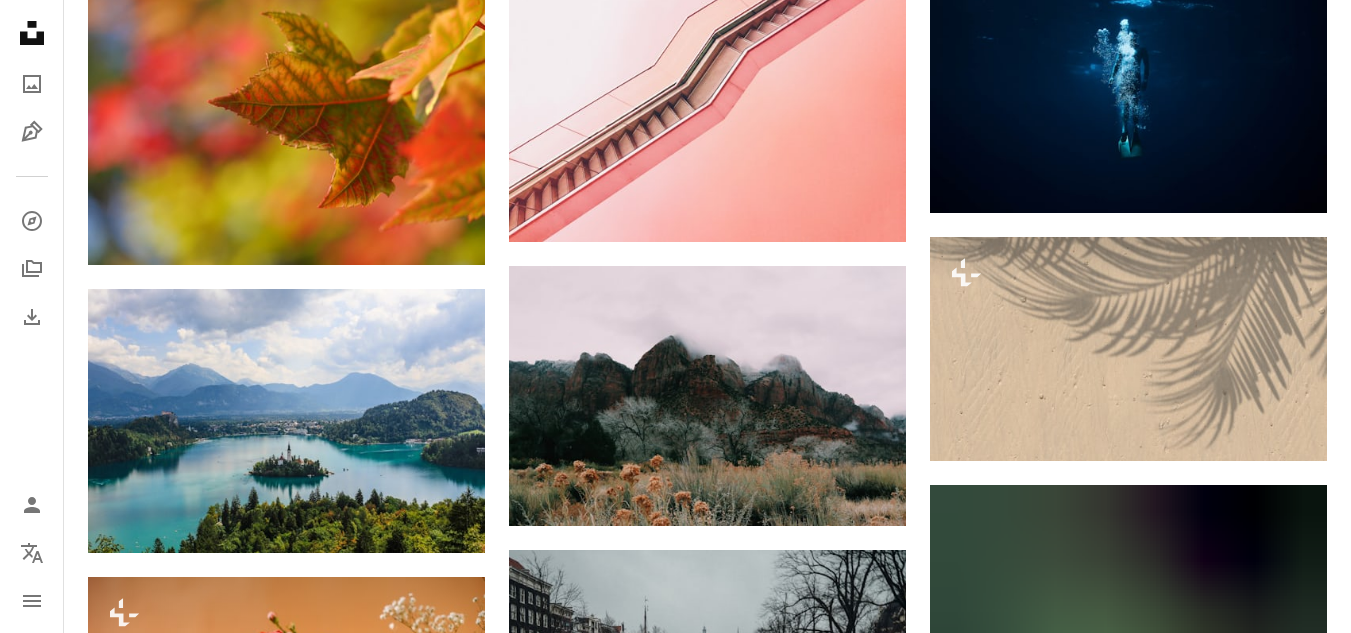 scroll, scrollTop: 15600, scrollLeft: 0, axis: vertical 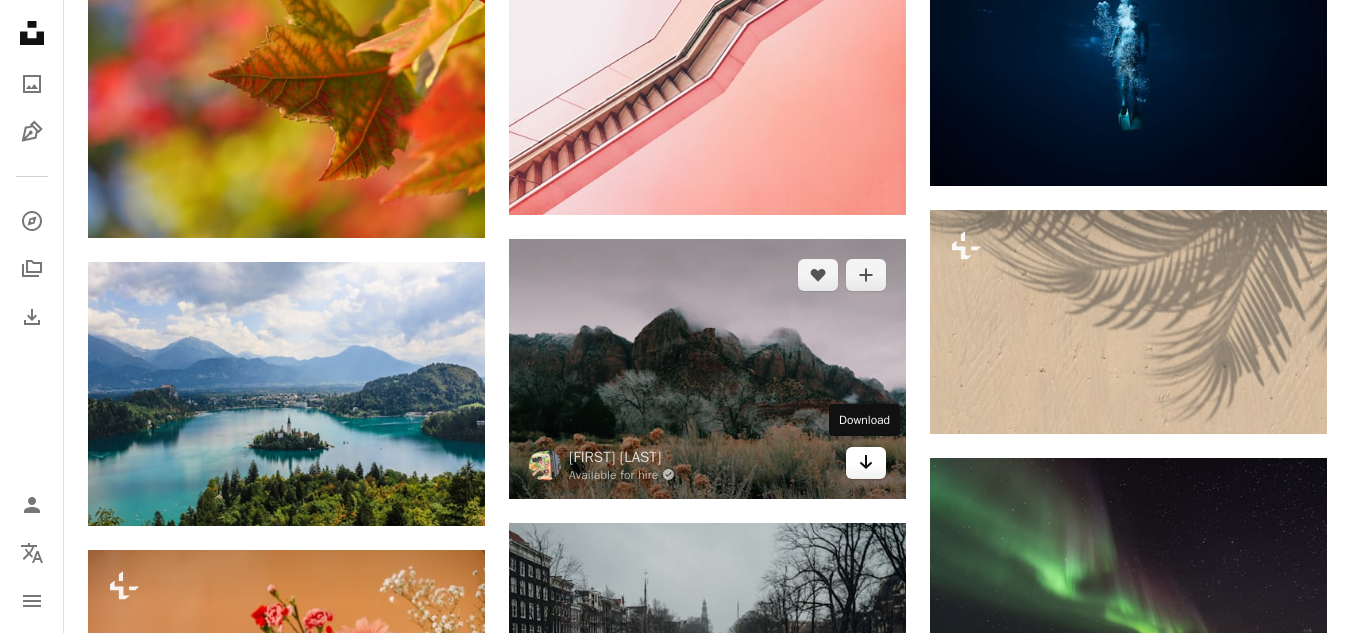 click on "Arrow pointing down" at bounding box center [866, 463] 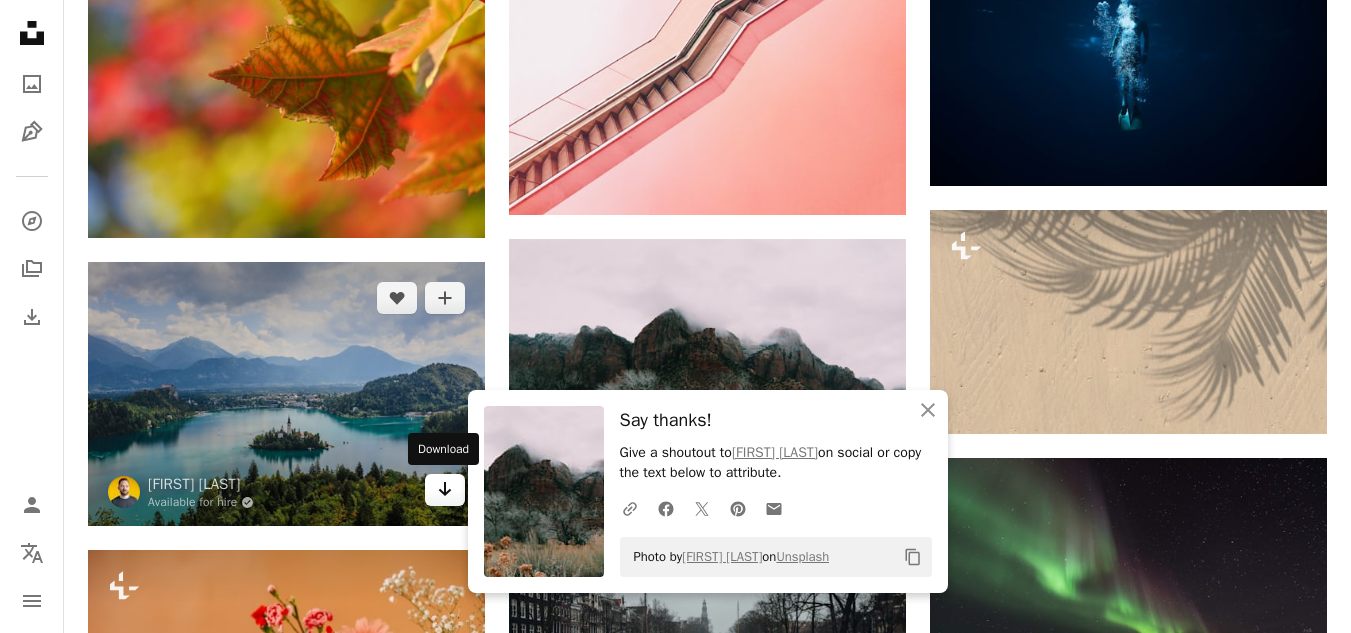 click on "Arrow pointing down" at bounding box center (445, 490) 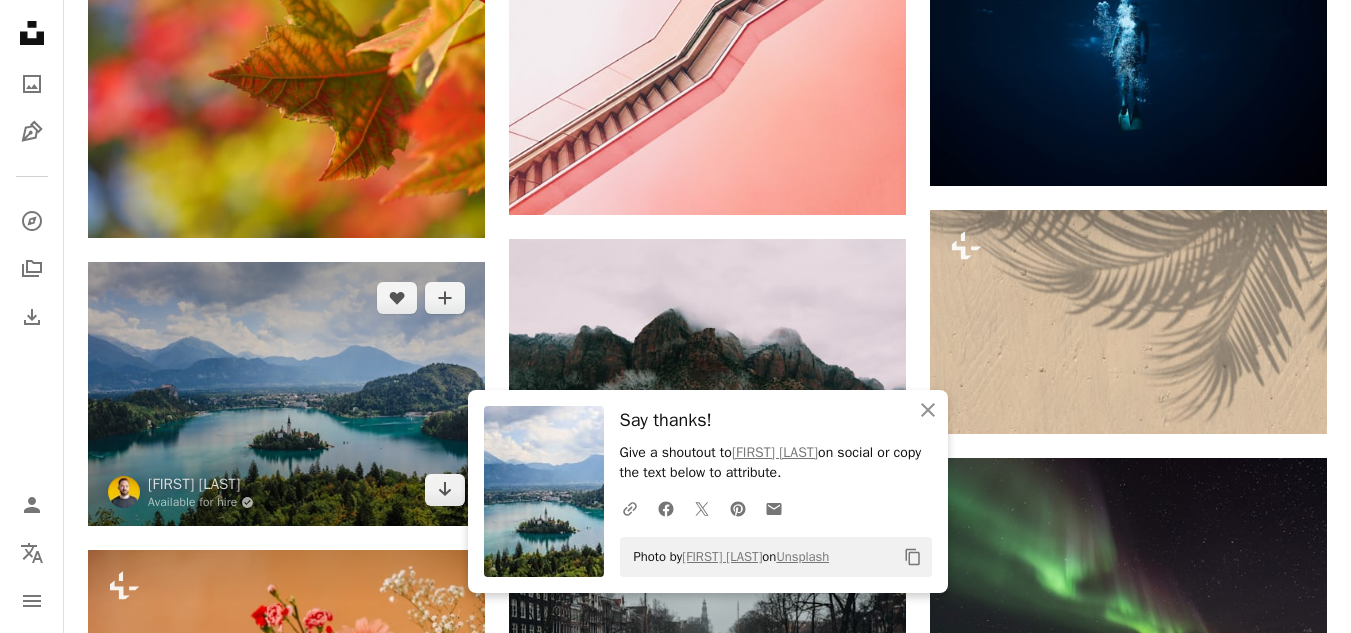 scroll, scrollTop: 15800, scrollLeft: 0, axis: vertical 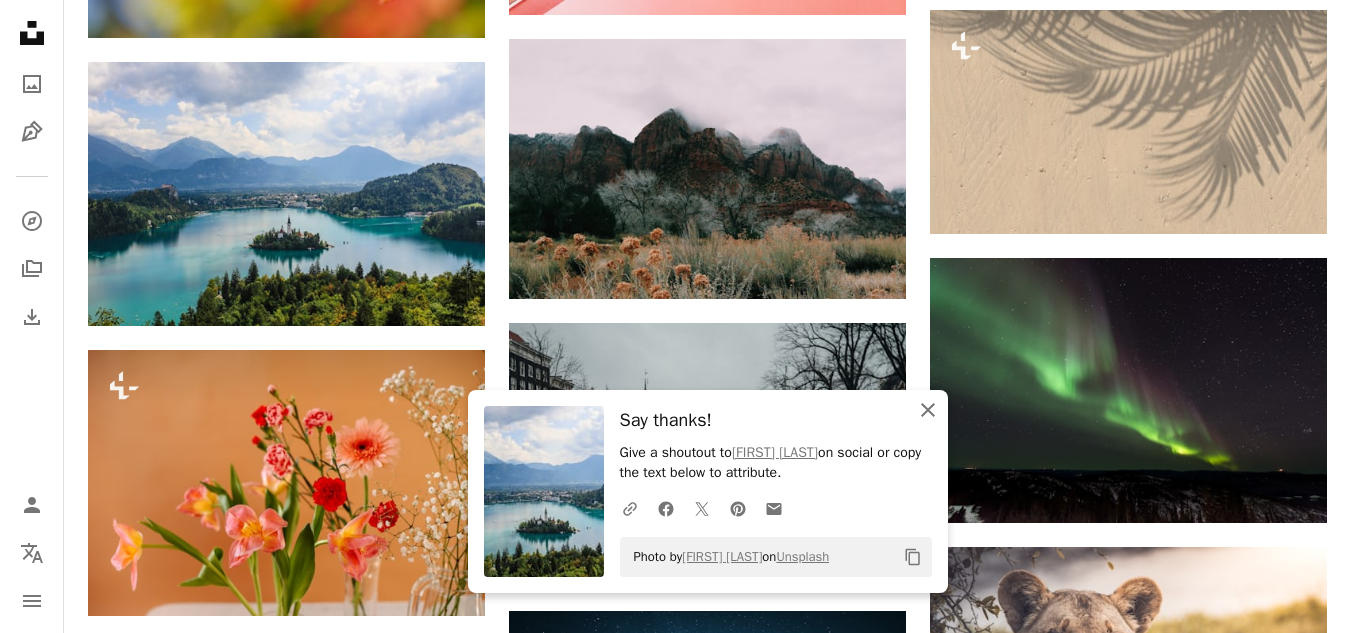 click on "An X shape" 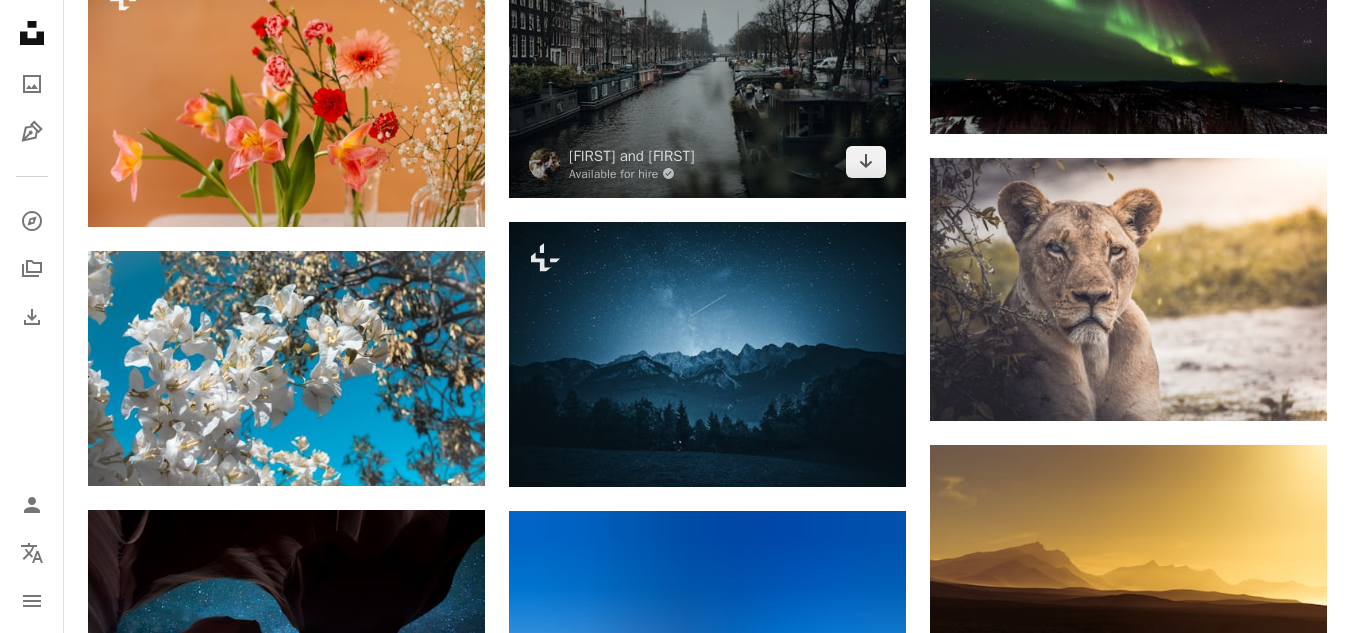 scroll, scrollTop: 16300, scrollLeft: 0, axis: vertical 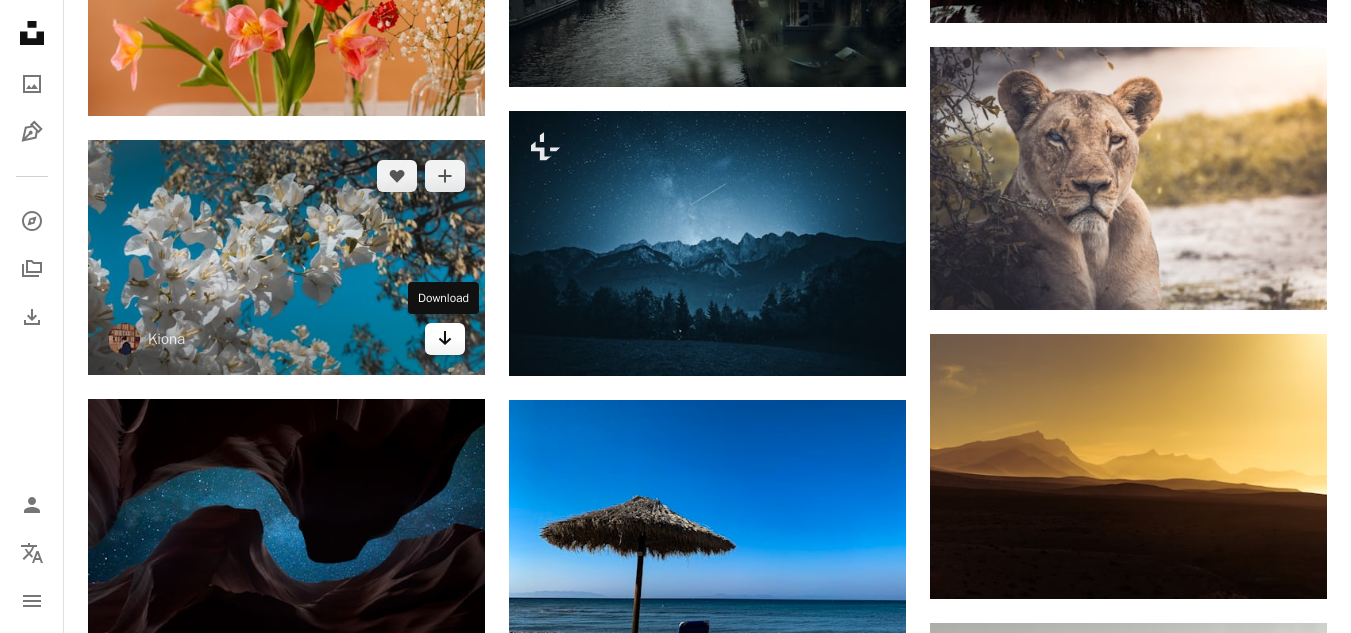 click on "Arrow pointing down" 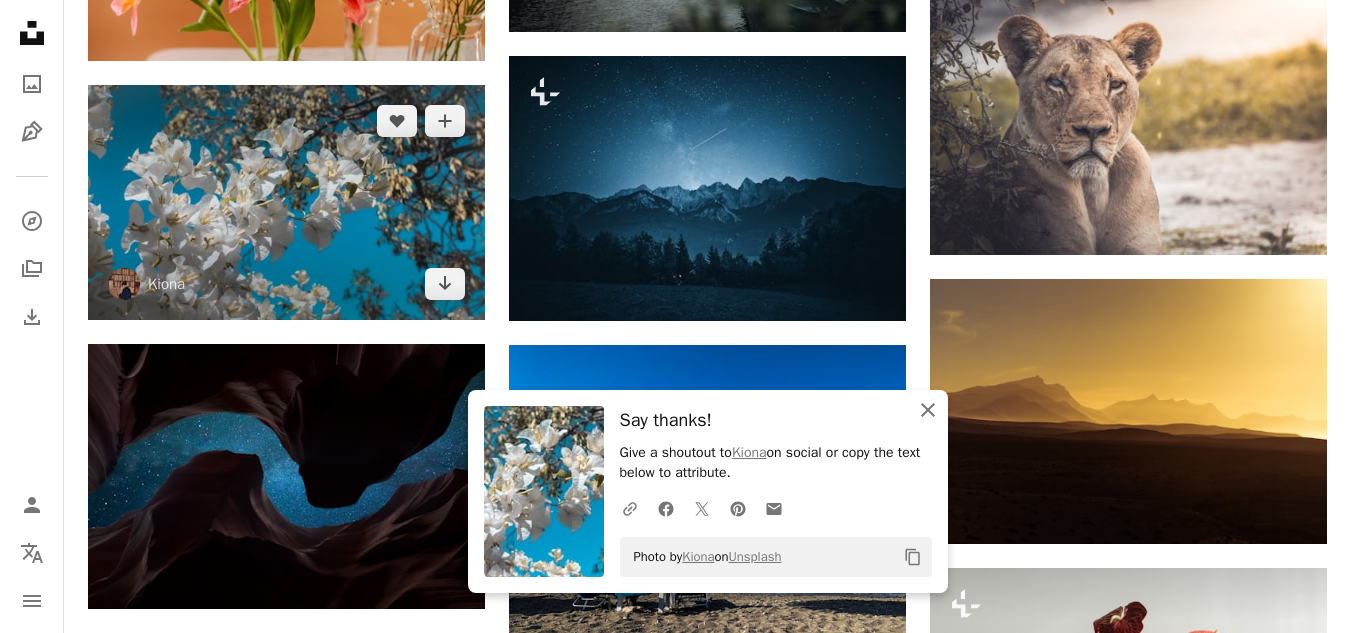 scroll, scrollTop: 16500, scrollLeft: 0, axis: vertical 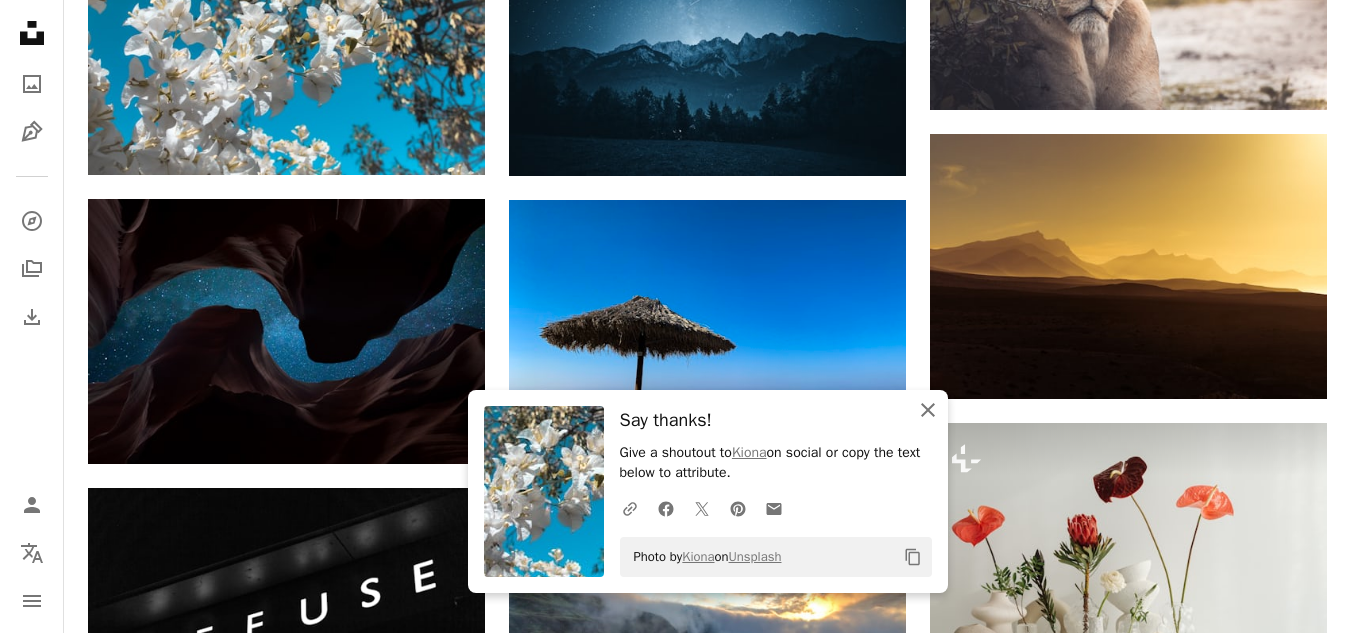 click on "An X shape" 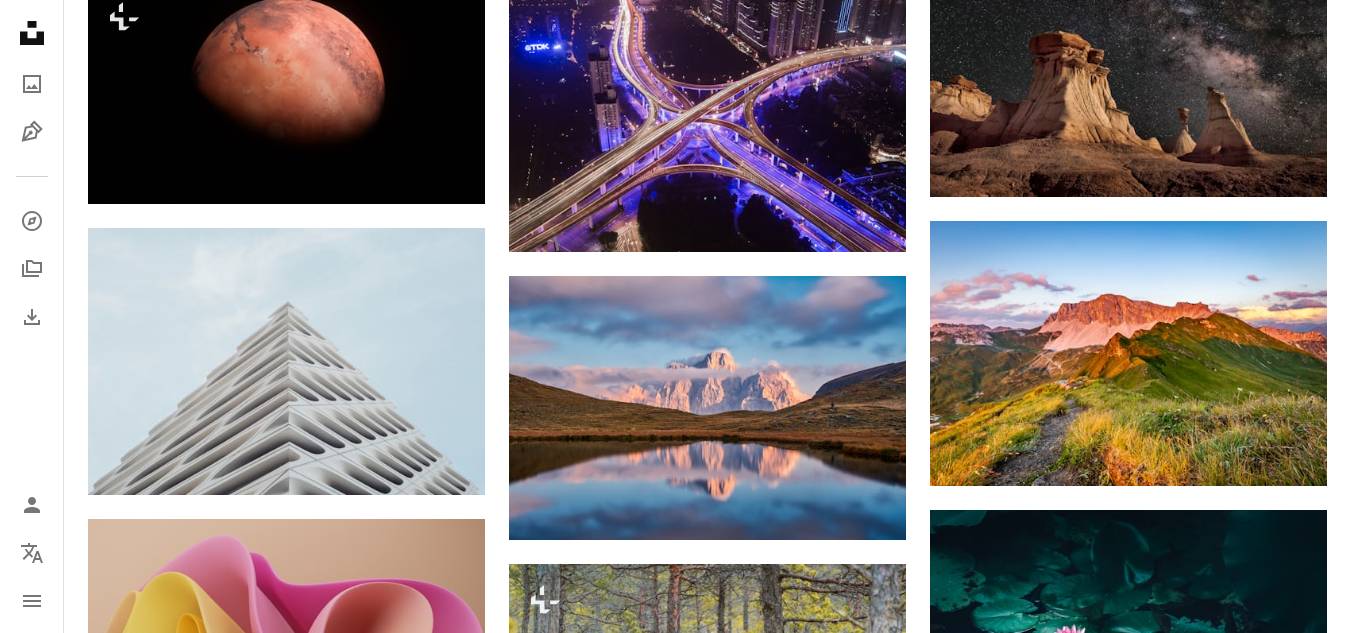 scroll, scrollTop: 17300, scrollLeft: 0, axis: vertical 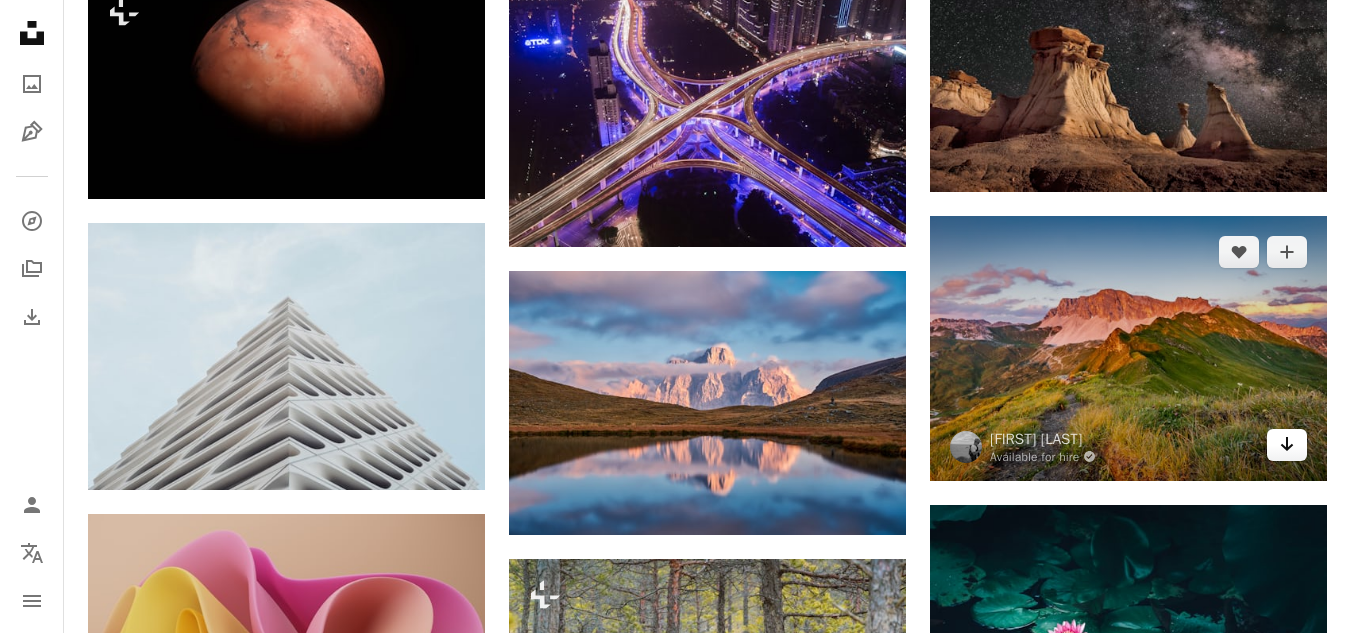 click on "Arrow pointing down" 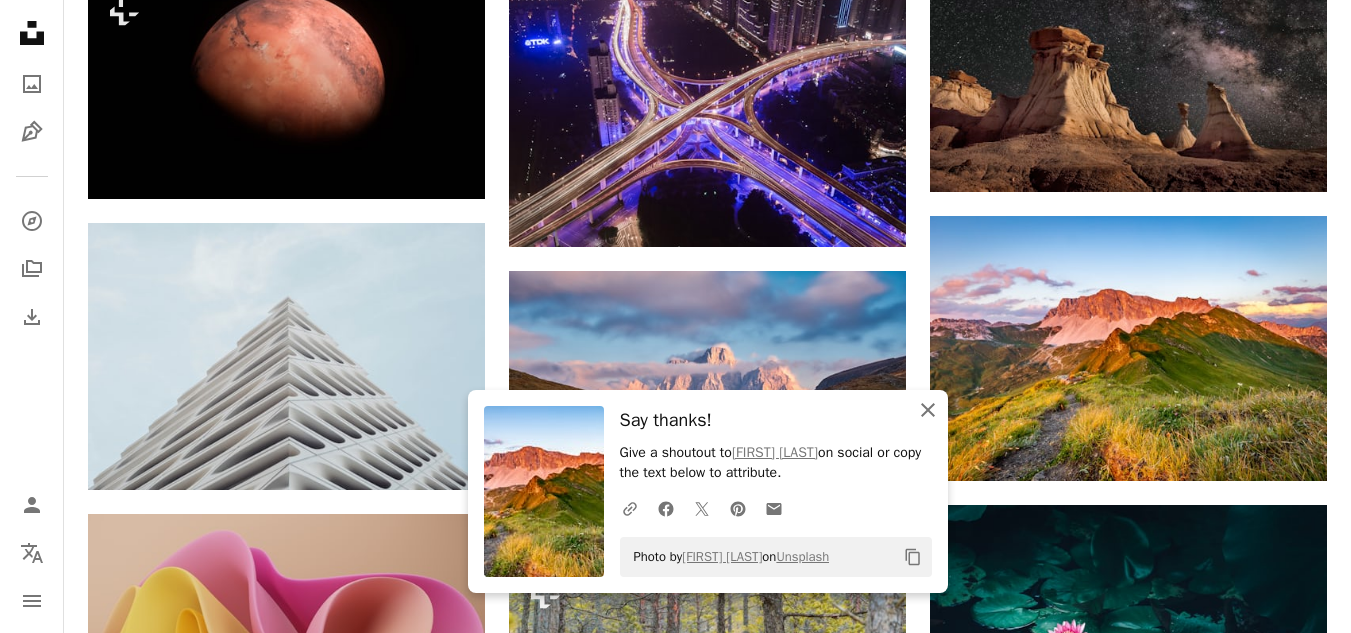 click on "An X shape" 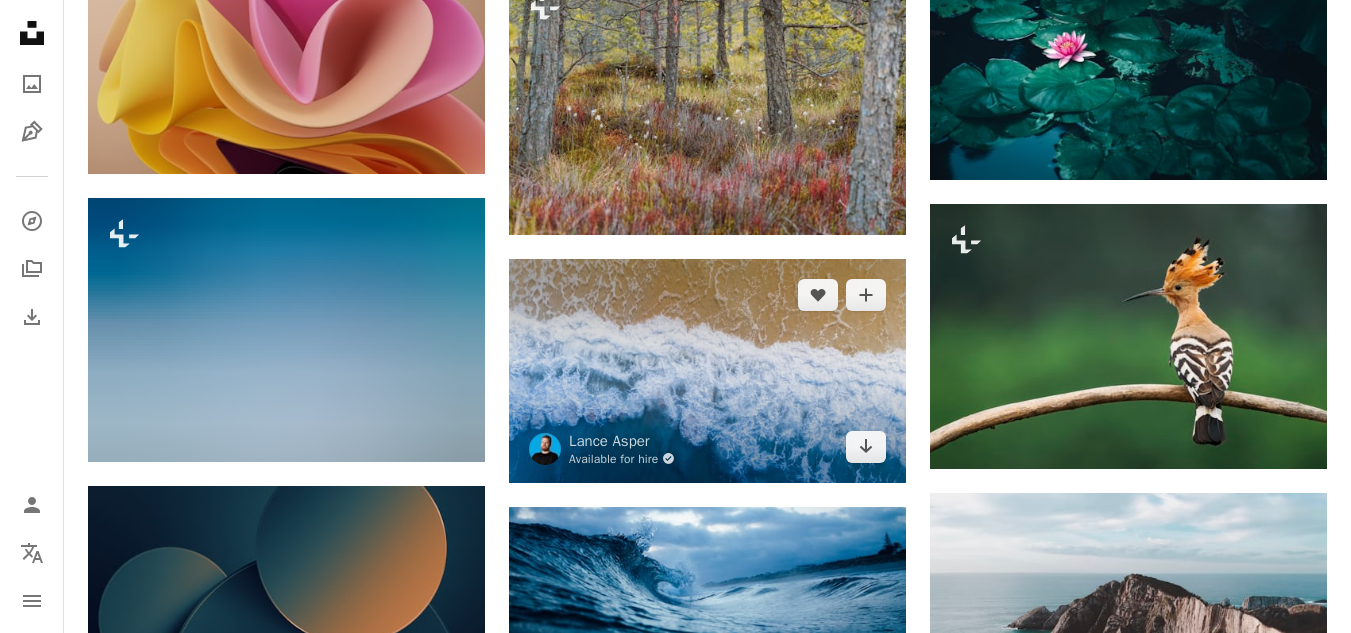 scroll, scrollTop: 17900, scrollLeft: 0, axis: vertical 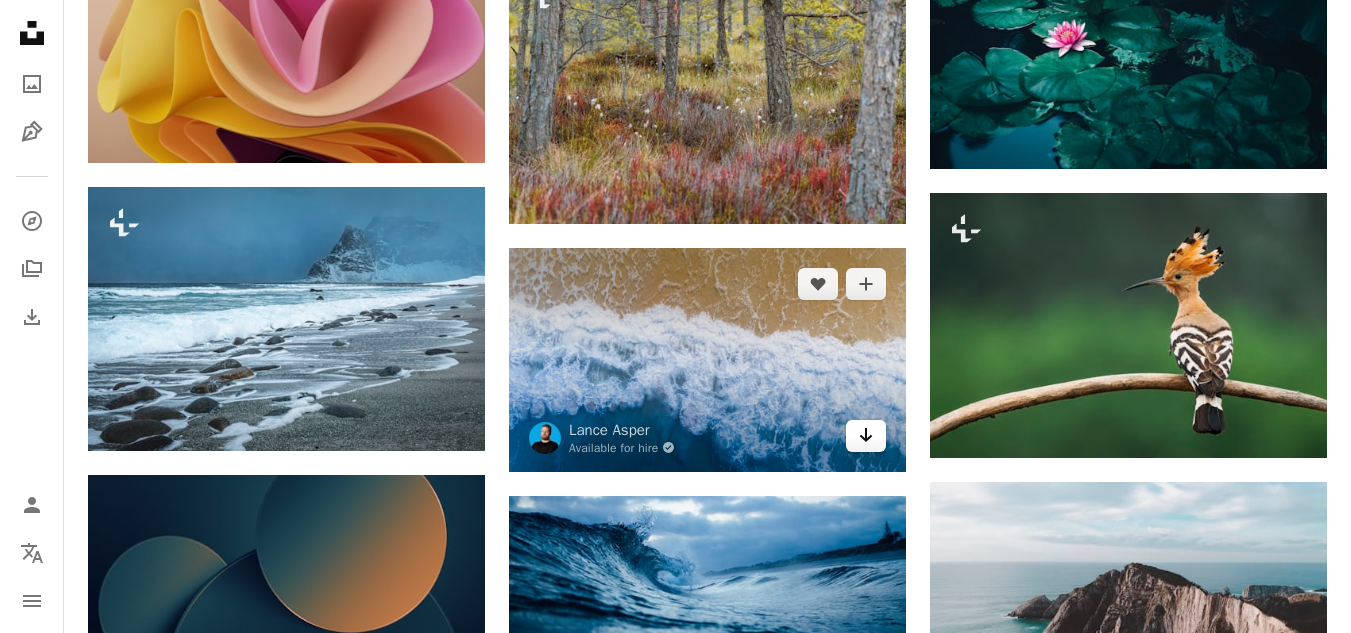 click on "Arrow pointing down" at bounding box center (866, 436) 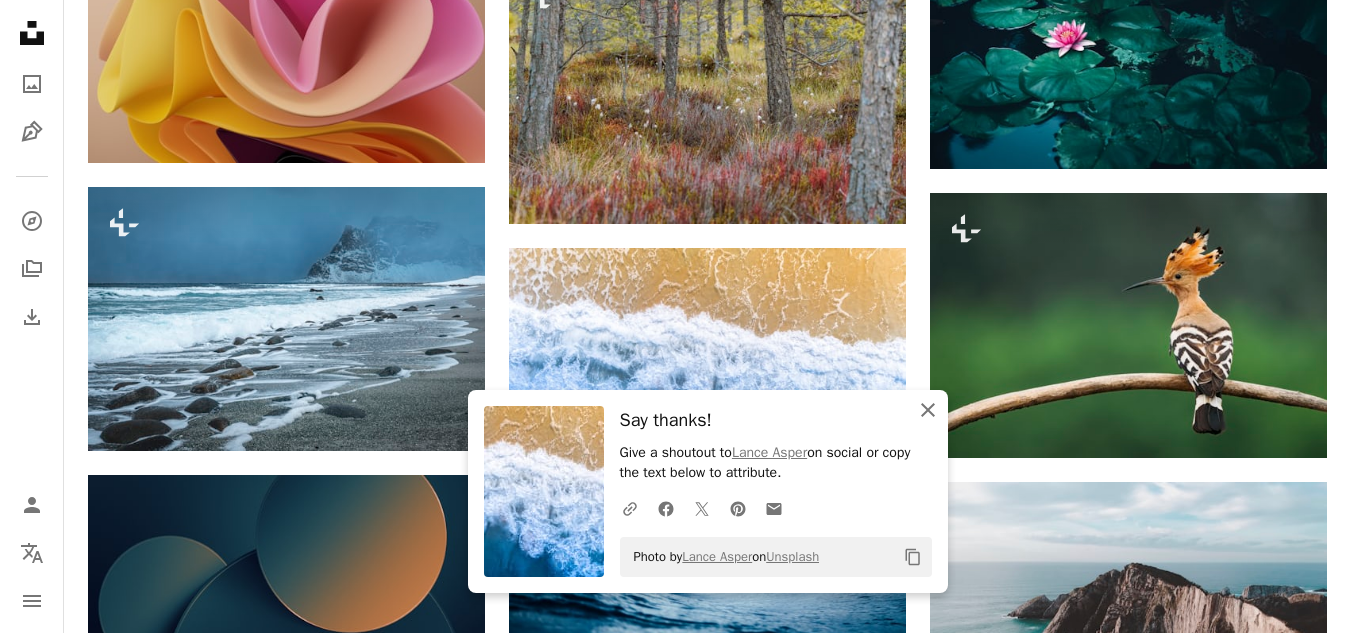 click on "An X shape" 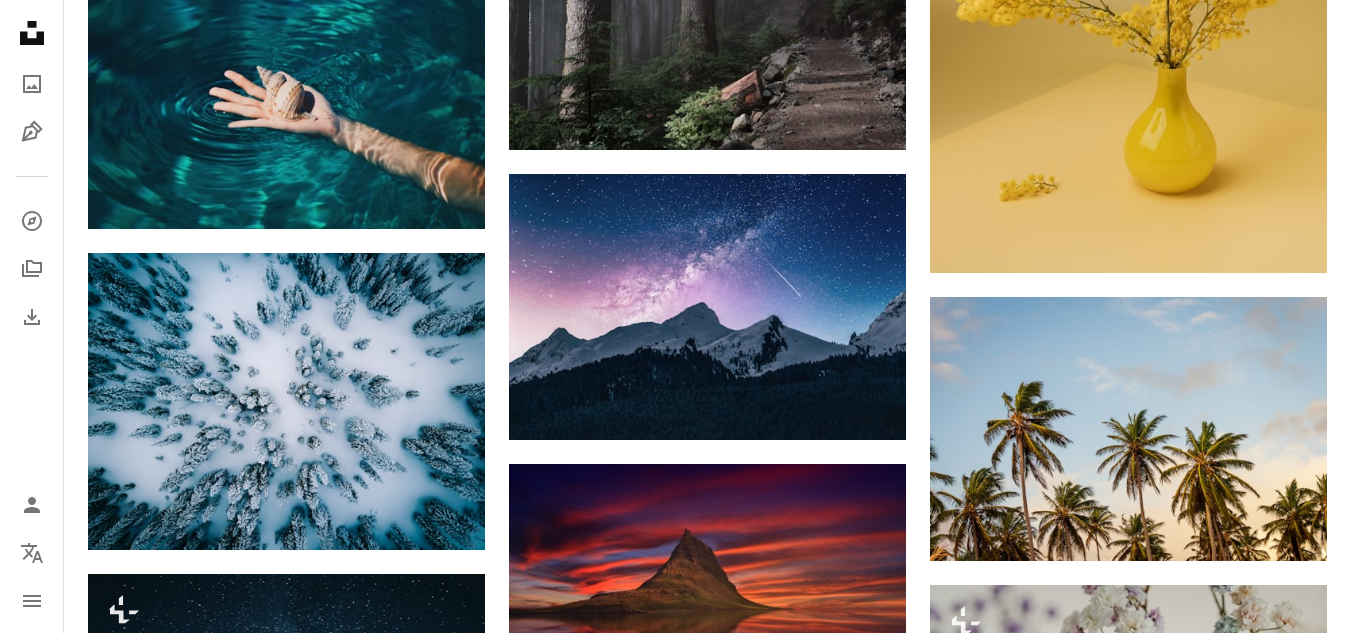 scroll, scrollTop: 19600, scrollLeft: 0, axis: vertical 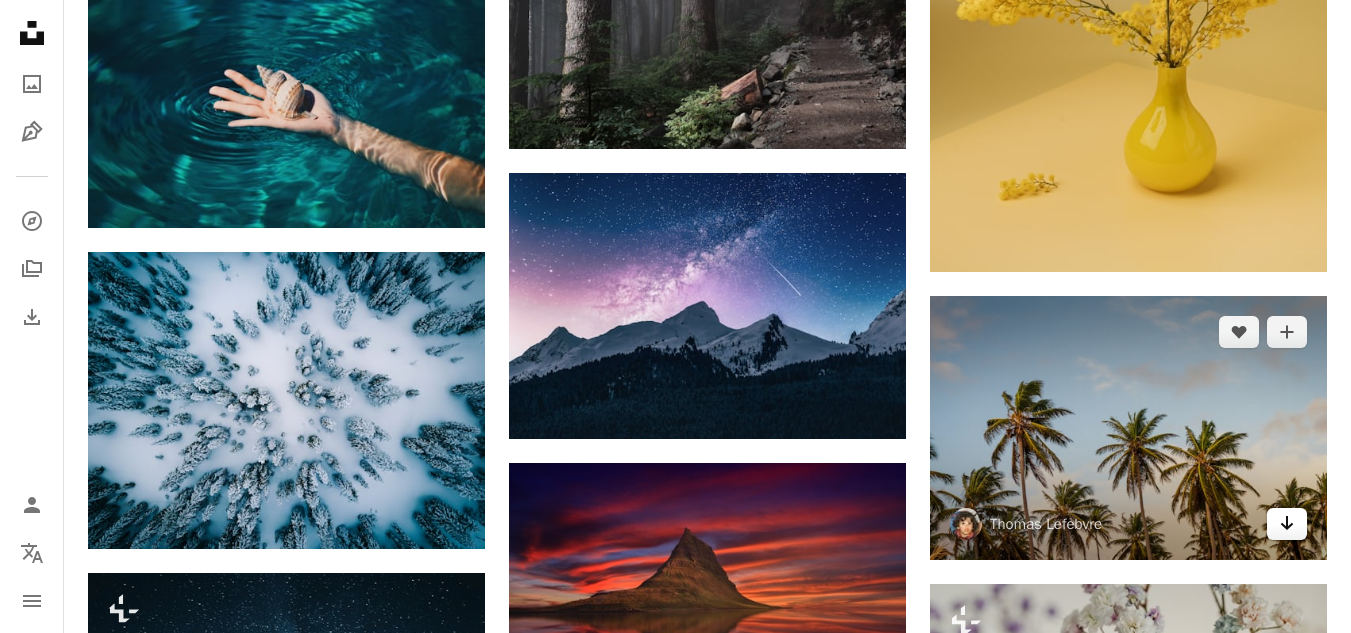 click 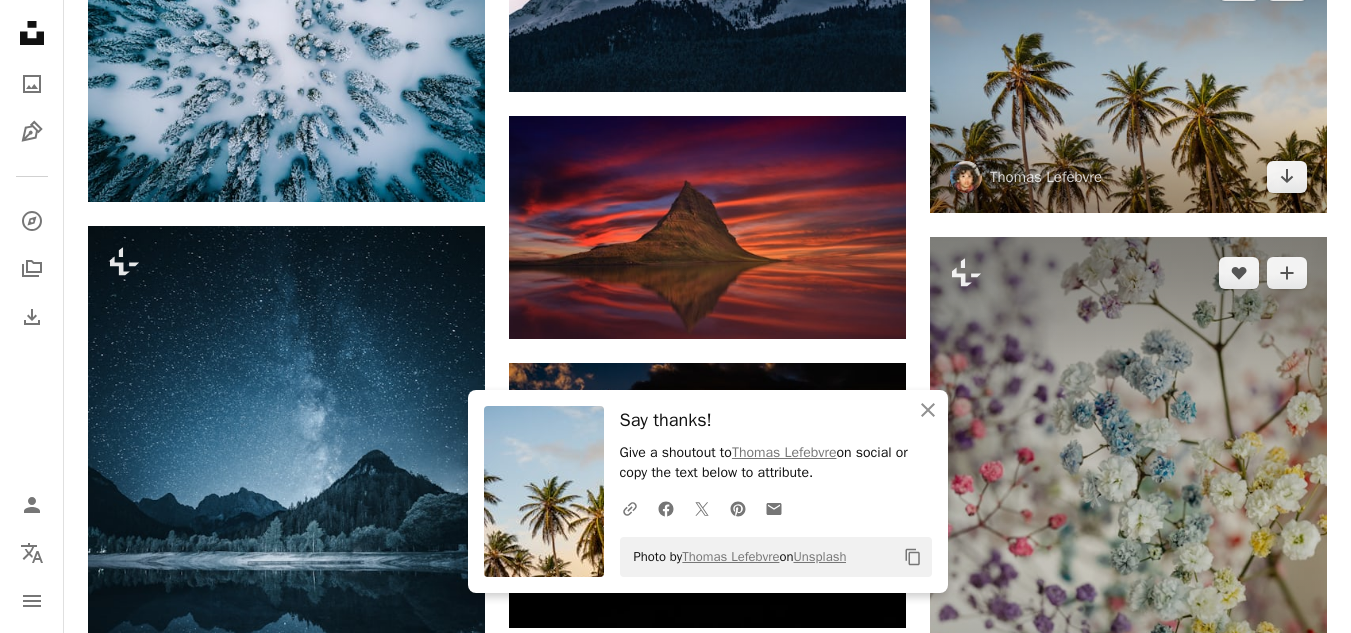 scroll, scrollTop: 20100, scrollLeft: 0, axis: vertical 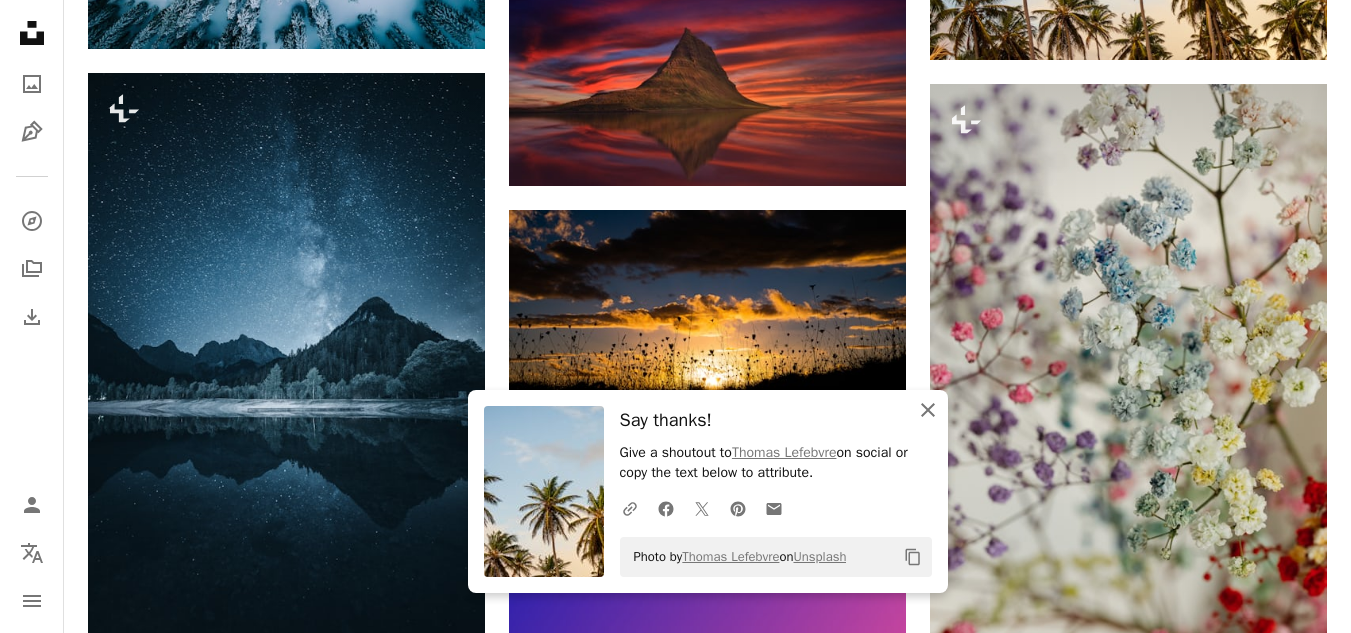 click on "An X shape" 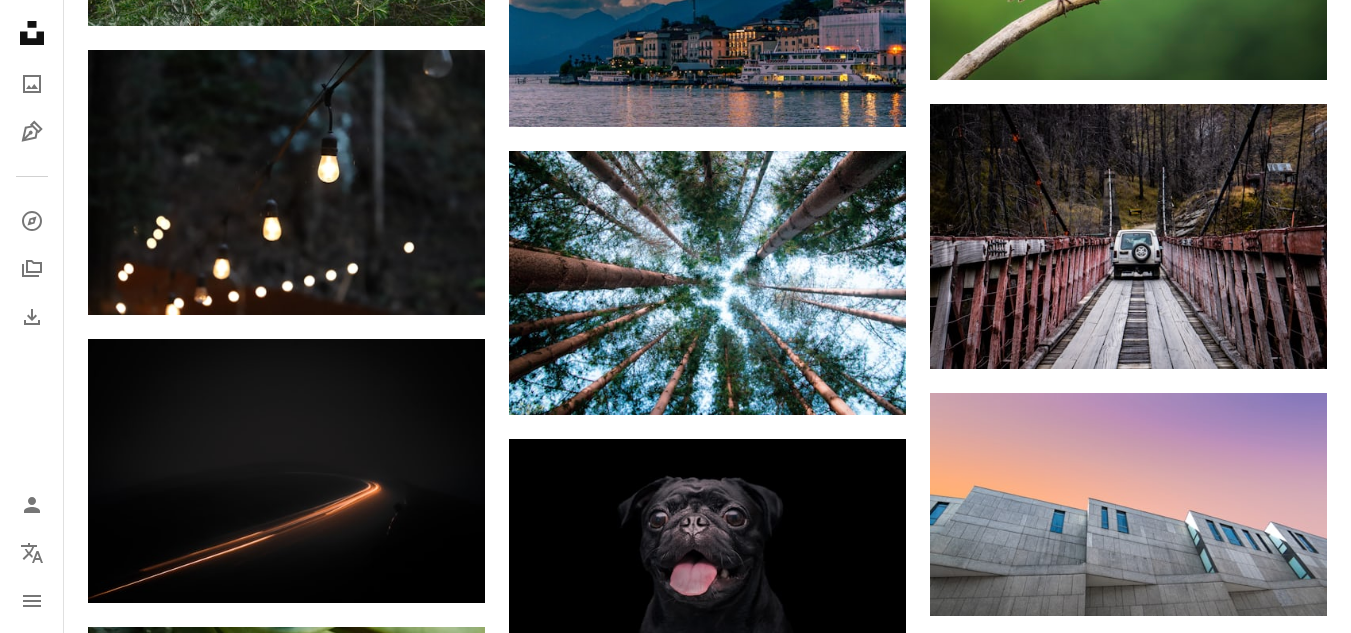 scroll, scrollTop: 21300, scrollLeft: 0, axis: vertical 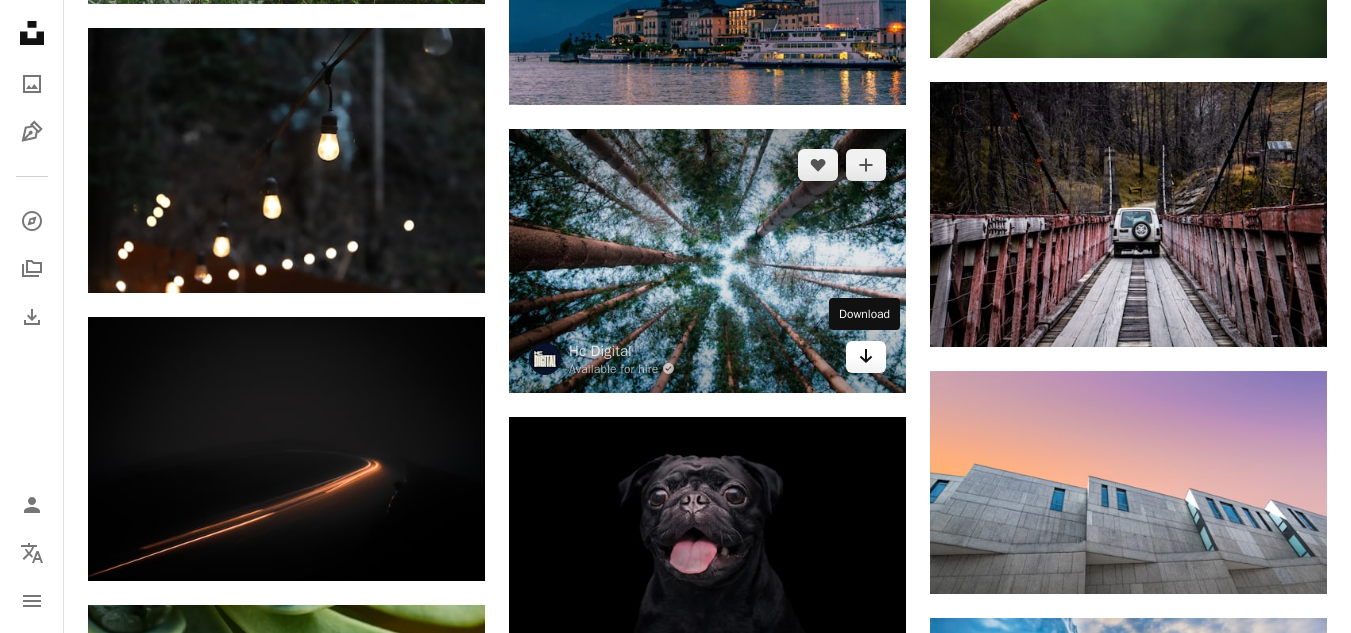 click 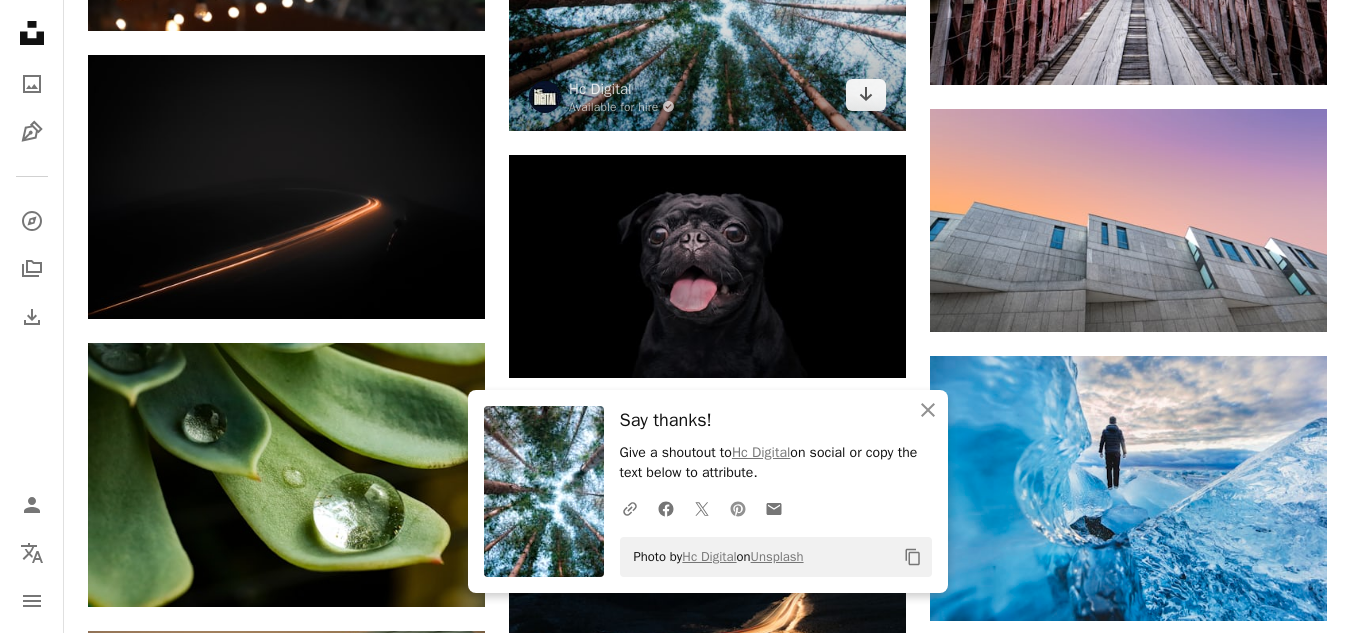 scroll, scrollTop: 21700, scrollLeft: 0, axis: vertical 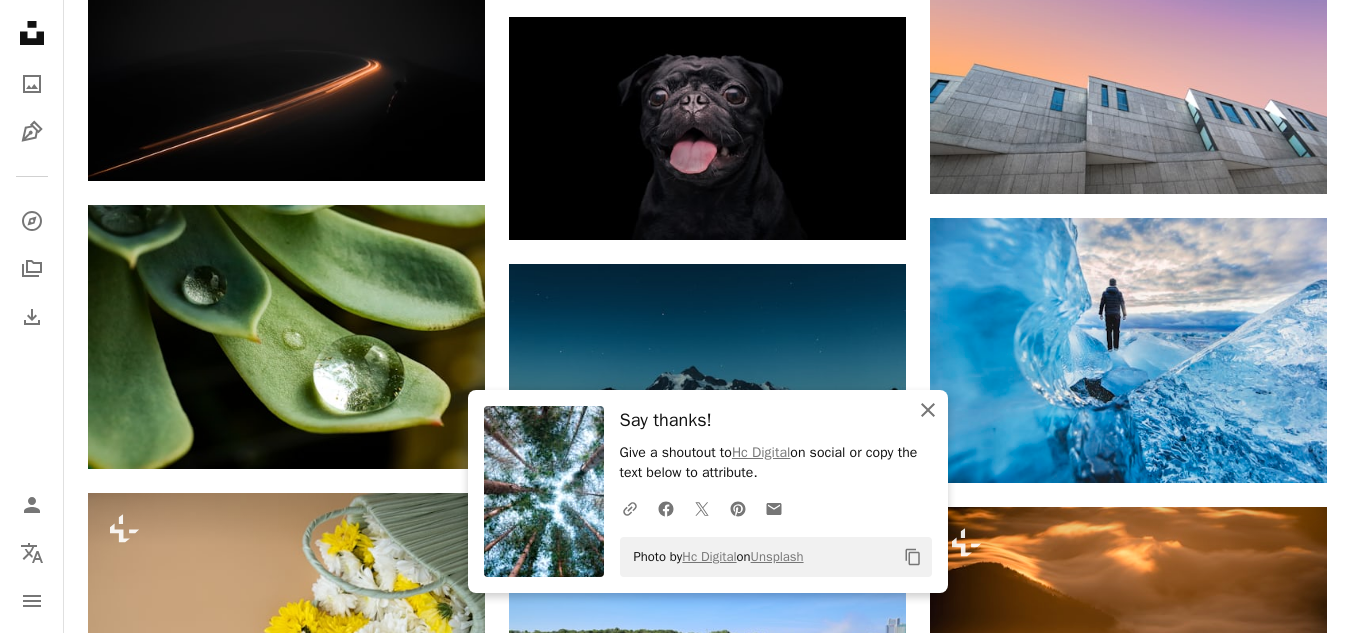 click on "An X shape" 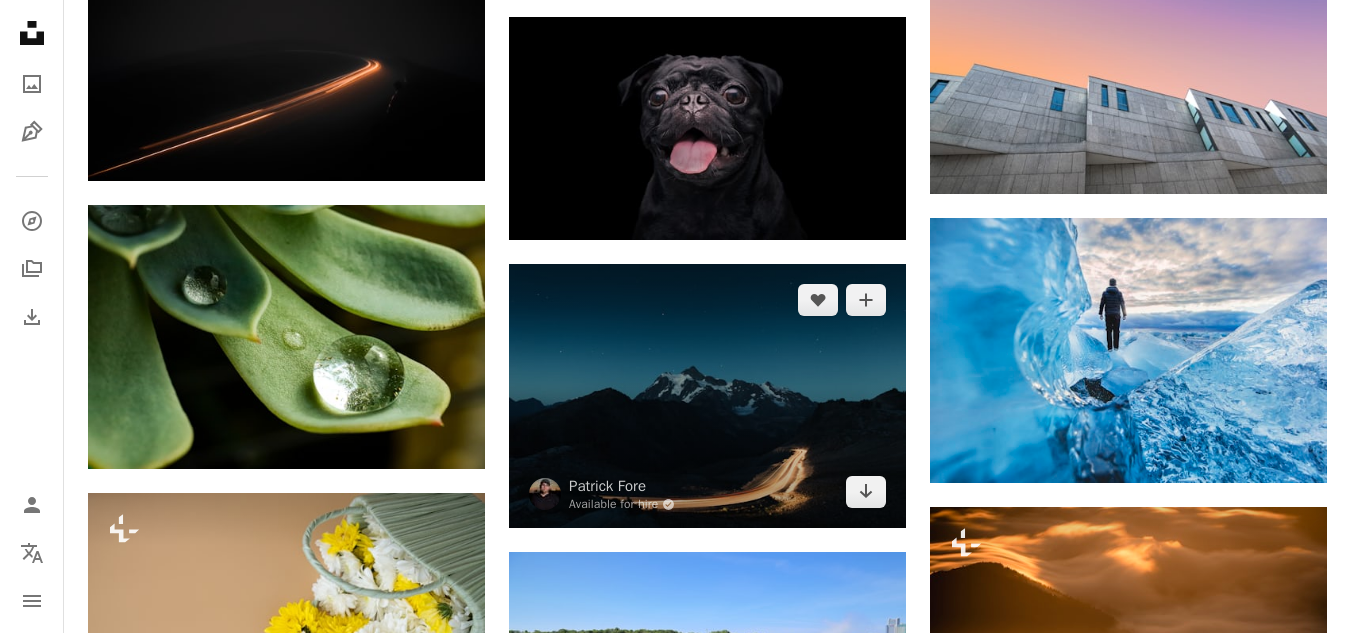 scroll, scrollTop: 21900, scrollLeft: 0, axis: vertical 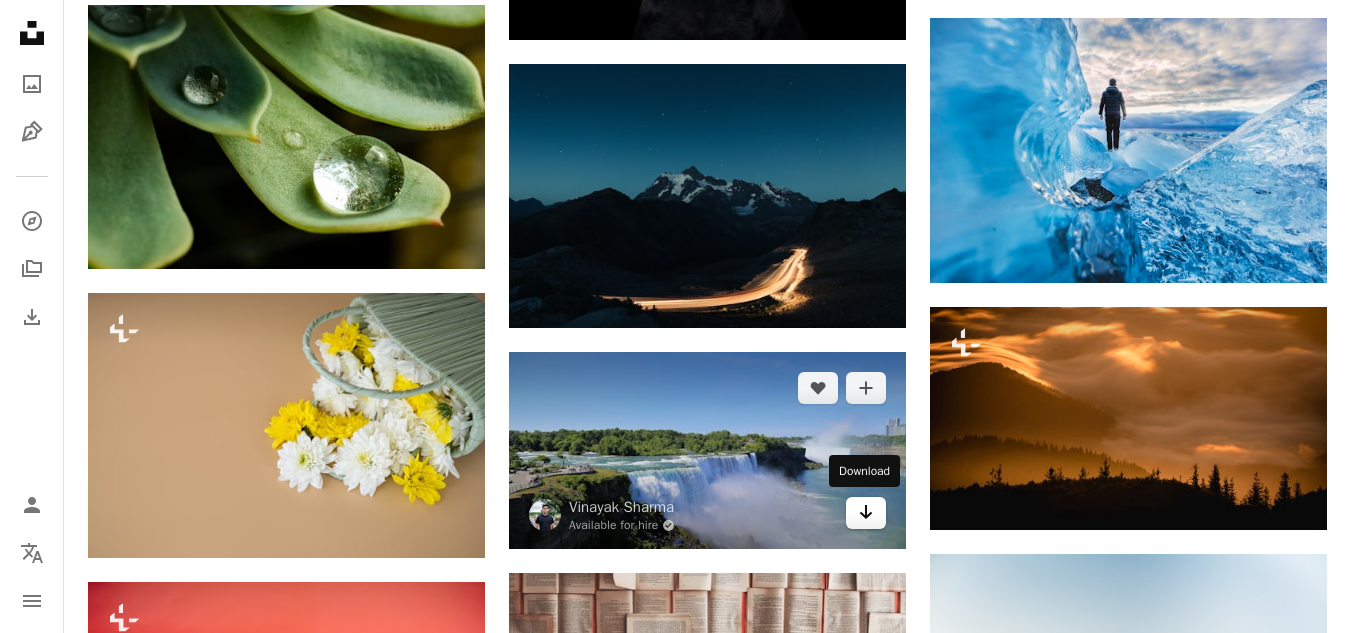 click on "Arrow pointing down" at bounding box center [866, 513] 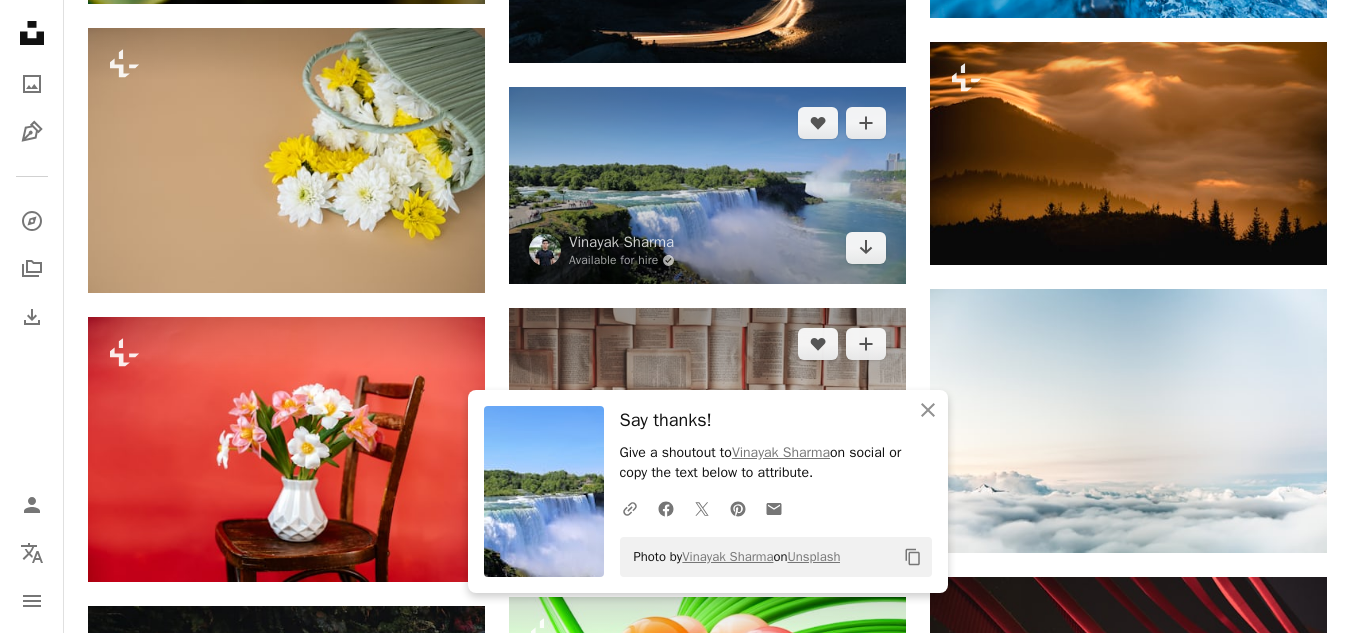 scroll, scrollTop: 22200, scrollLeft: 0, axis: vertical 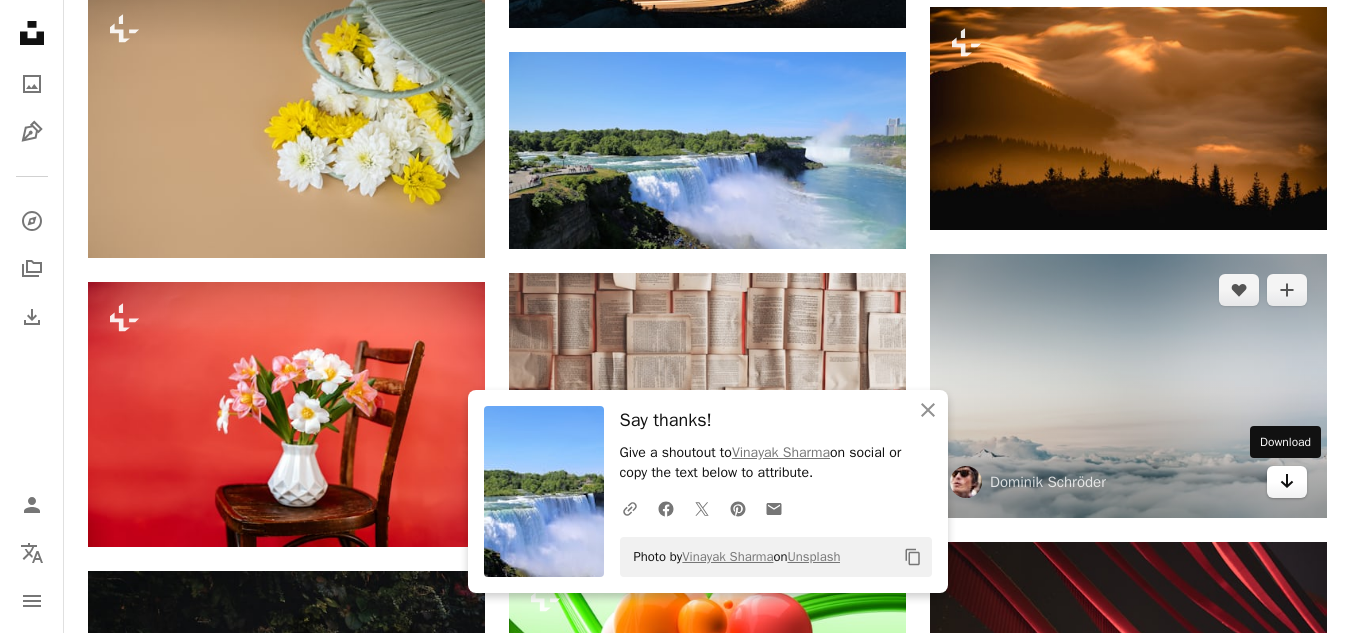 click on "Arrow pointing down" at bounding box center [1287, 482] 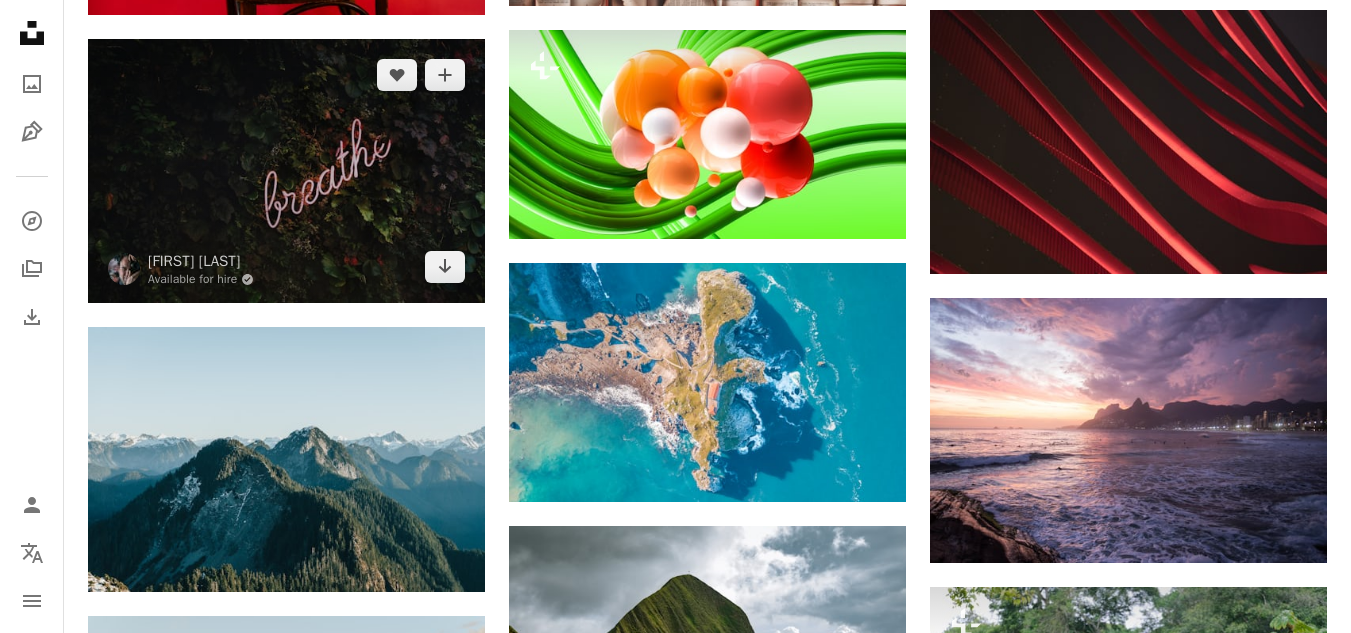 scroll, scrollTop: 22700, scrollLeft: 0, axis: vertical 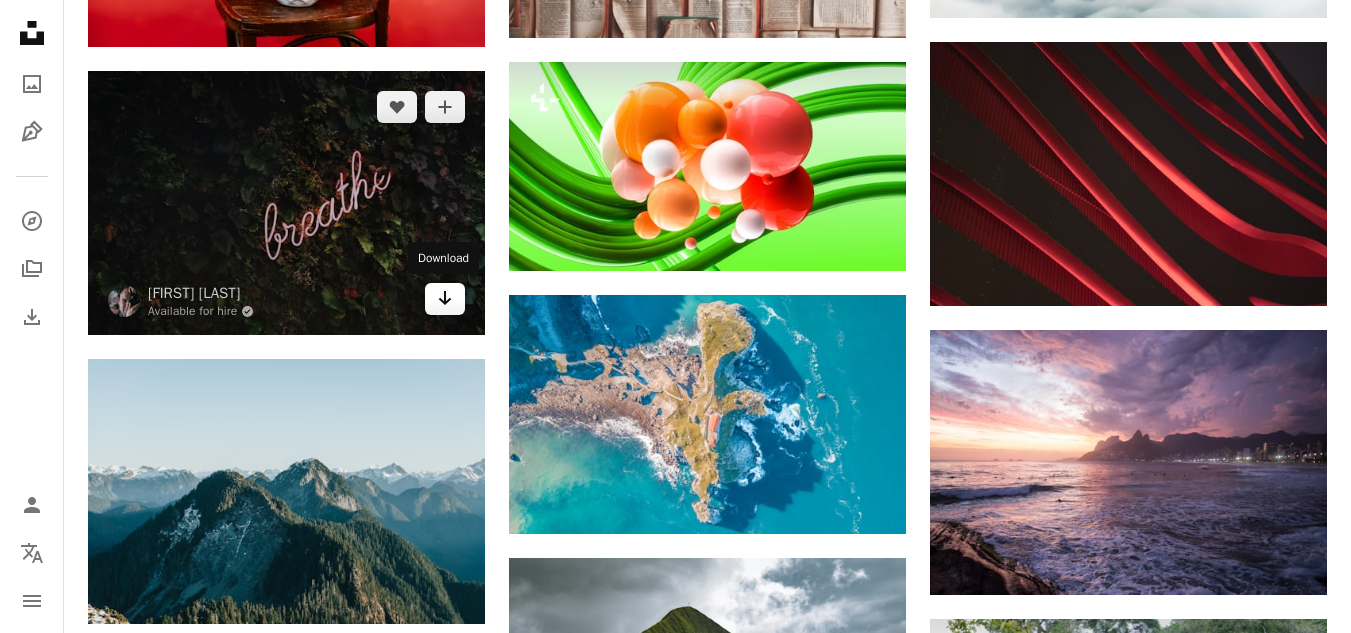 click on "Arrow pointing down" 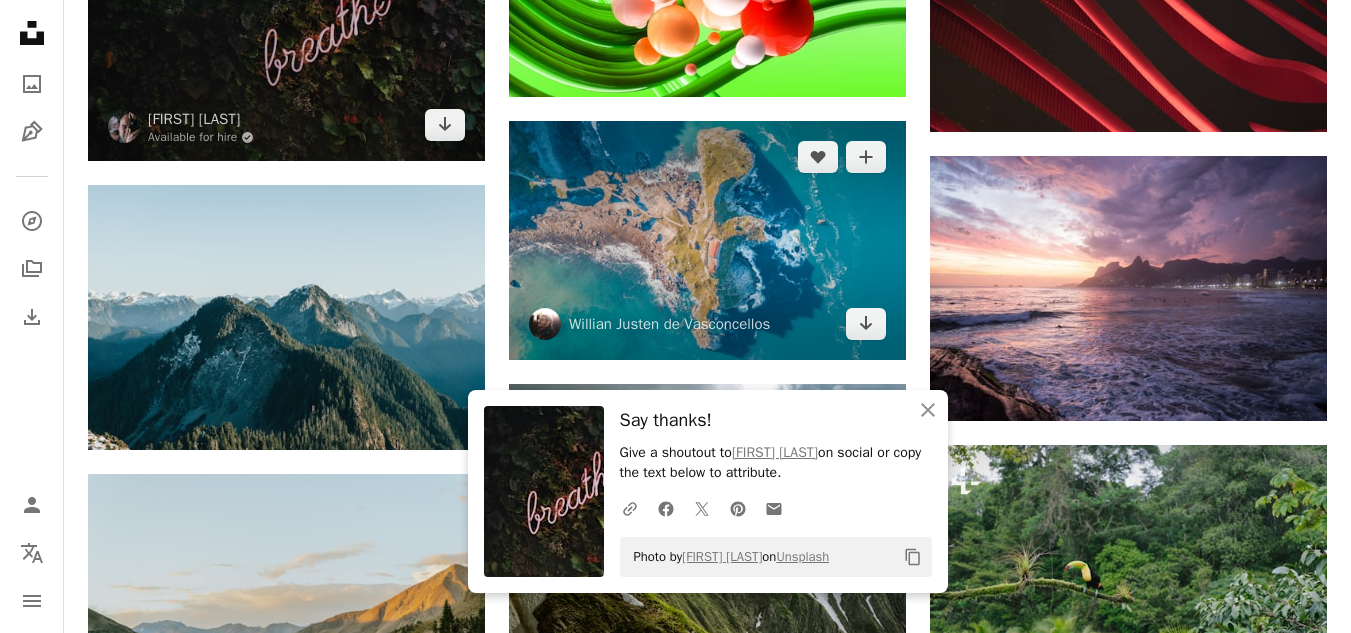 scroll, scrollTop: 22900, scrollLeft: 0, axis: vertical 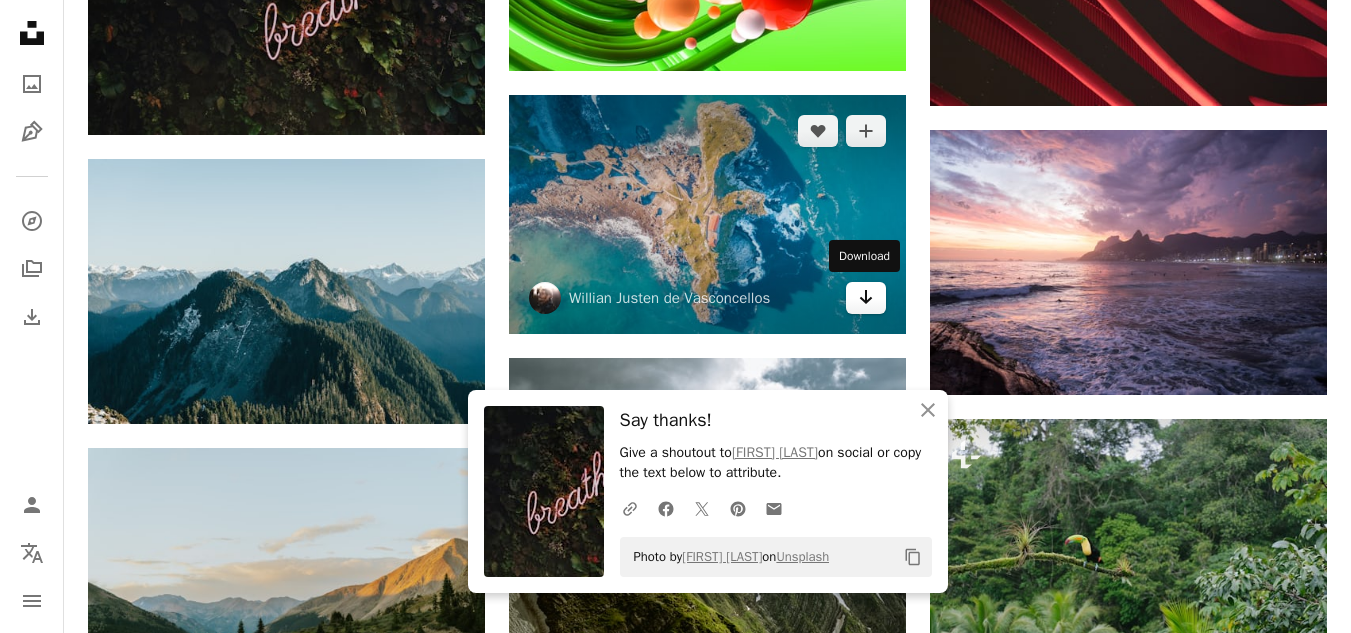 click on "Arrow pointing down" 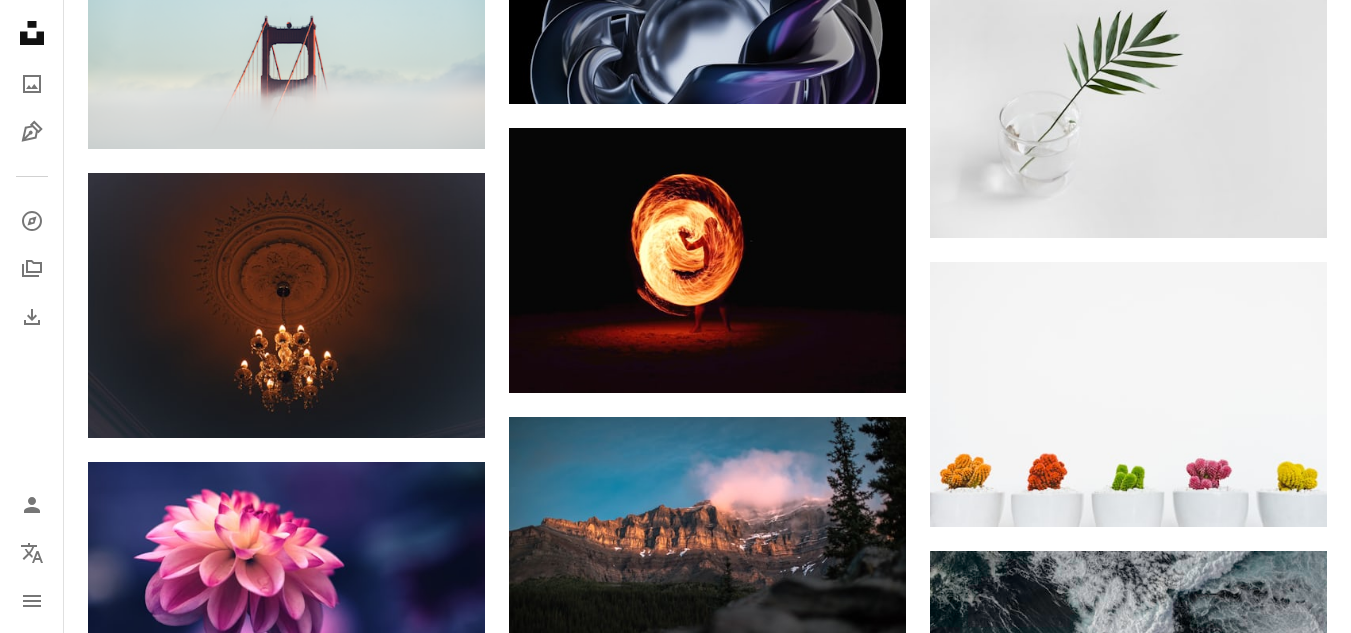 scroll, scrollTop: 25300, scrollLeft: 0, axis: vertical 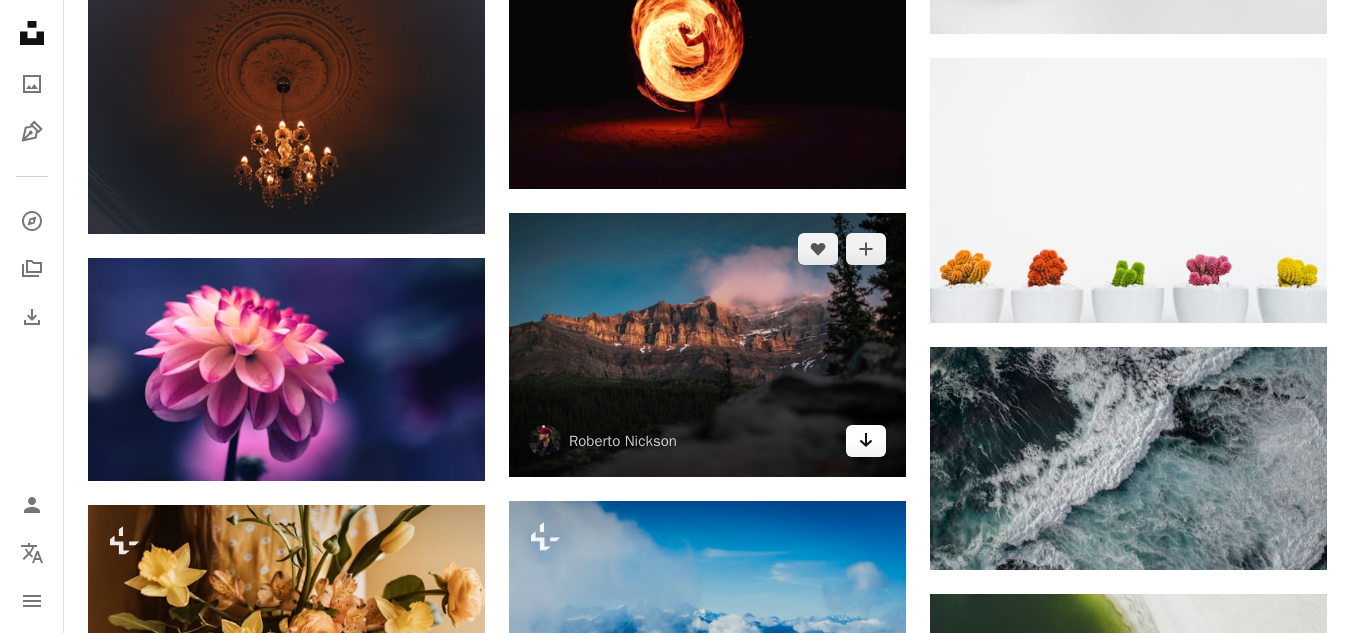 click on "Arrow pointing down" at bounding box center (866, 441) 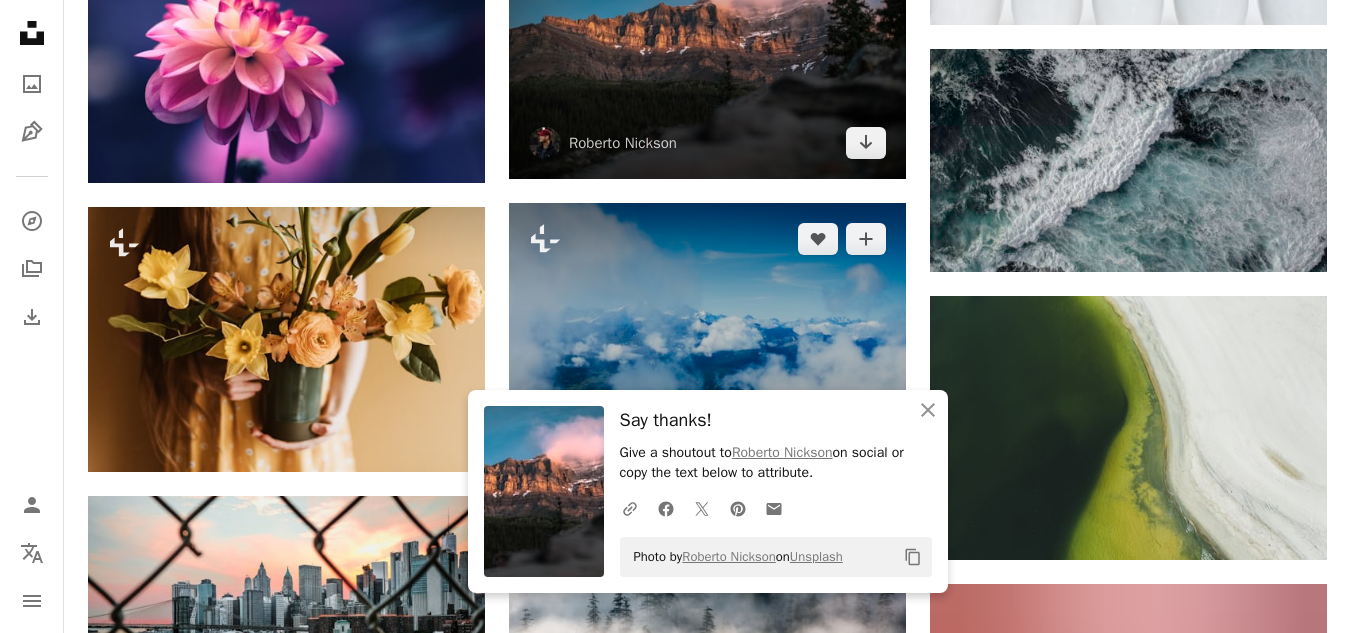 scroll, scrollTop: 25600, scrollLeft: 0, axis: vertical 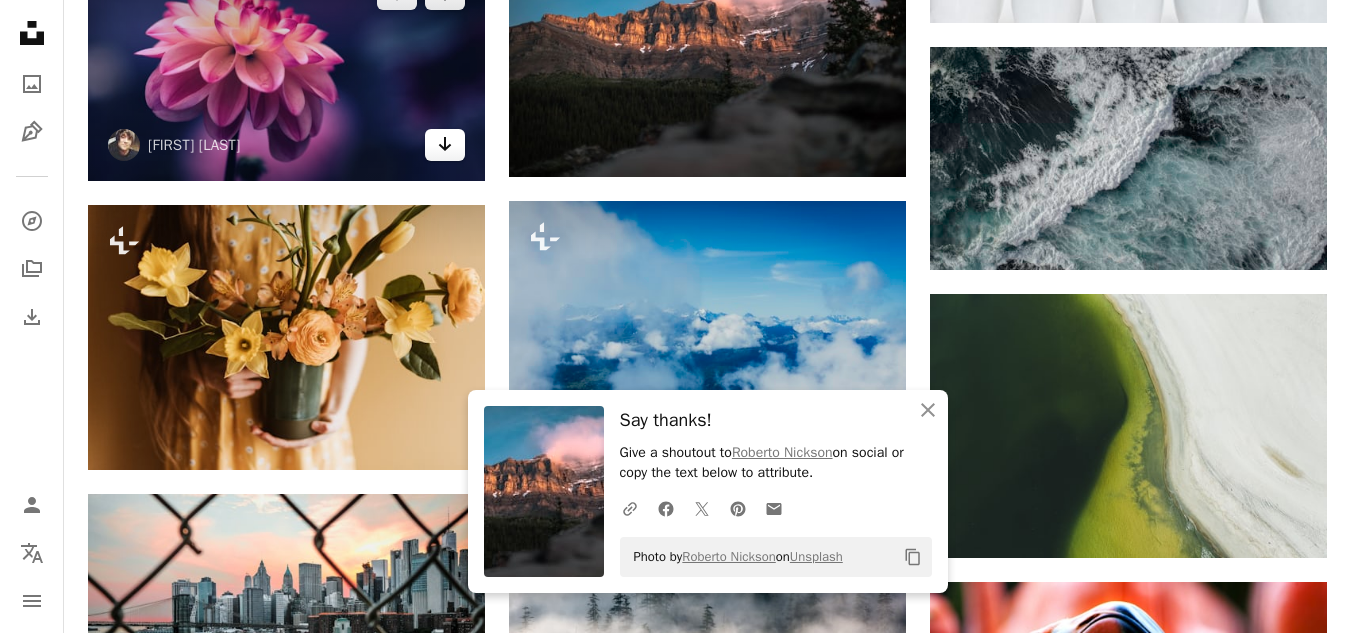 click on "Arrow pointing down" at bounding box center (445, 145) 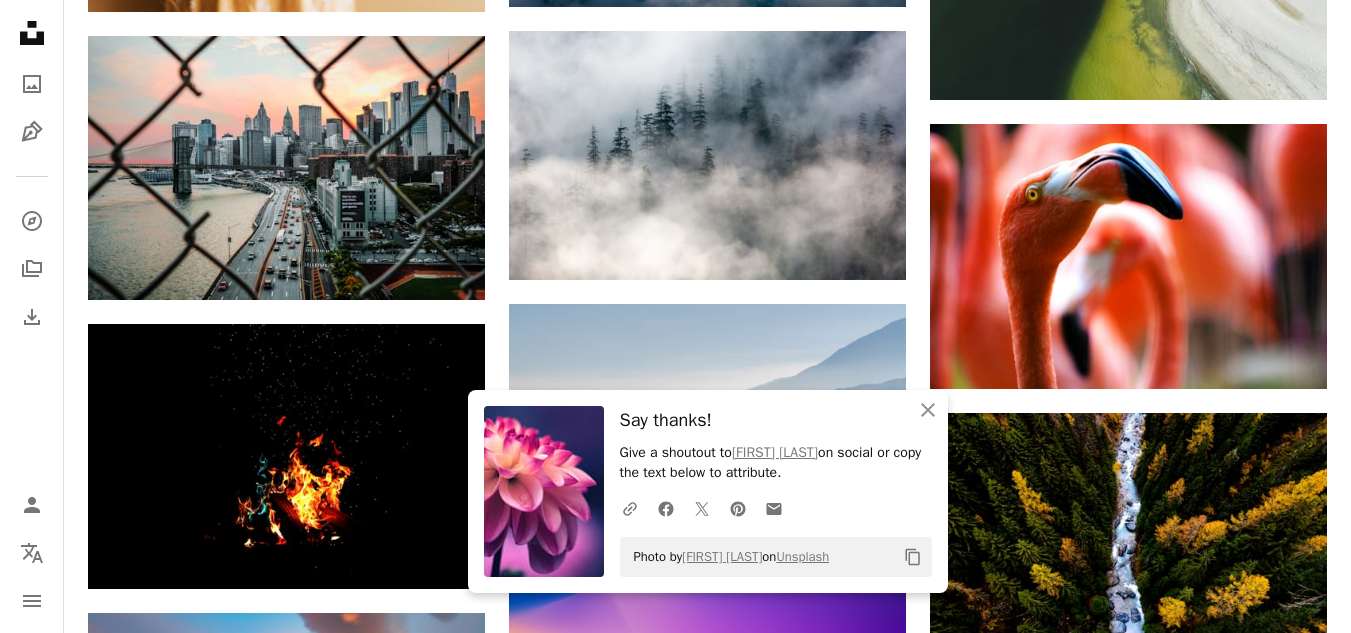scroll, scrollTop: 26300, scrollLeft: 0, axis: vertical 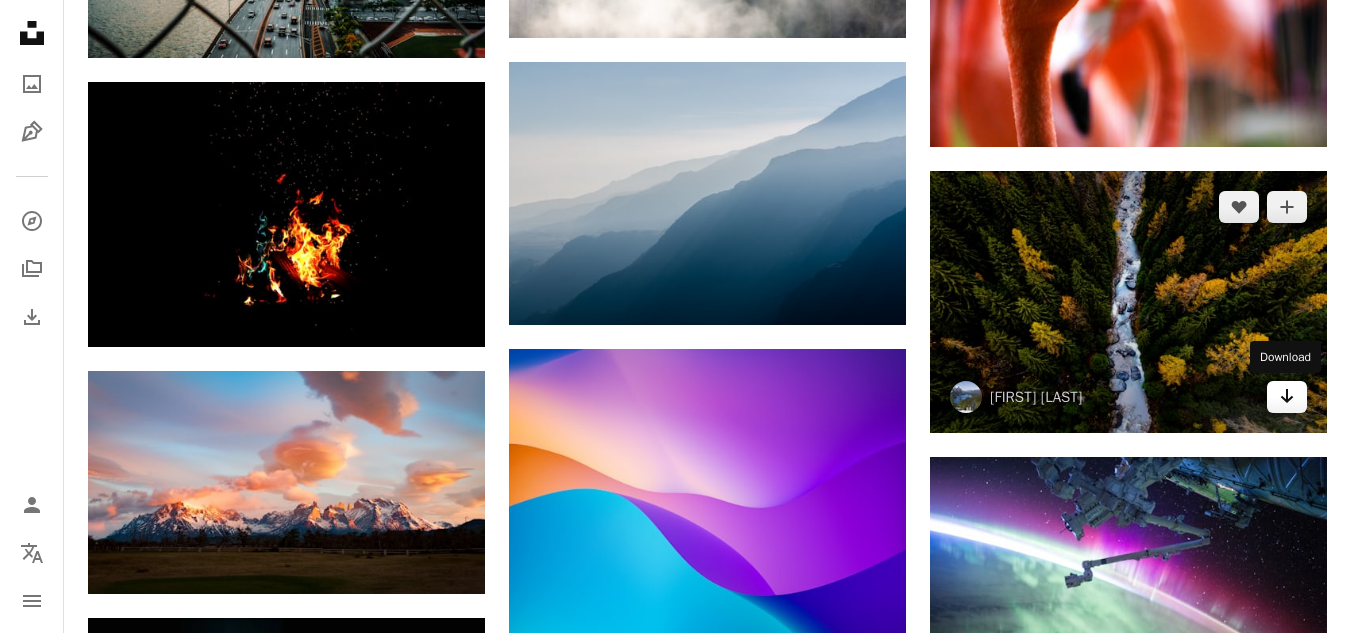click on "Arrow pointing down" 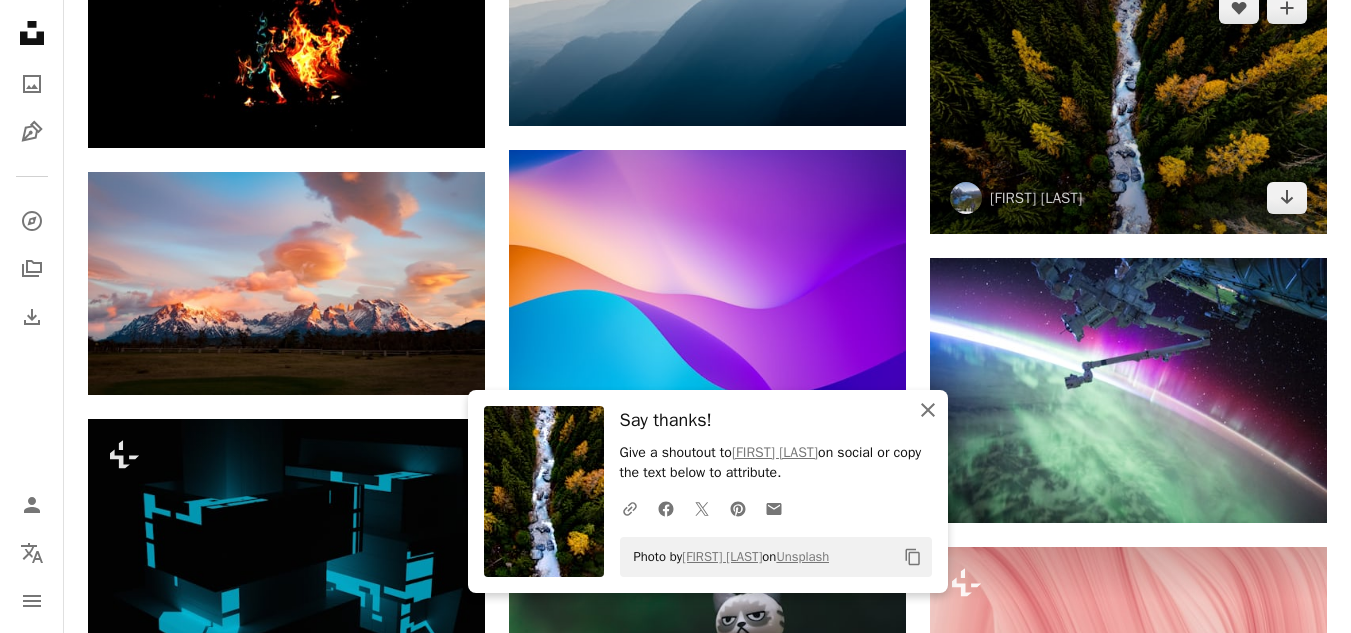 scroll, scrollTop: 26500, scrollLeft: 0, axis: vertical 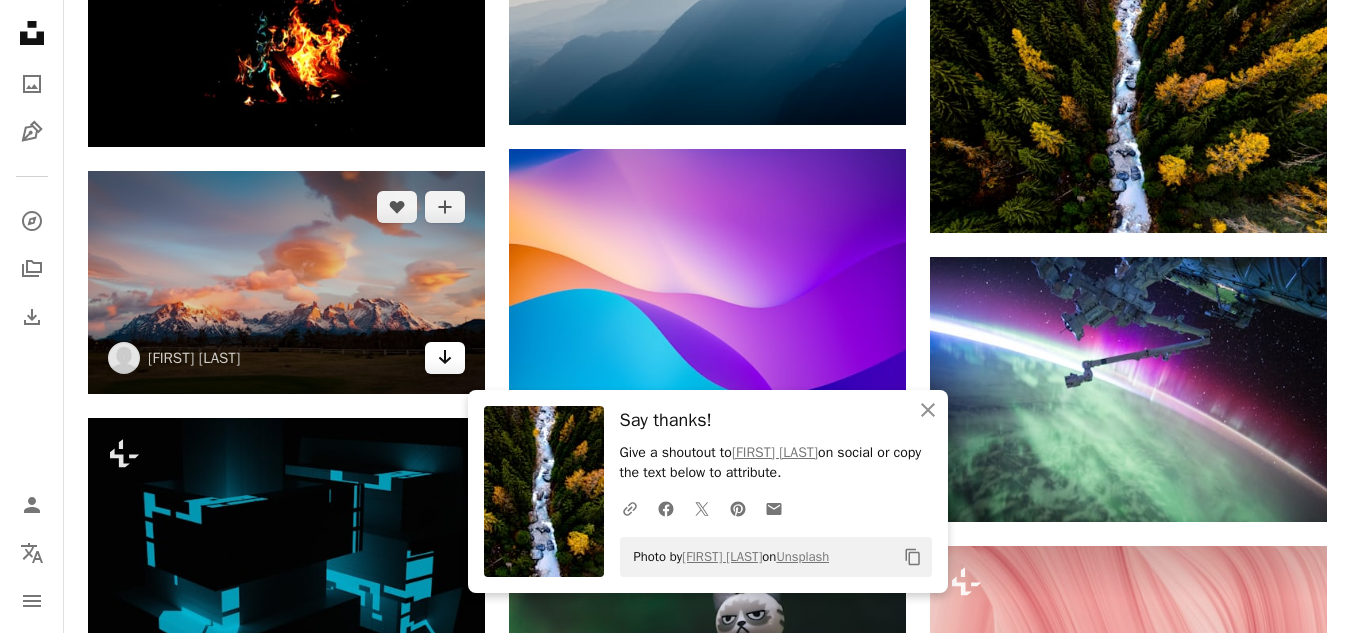 click on "Arrow pointing down" at bounding box center (445, 358) 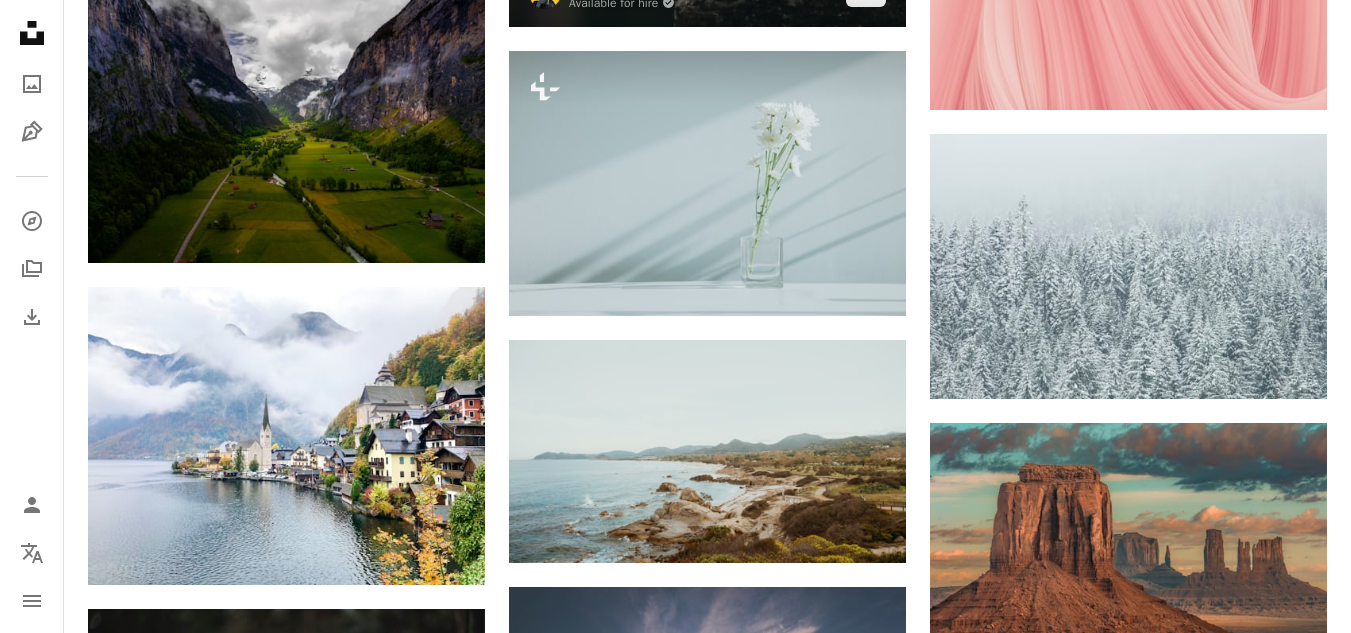 scroll, scrollTop: 27400, scrollLeft: 0, axis: vertical 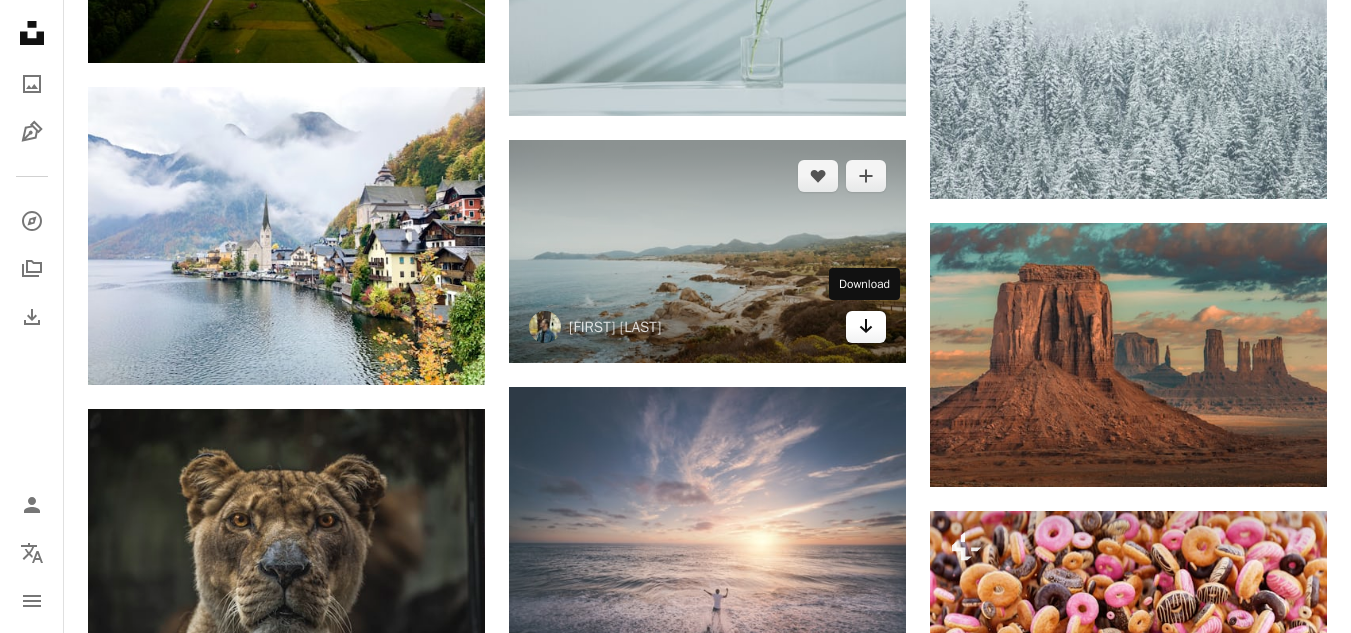 click 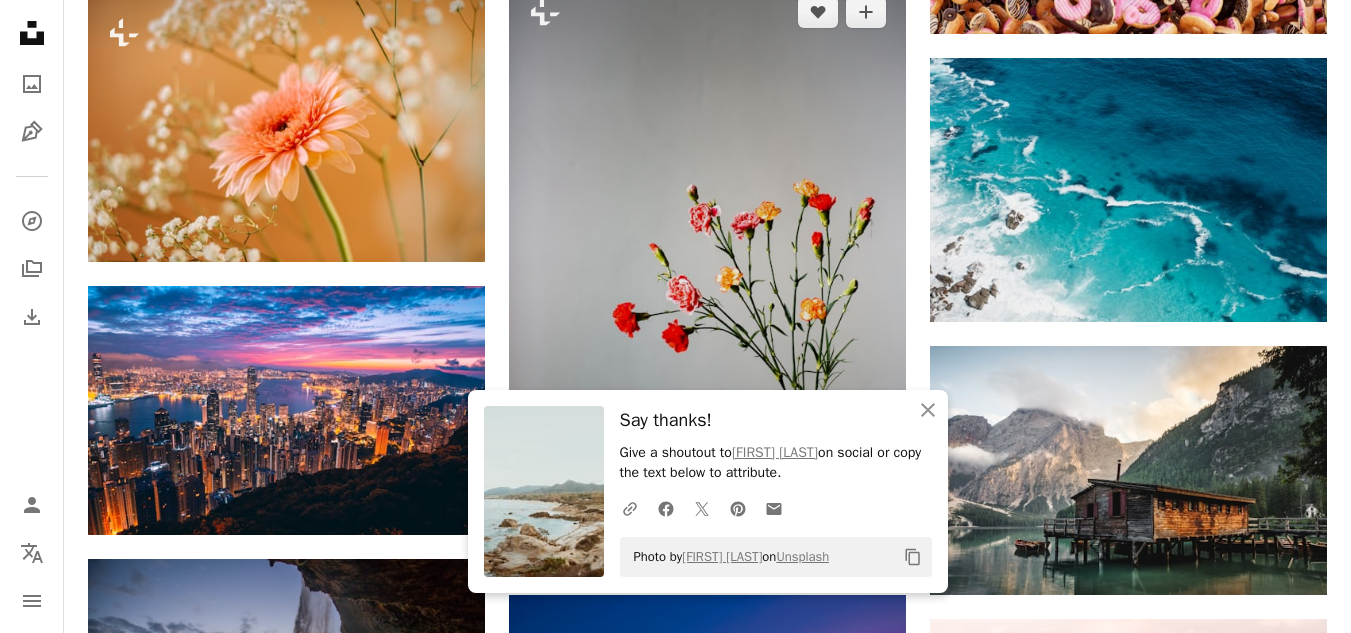 scroll, scrollTop: 28300, scrollLeft: 0, axis: vertical 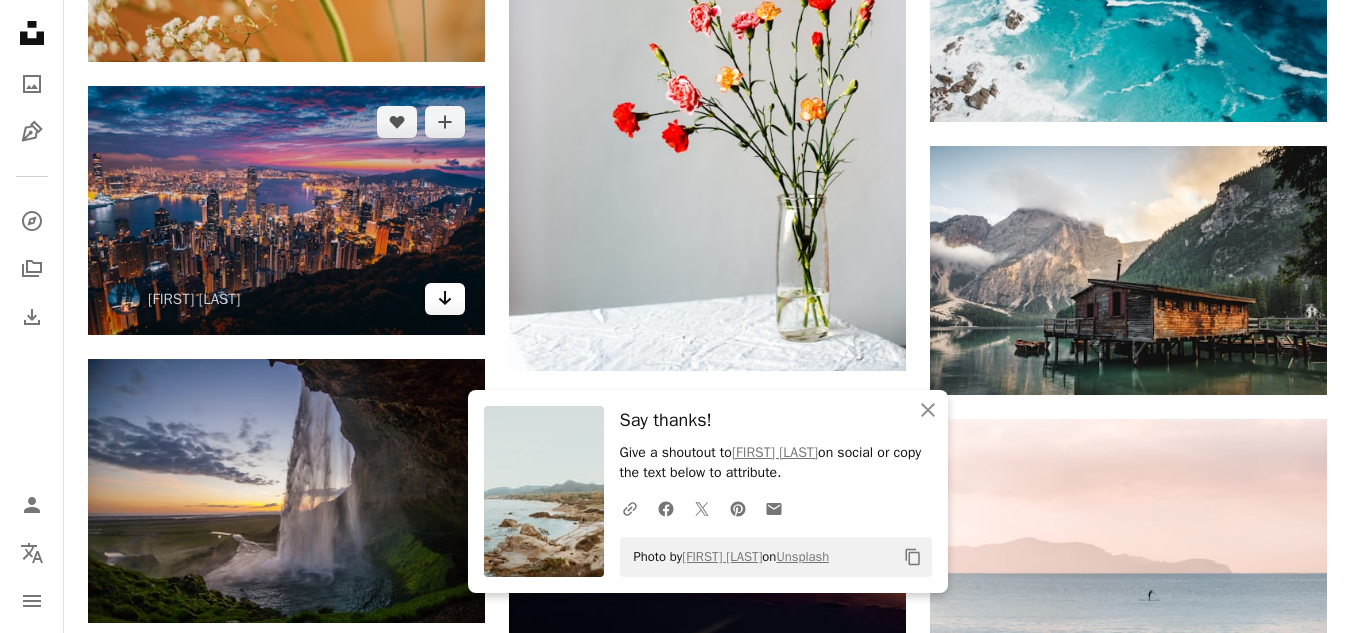 click 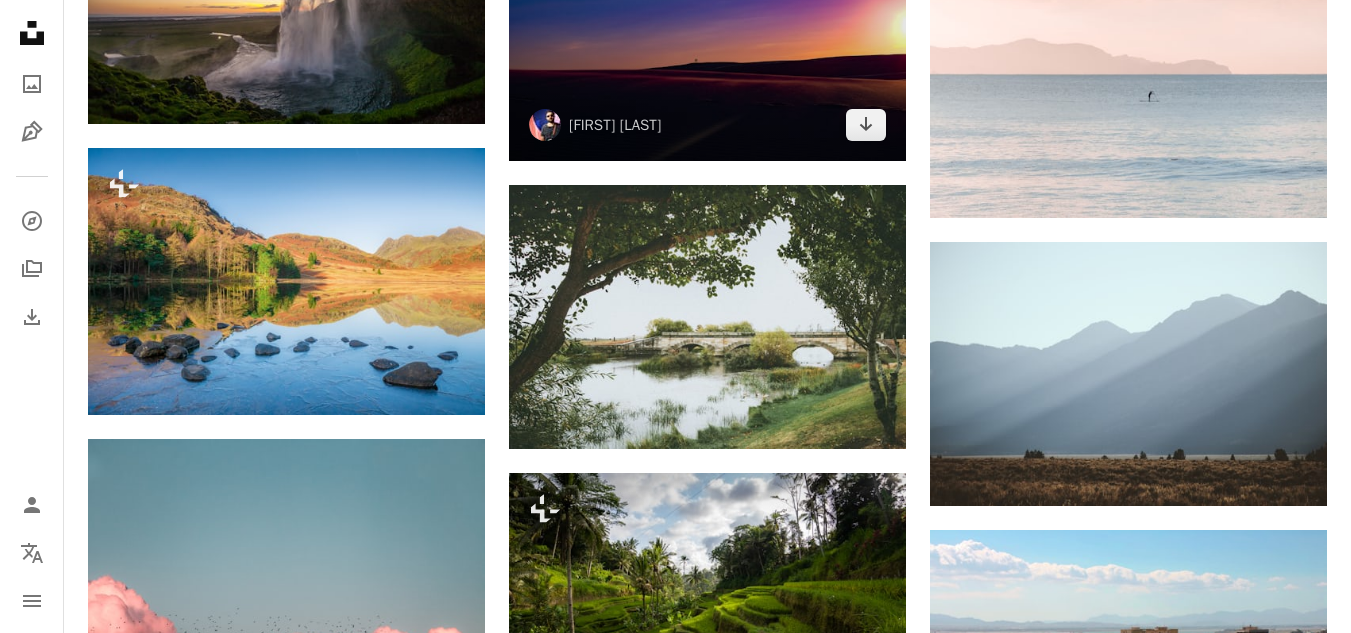scroll, scrollTop: 28800, scrollLeft: 0, axis: vertical 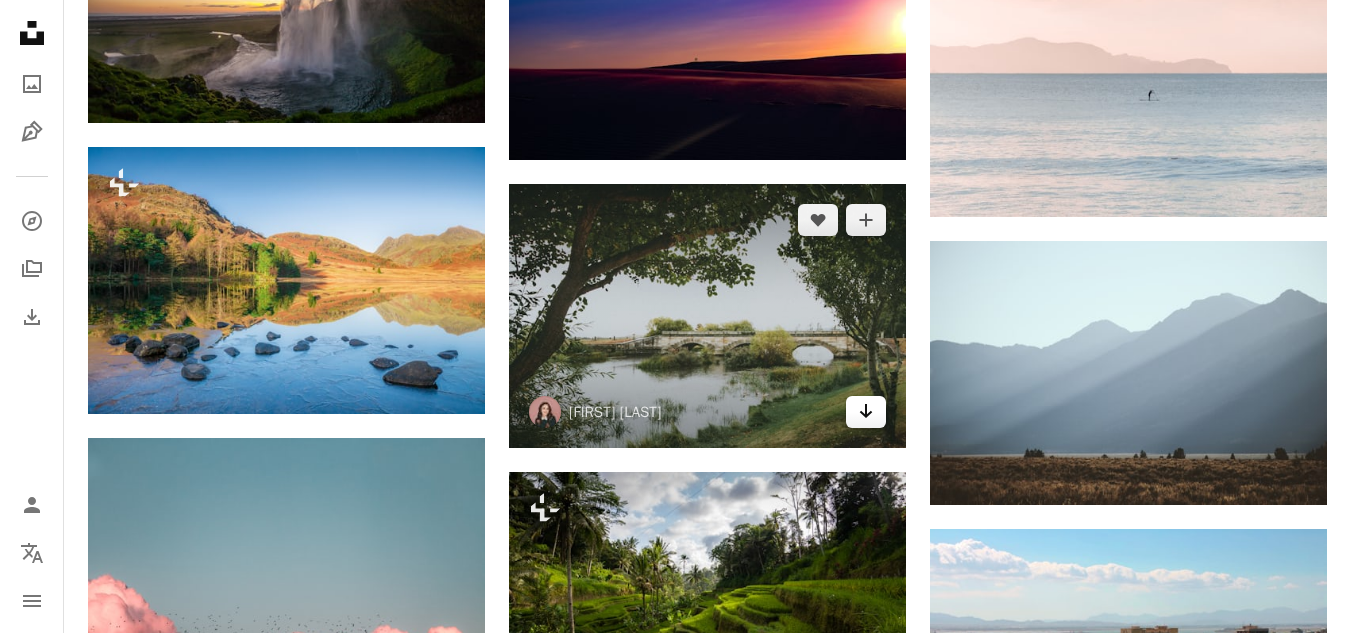 click on "Arrow pointing down" at bounding box center [866, 412] 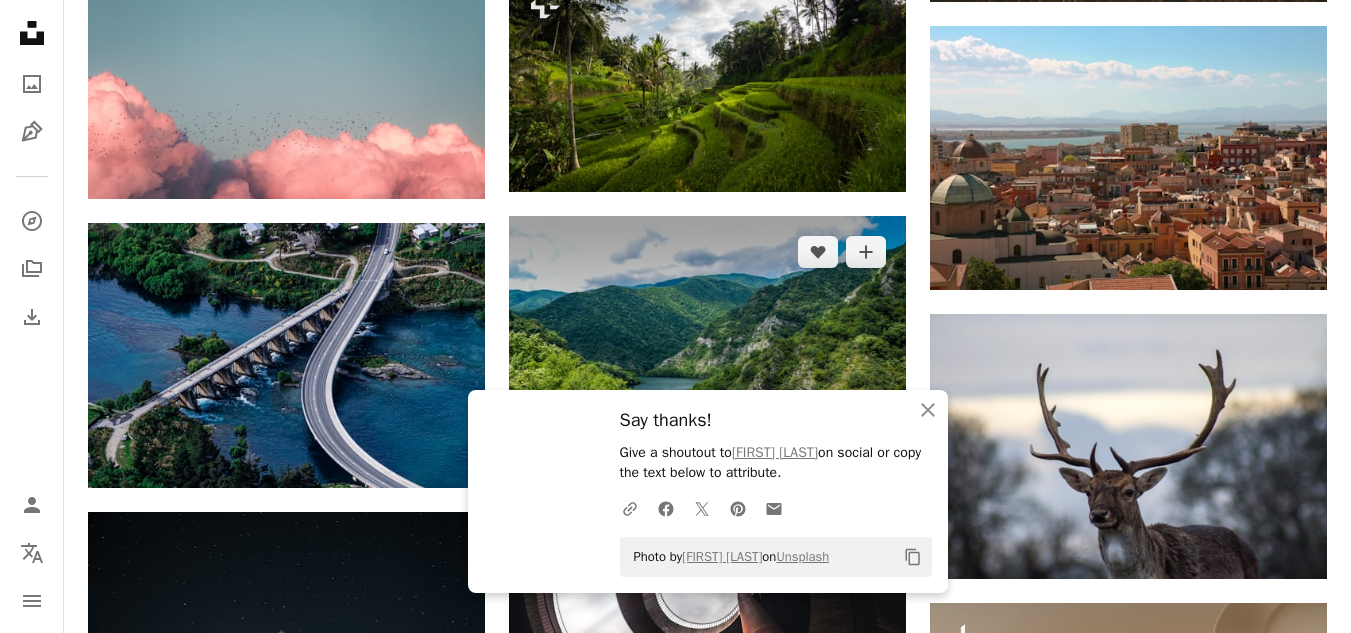 scroll, scrollTop: 29400, scrollLeft: 0, axis: vertical 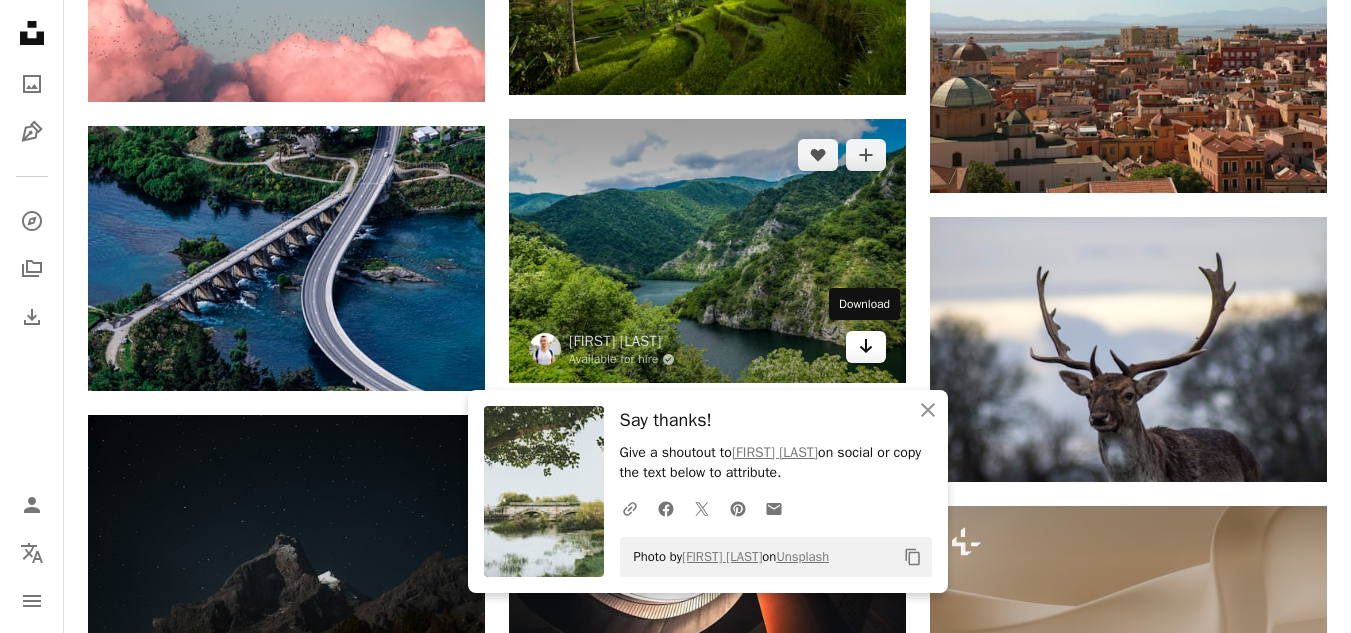 click on "Arrow pointing down" at bounding box center (866, 347) 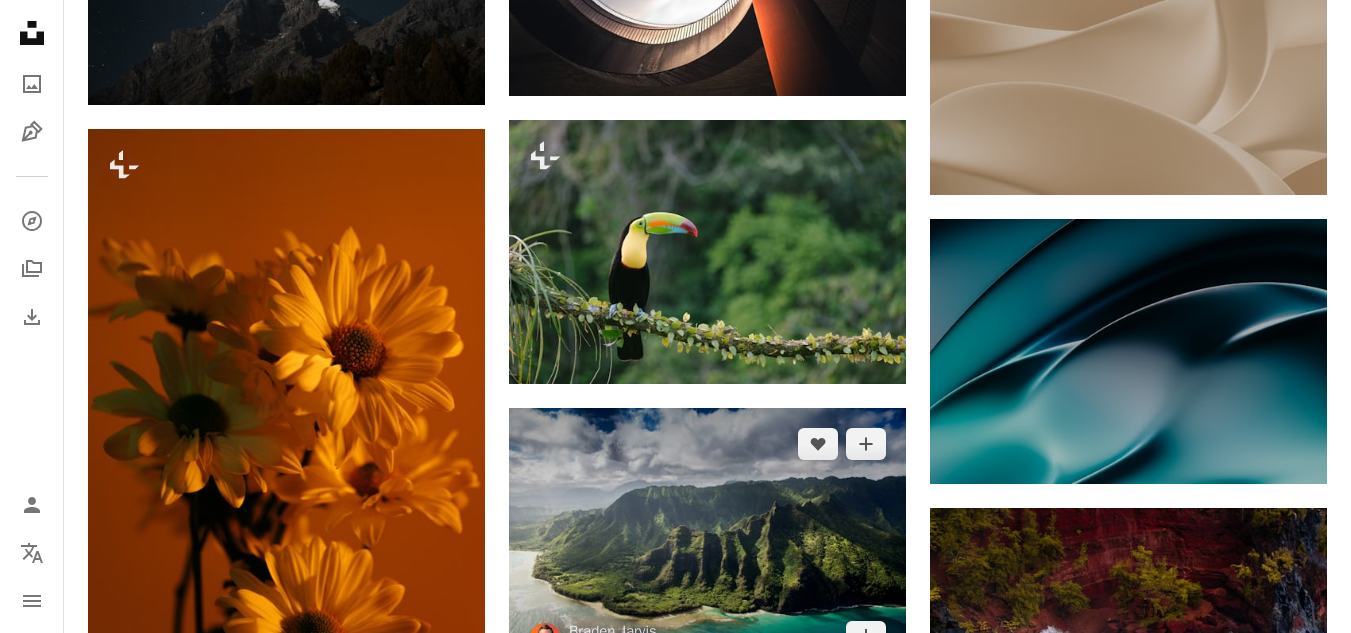 scroll, scrollTop: 30200, scrollLeft: 0, axis: vertical 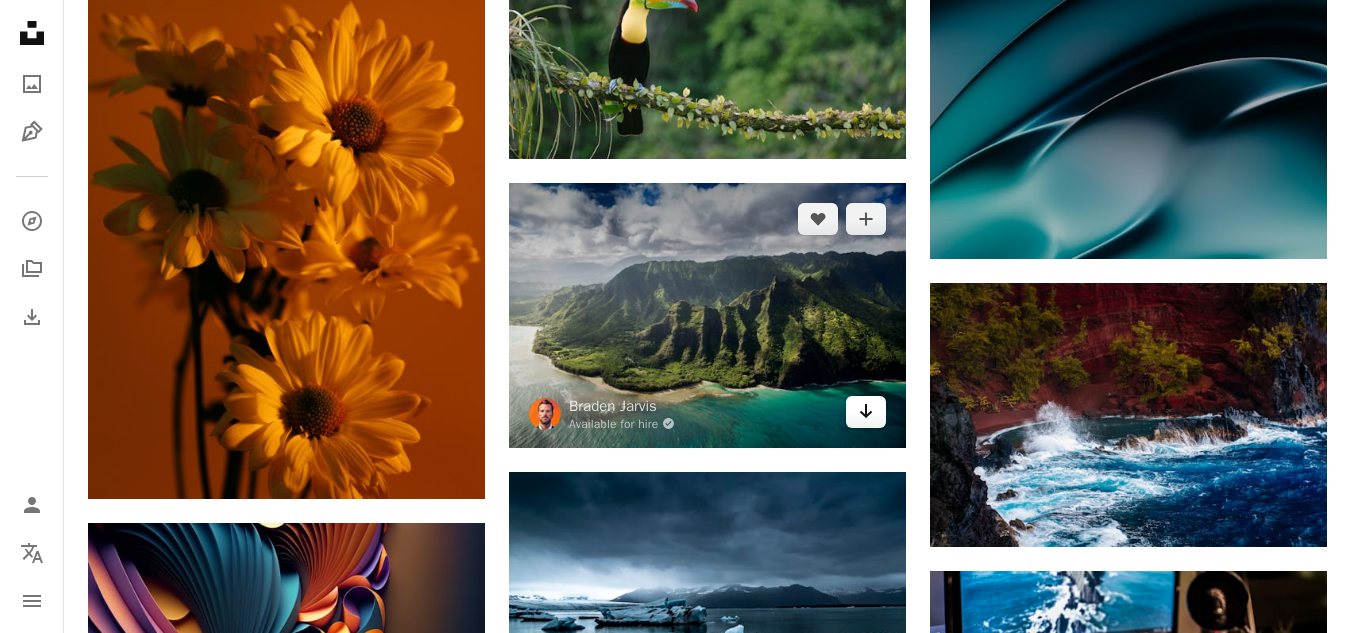 click on "Arrow pointing down" 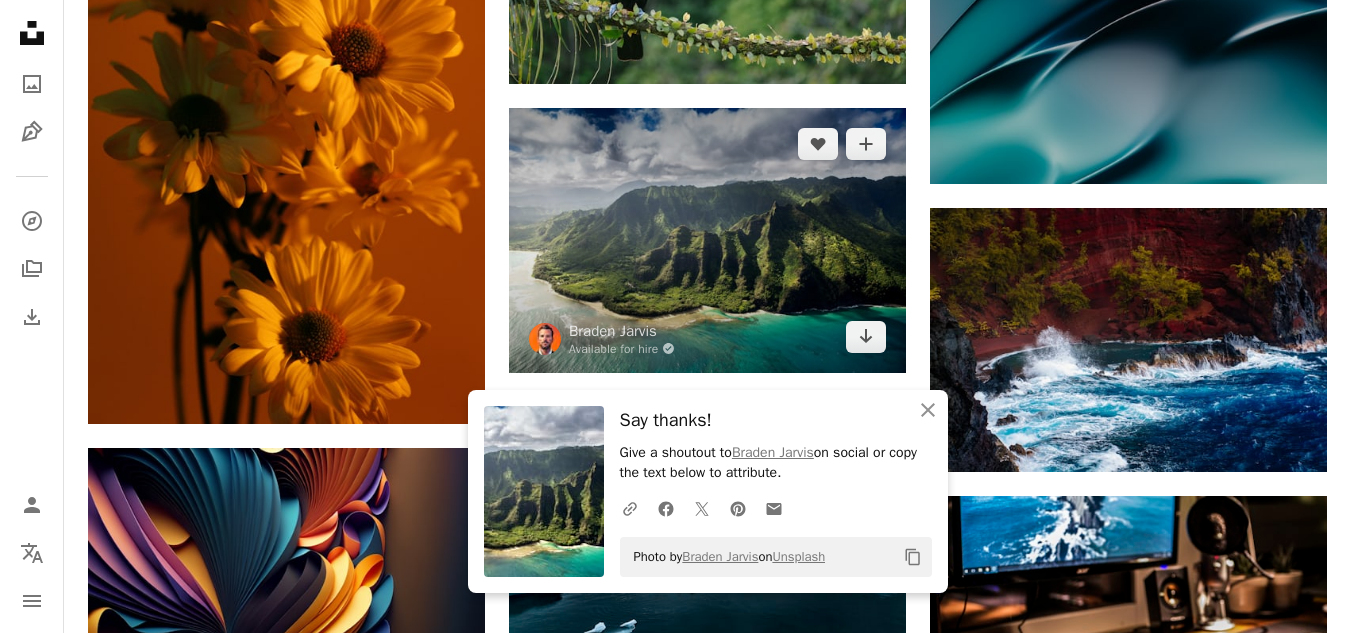 scroll, scrollTop: 30400, scrollLeft: 0, axis: vertical 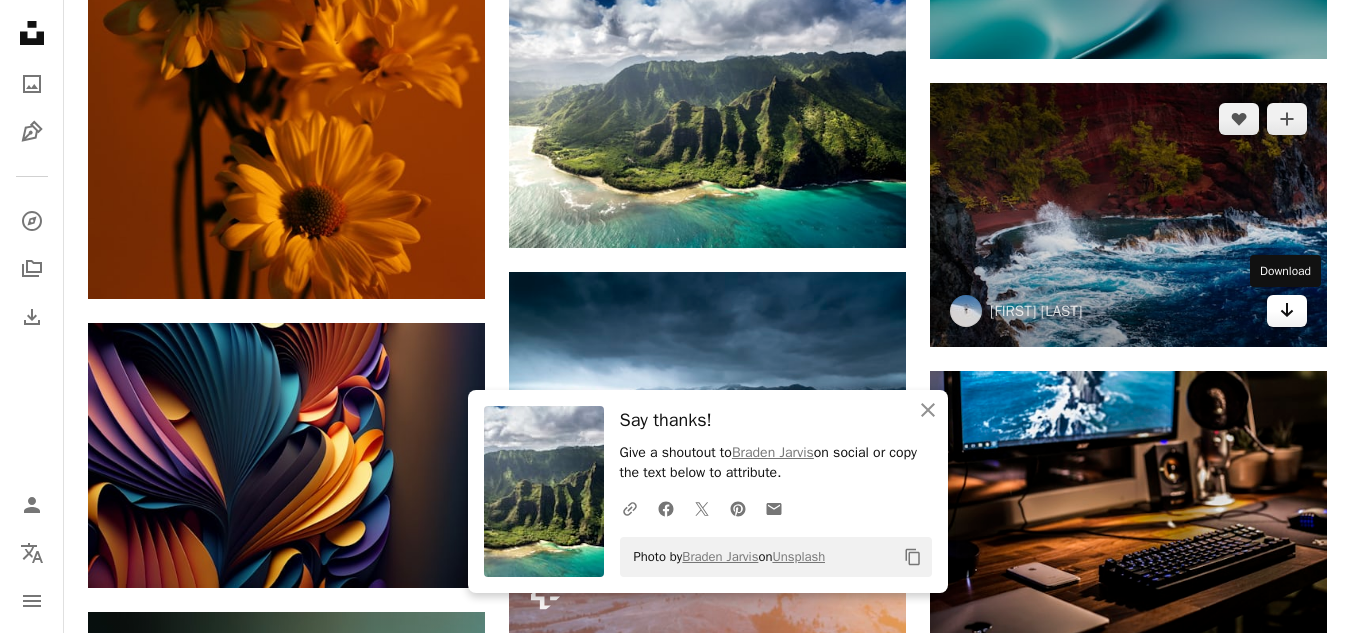 click on "Arrow pointing down" 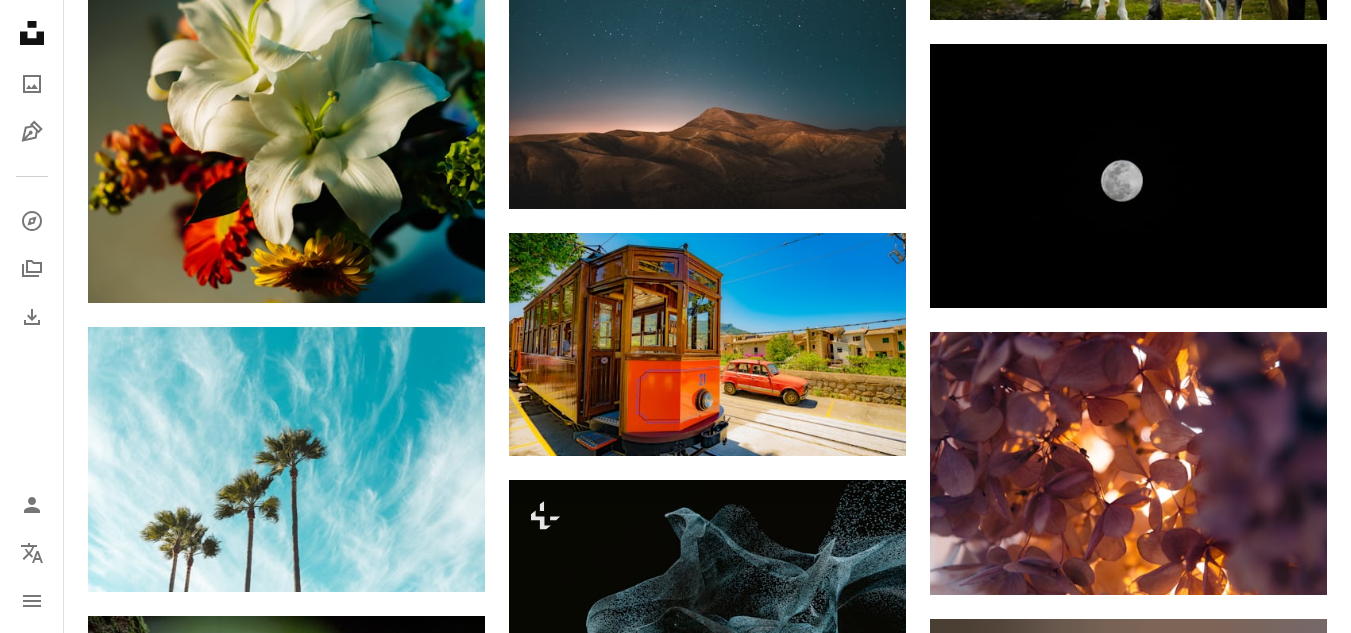 scroll, scrollTop: 31400, scrollLeft: 0, axis: vertical 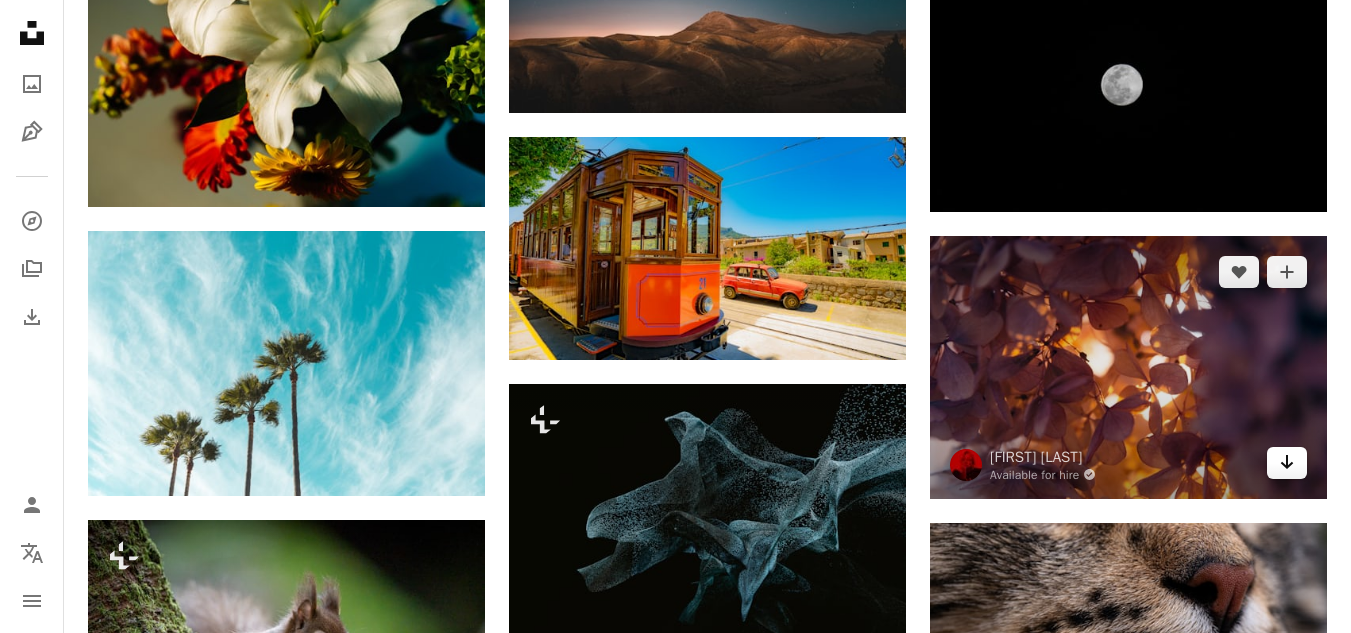 click on "Arrow pointing down" at bounding box center (1287, 463) 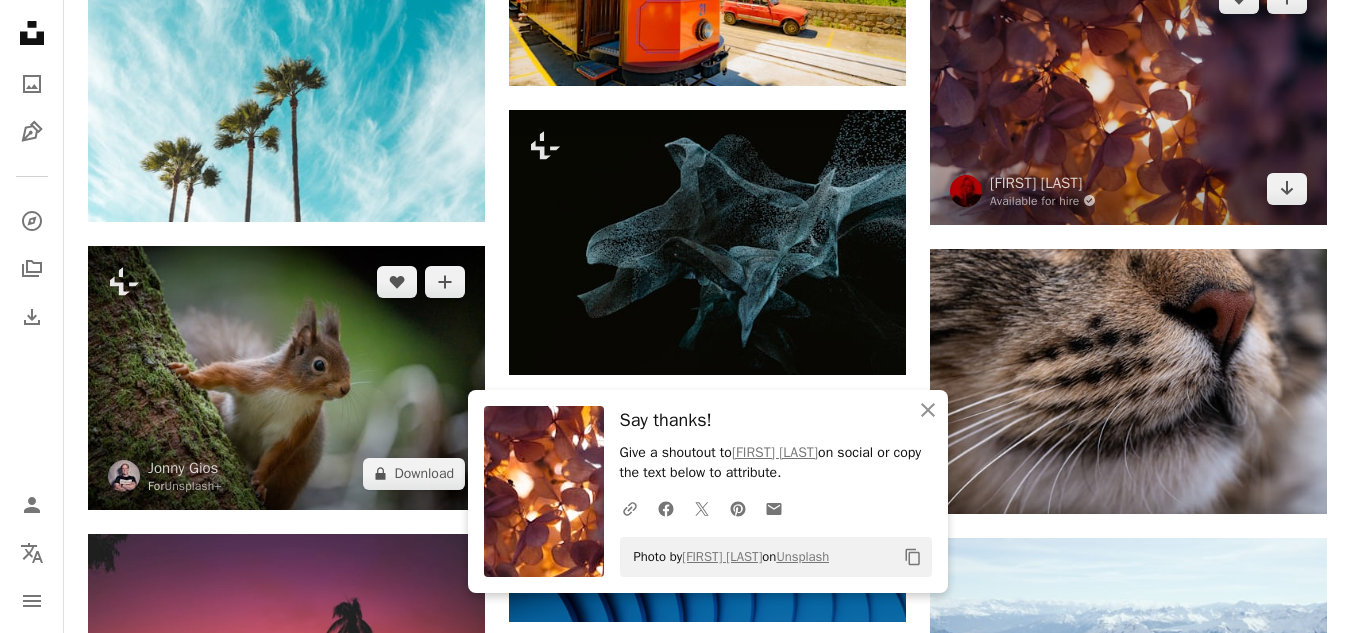 scroll, scrollTop: 31700, scrollLeft: 0, axis: vertical 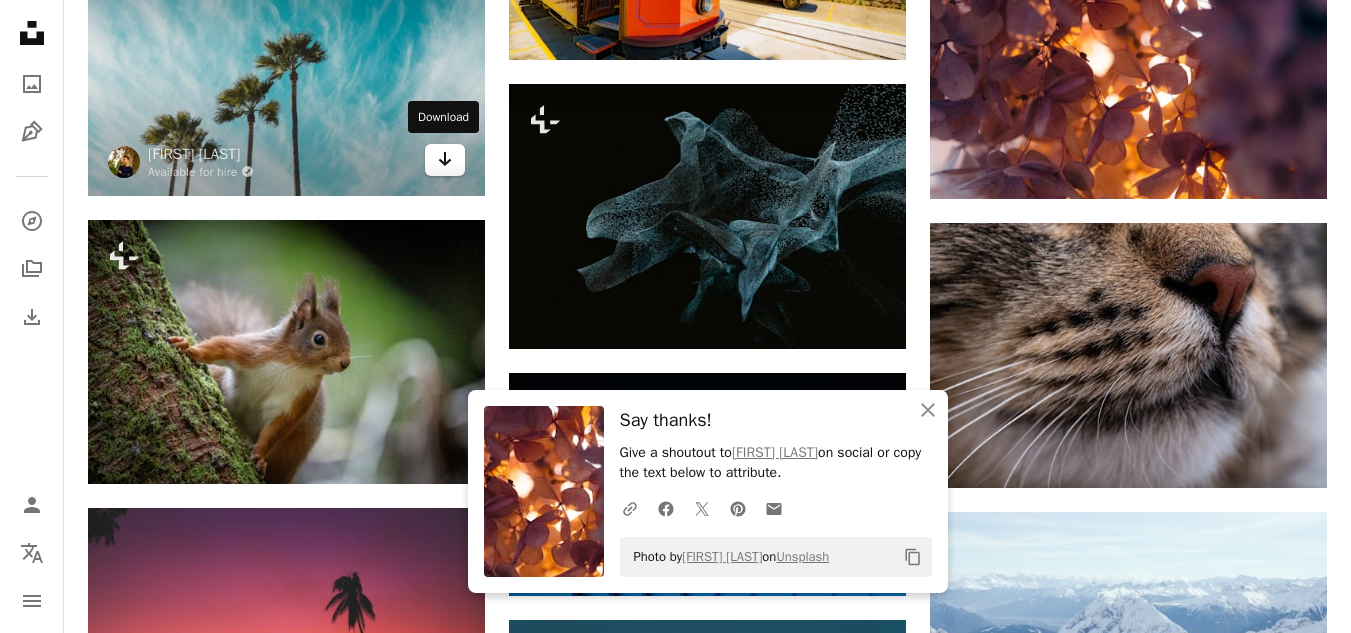 click on "Arrow pointing down" 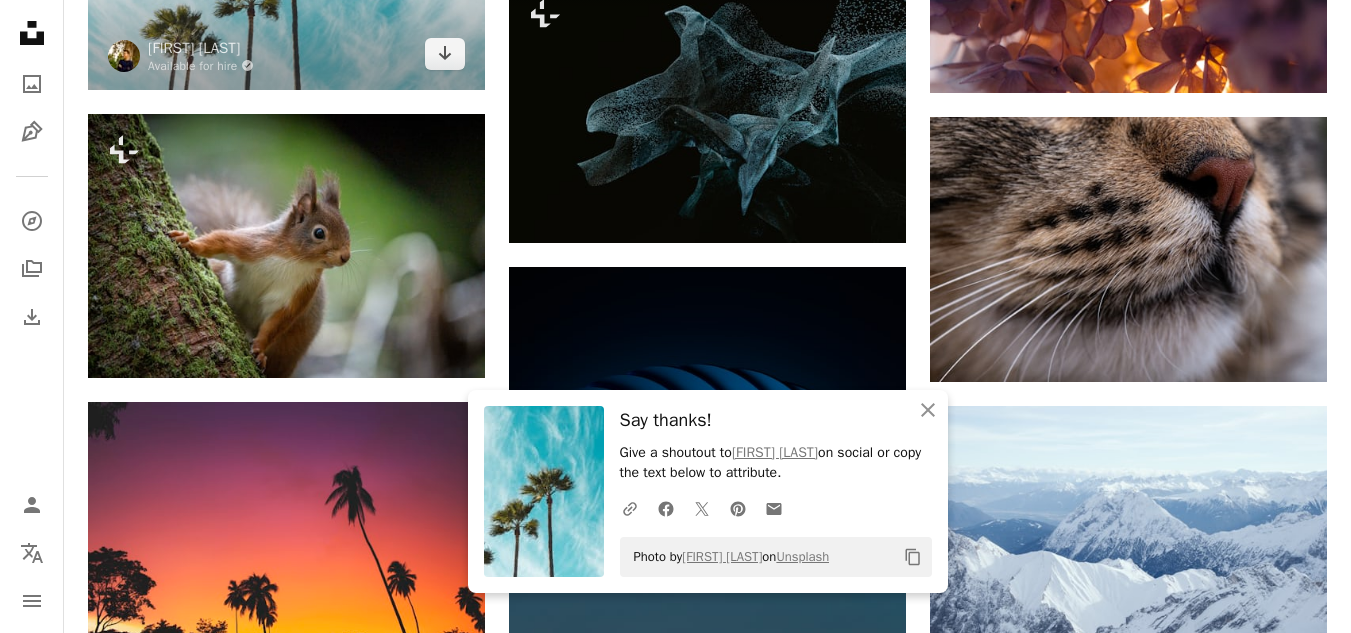 scroll, scrollTop: 31900, scrollLeft: 0, axis: vertical 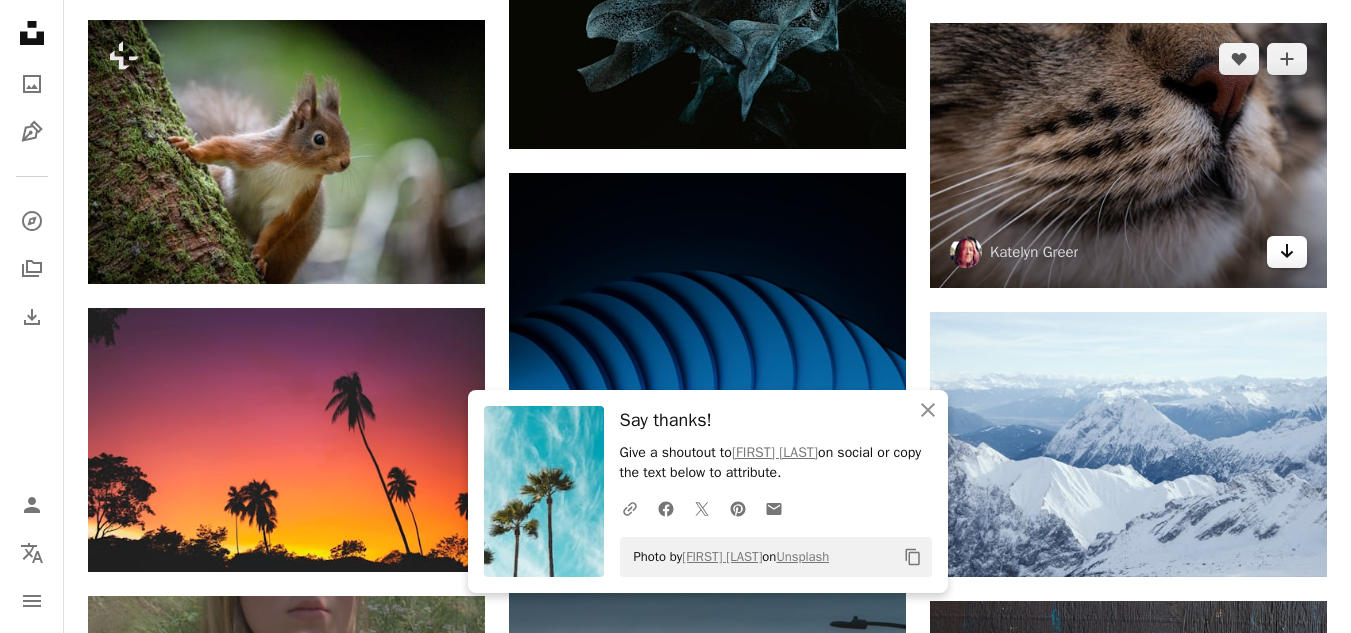 click on "Arrow pointing down" 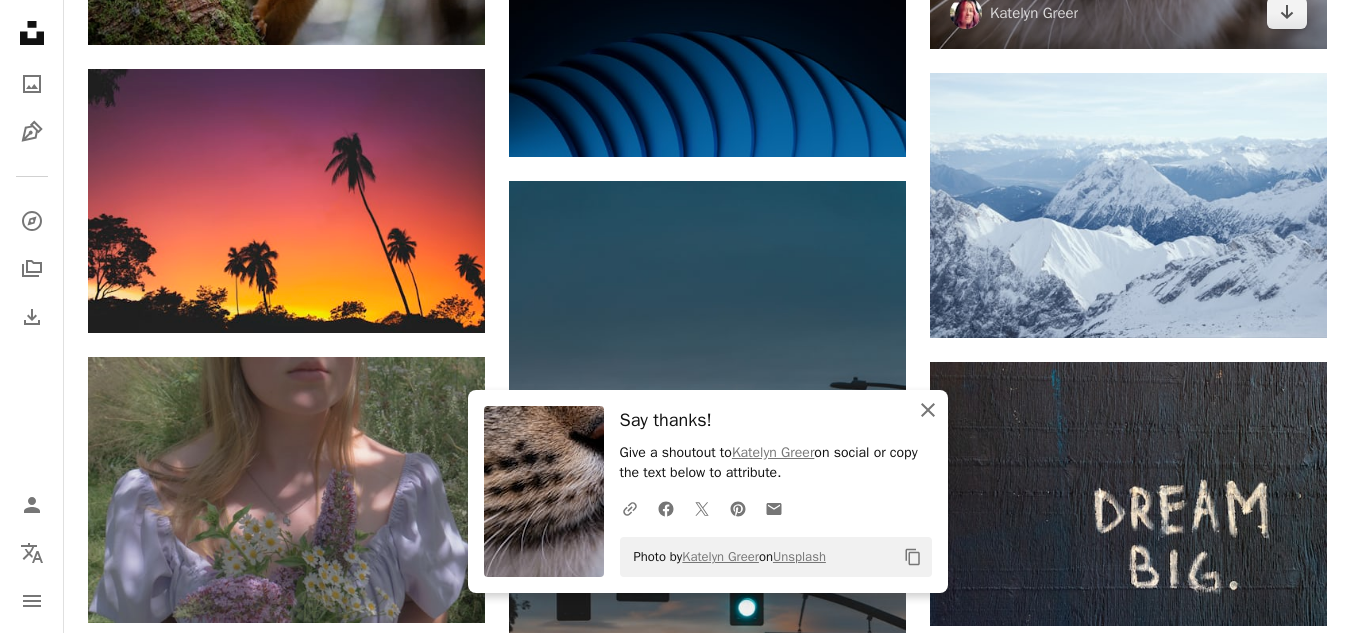 scroll, scrollTop: 32200, scrollLeft: 0, axis: vertical 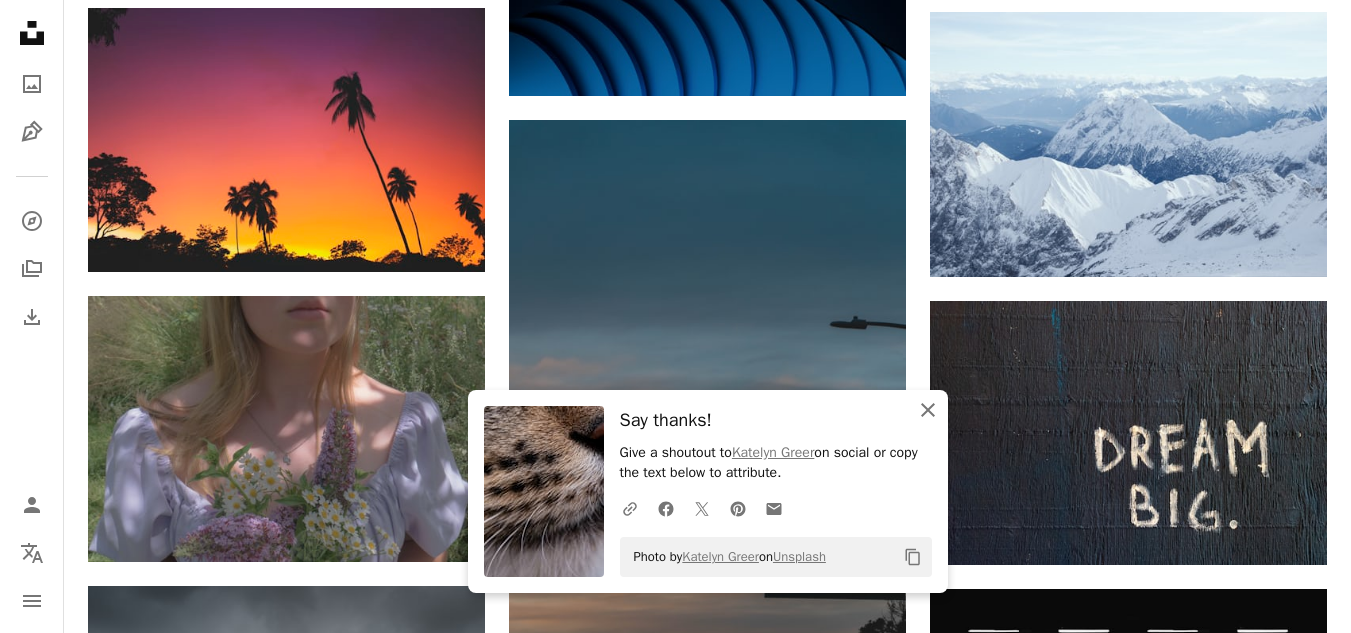 click on "An X shape" 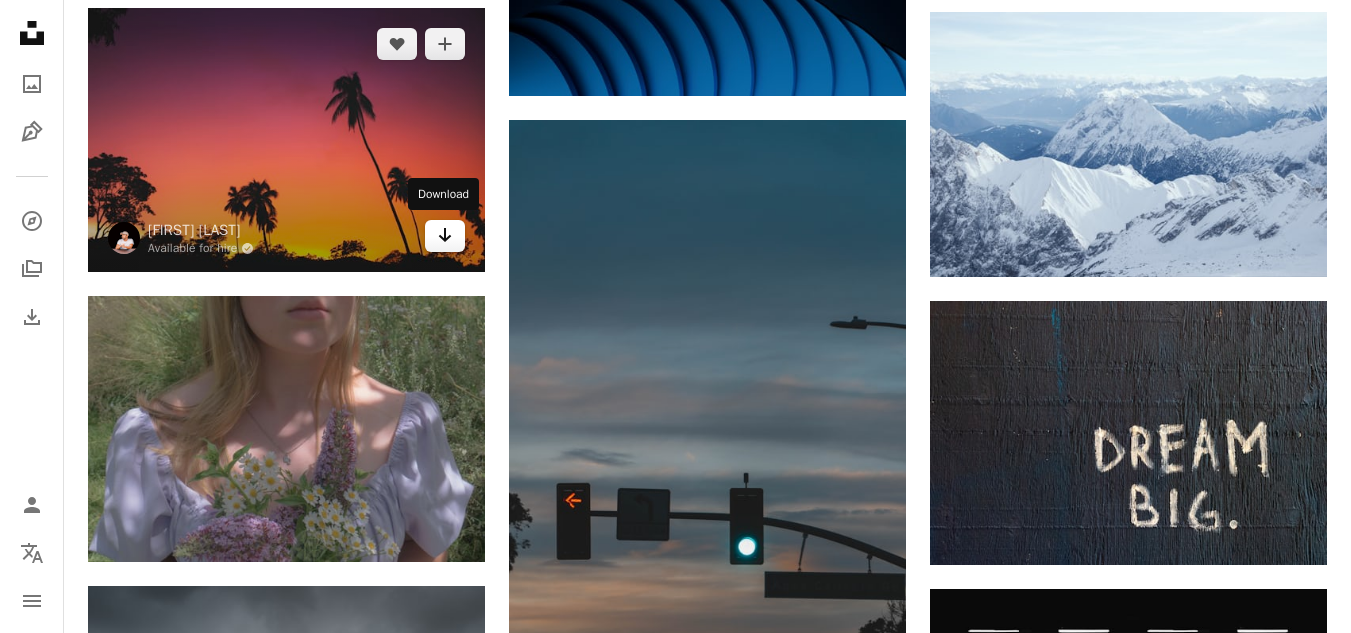 click on "Arrow pointing down" at bounding box center [445, 236] 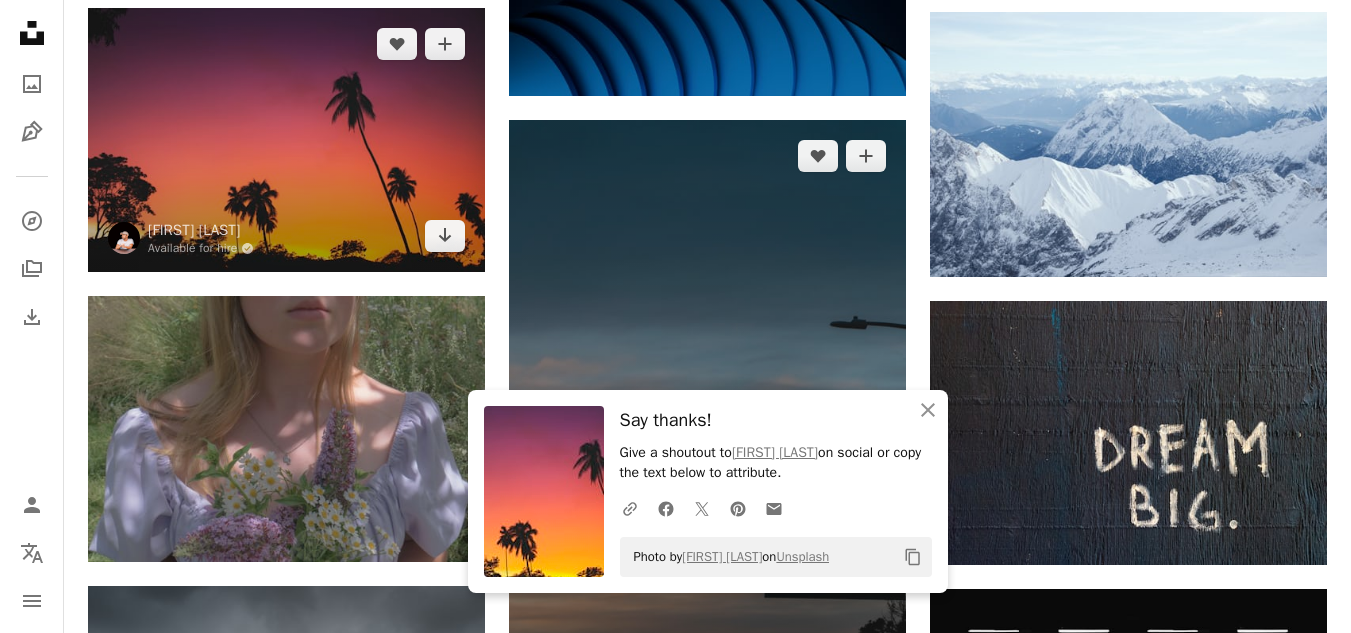 scroll, scrollTop: 32500, scrollLeft: 0, axis: vertical 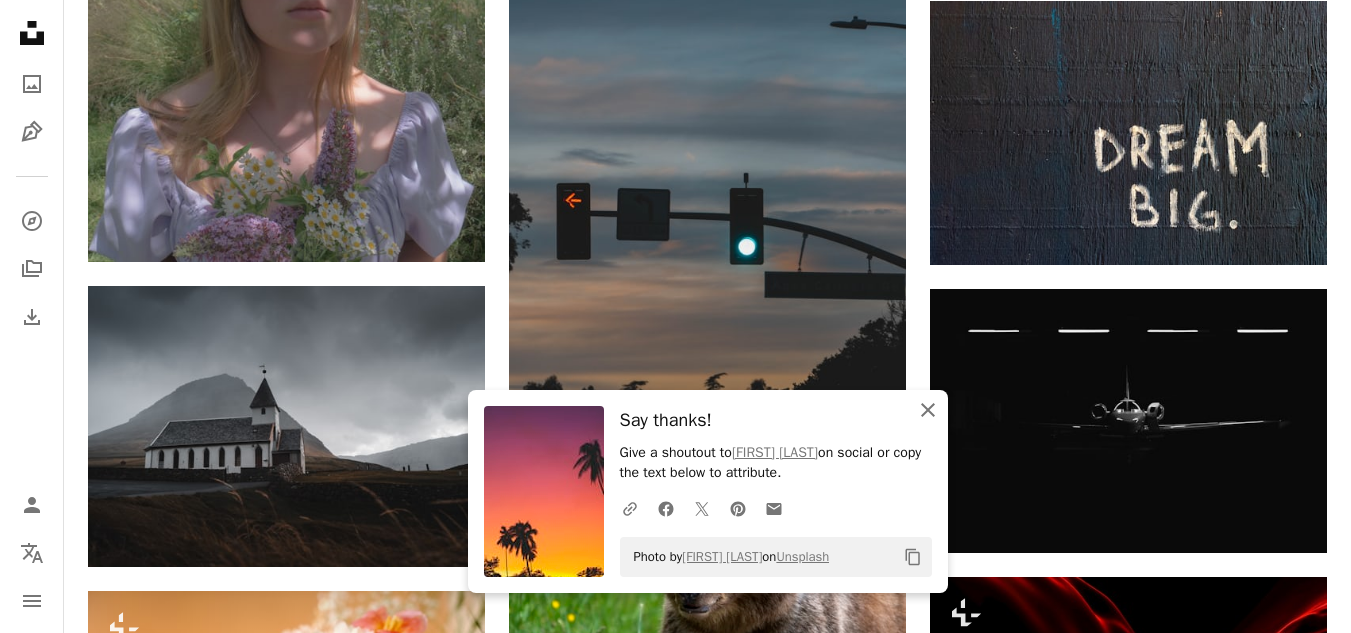 click on "An X shape" 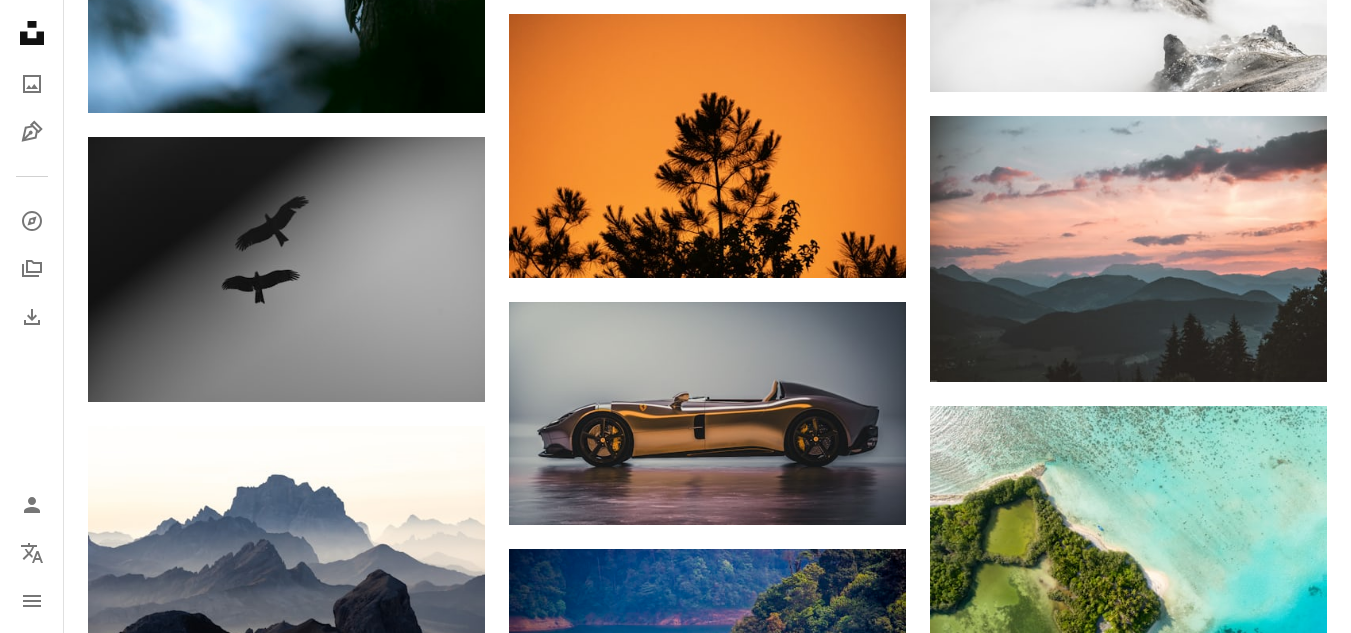 scroll, scrollTop: 34100, scrollLeft: 0, axis: vertical 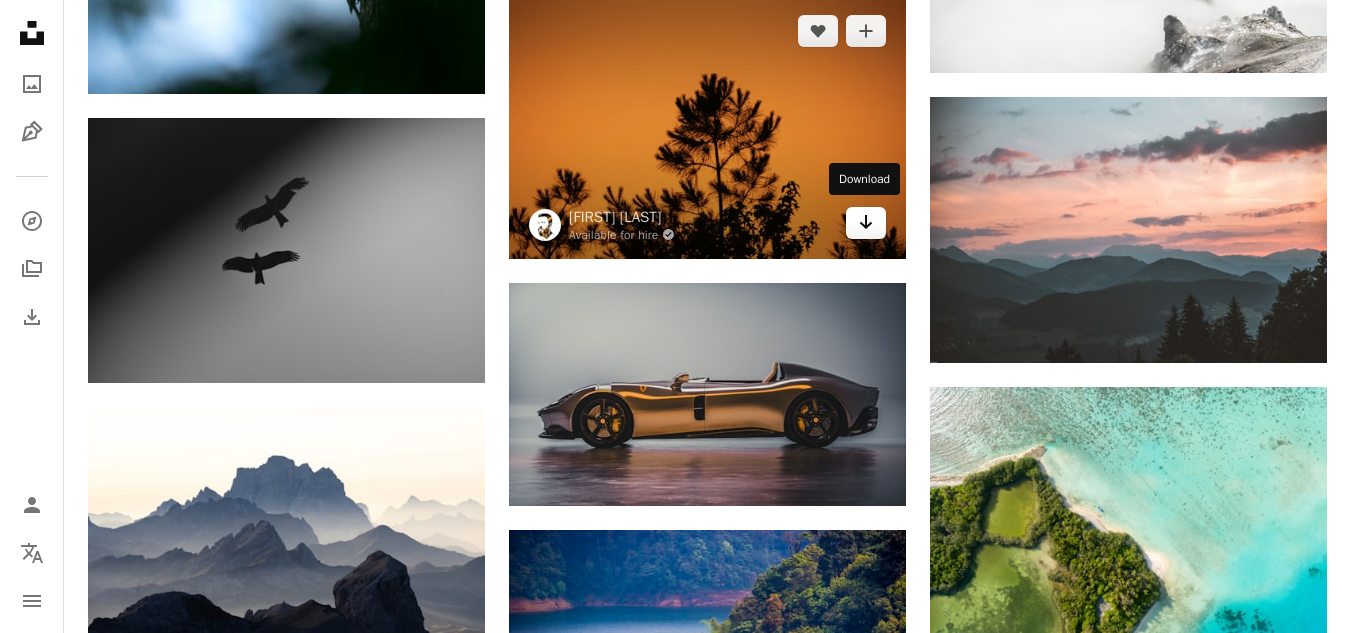 click on "Arrow pointing down" 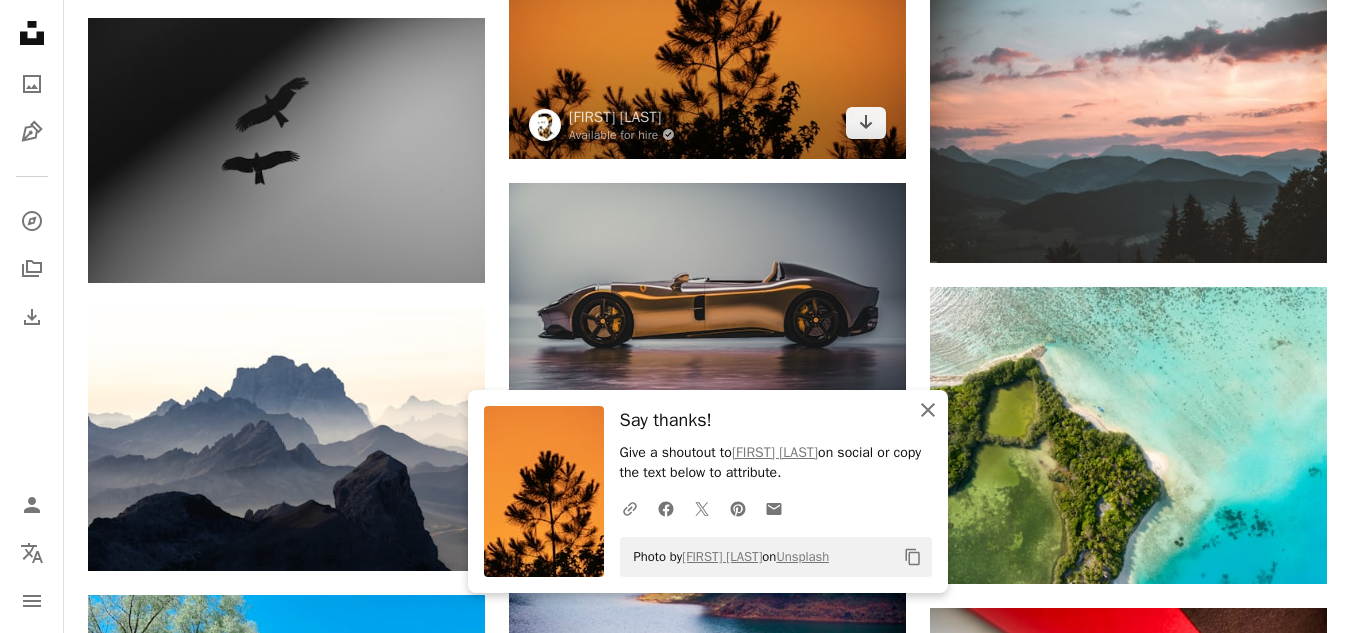 scroll, scrollTop: 34500, scrollLeft: 0, axis: vertical 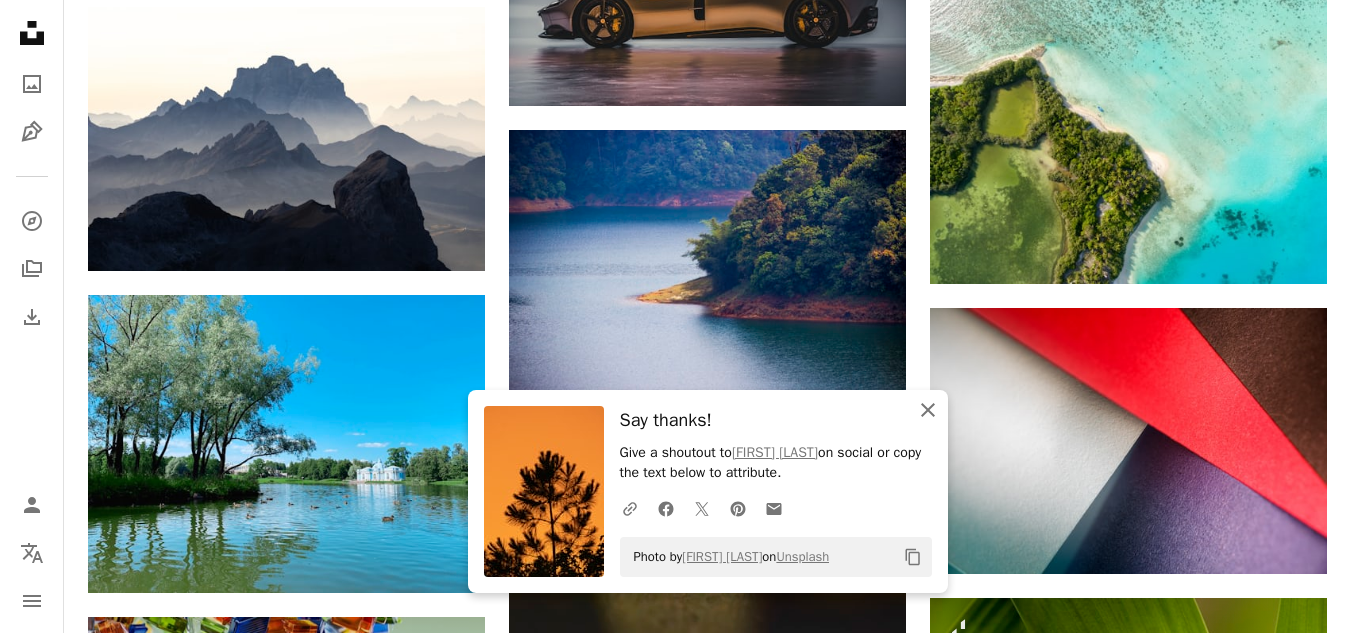 click on "An X shape" 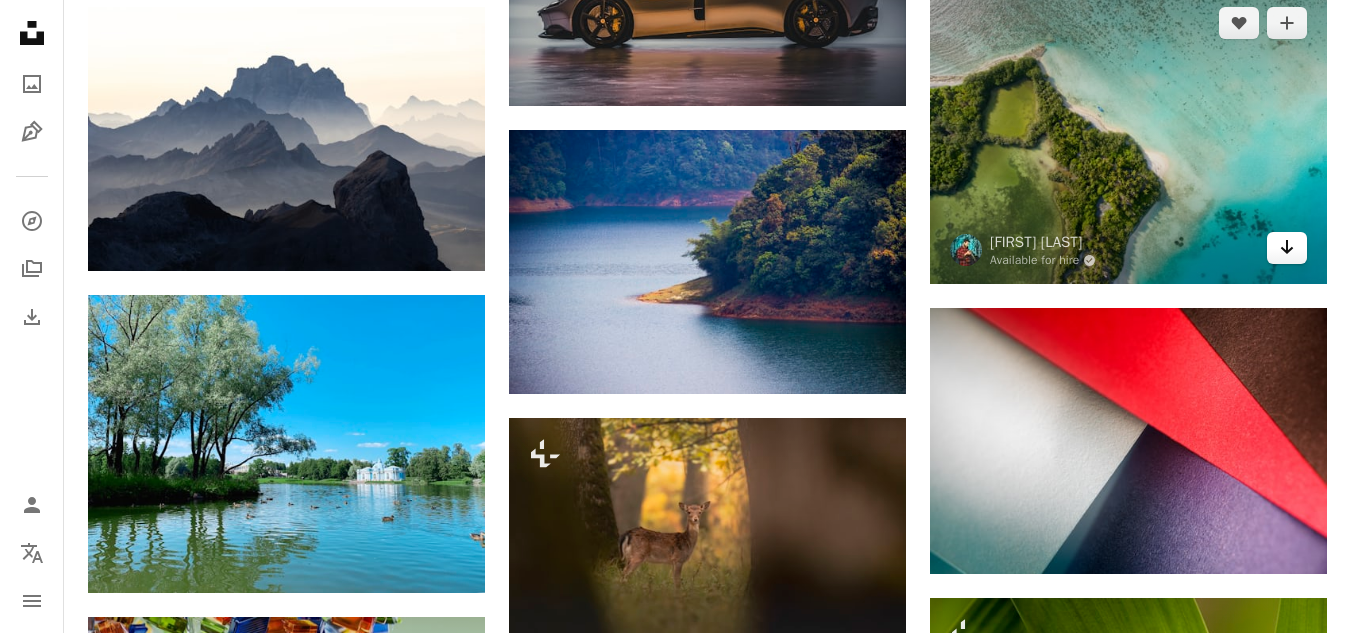 click on "Arrow pointing down" 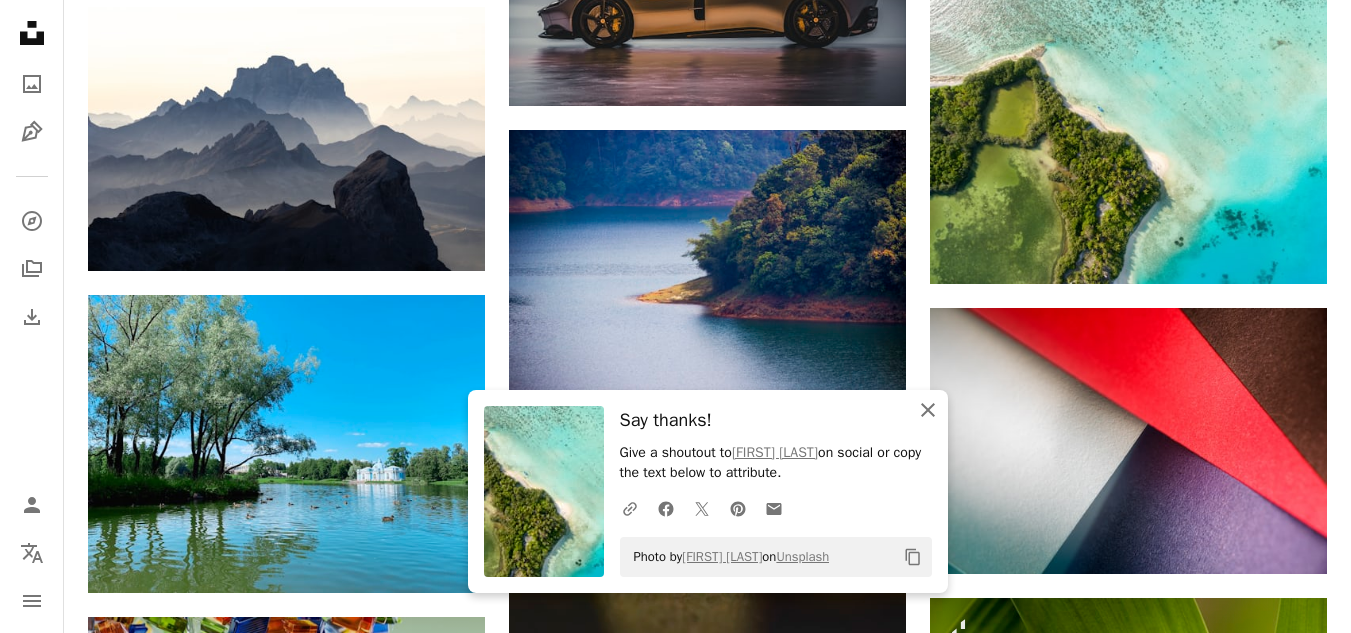 click on "An X shape" 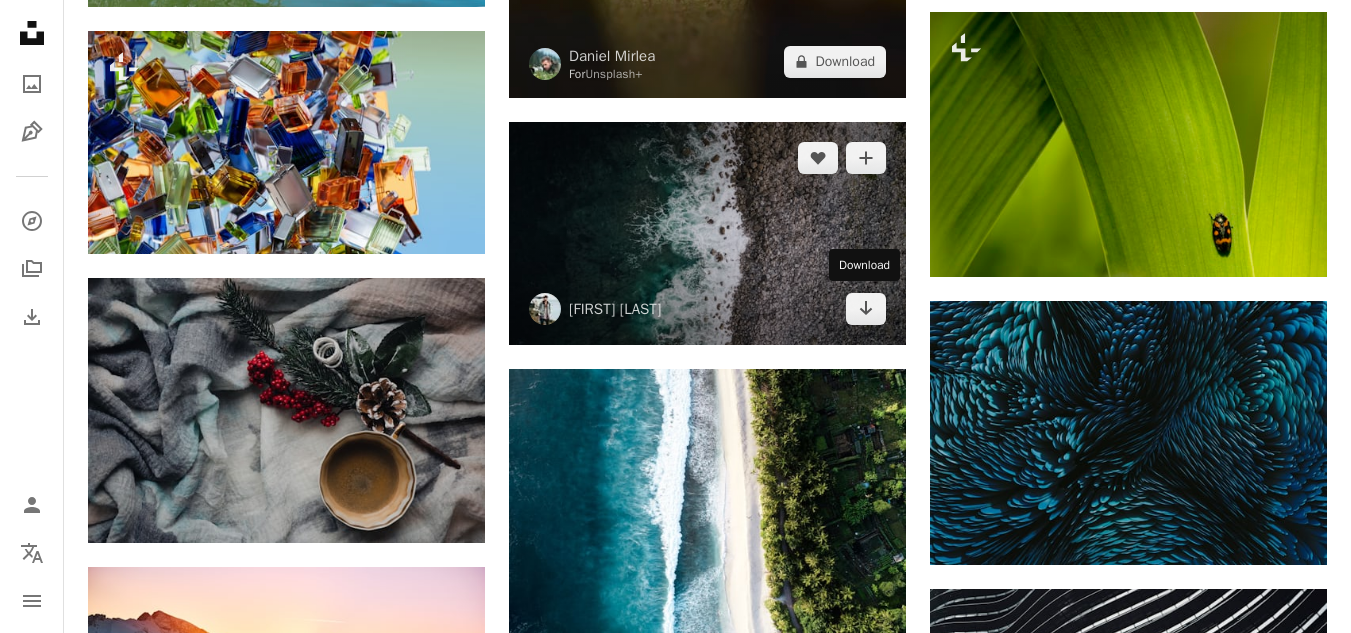 scroll, scrollTop: 35100, scrollLeft: 0, axis: vertical 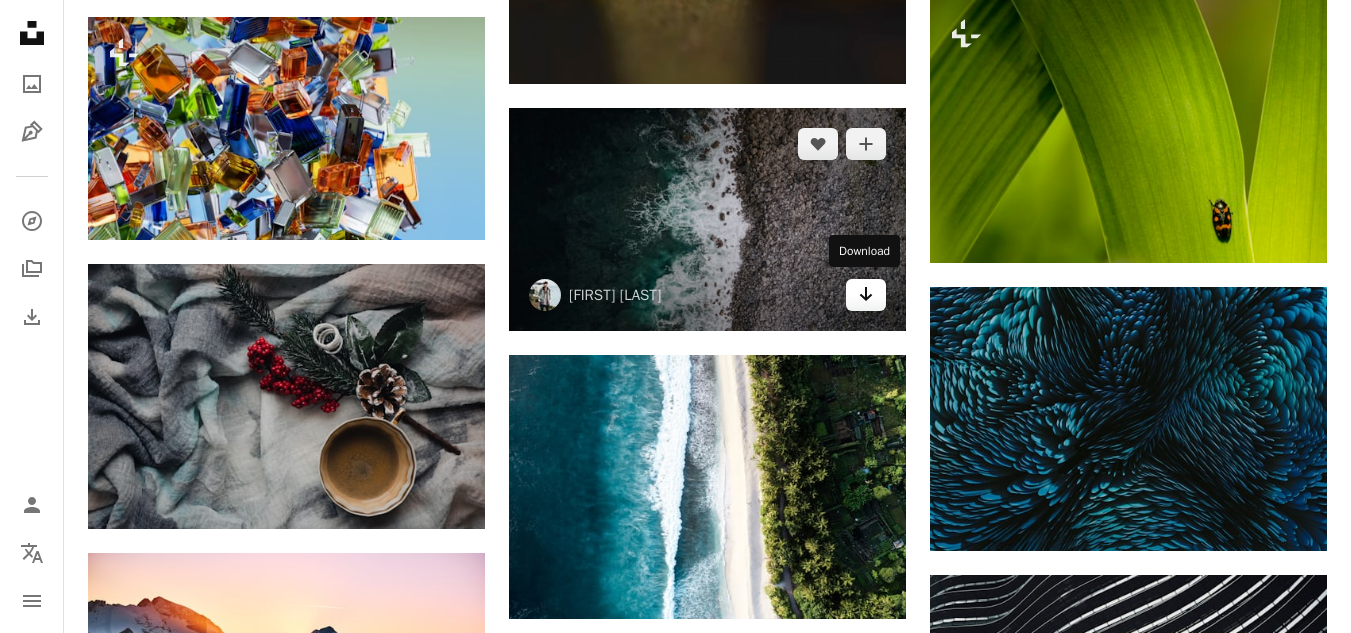 click on "Arrow pointing down" 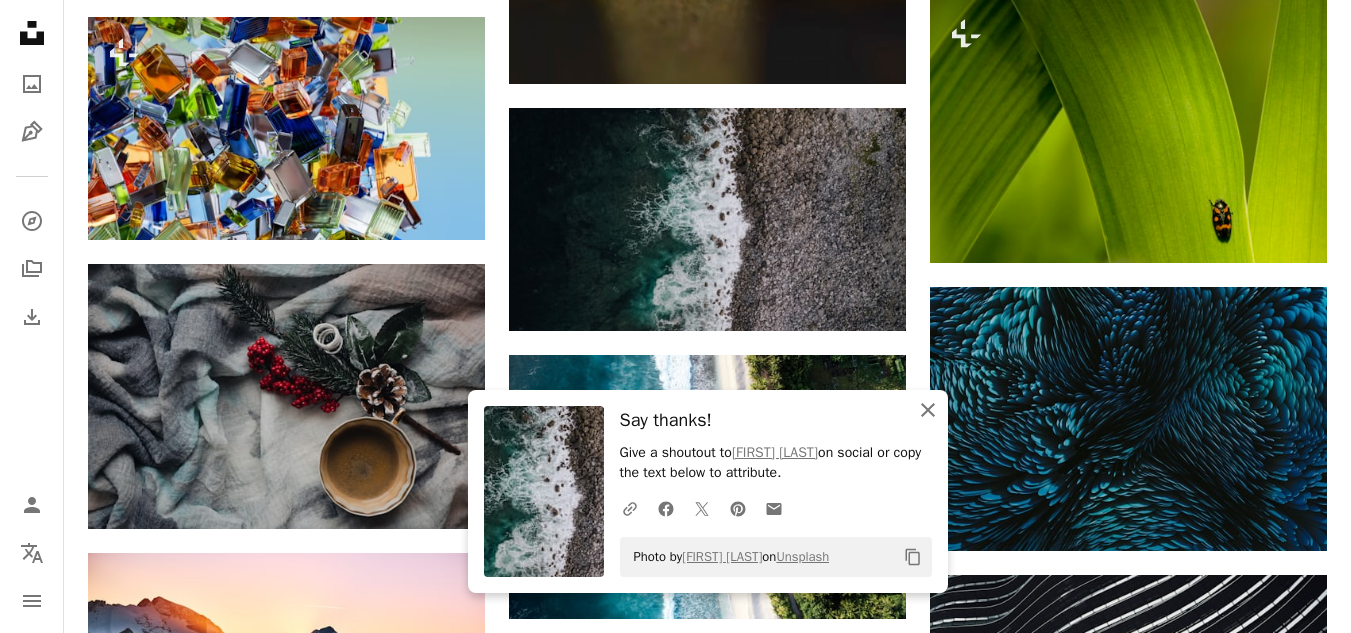 click on "An X shape" 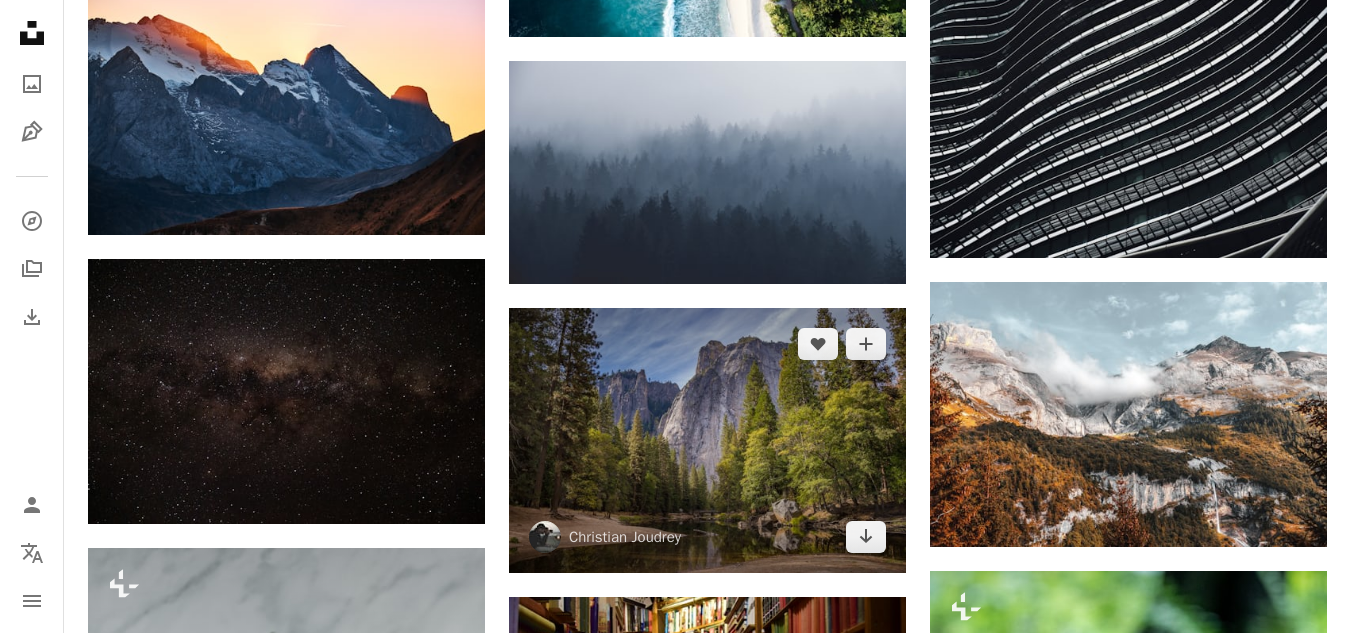 scroll, scrollTop: 35800, scrollLeft: 0, axis: vertical 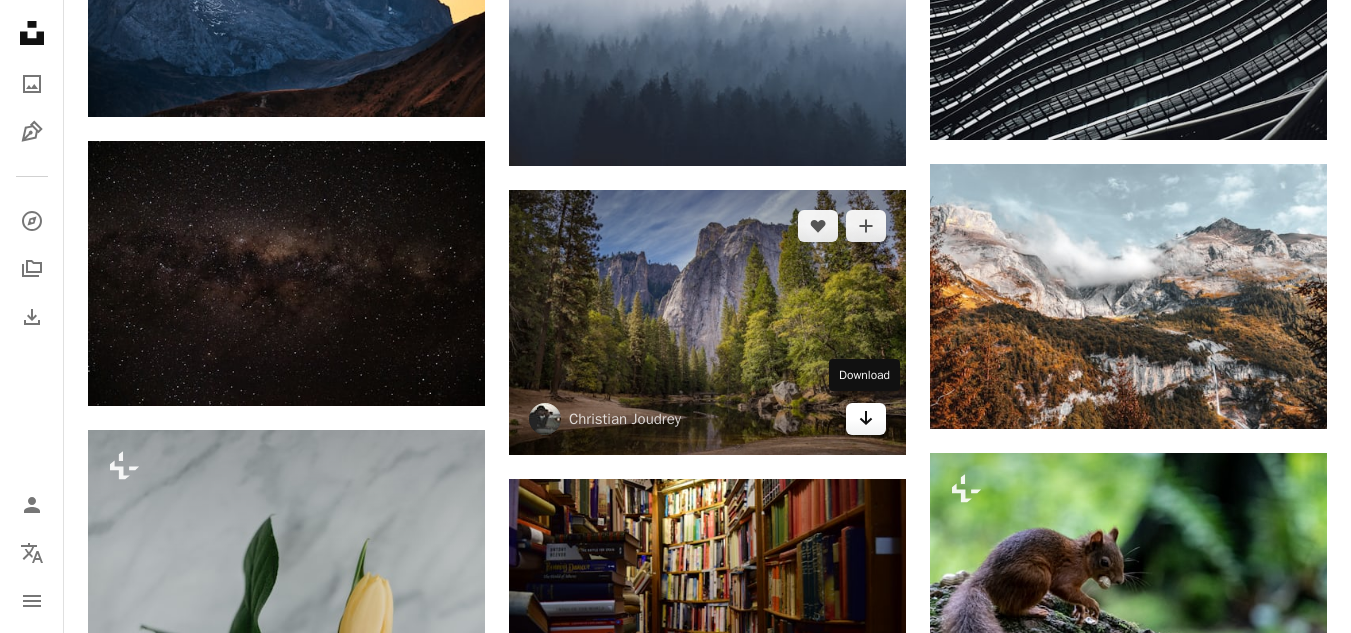 click on "Arrow pointing down" 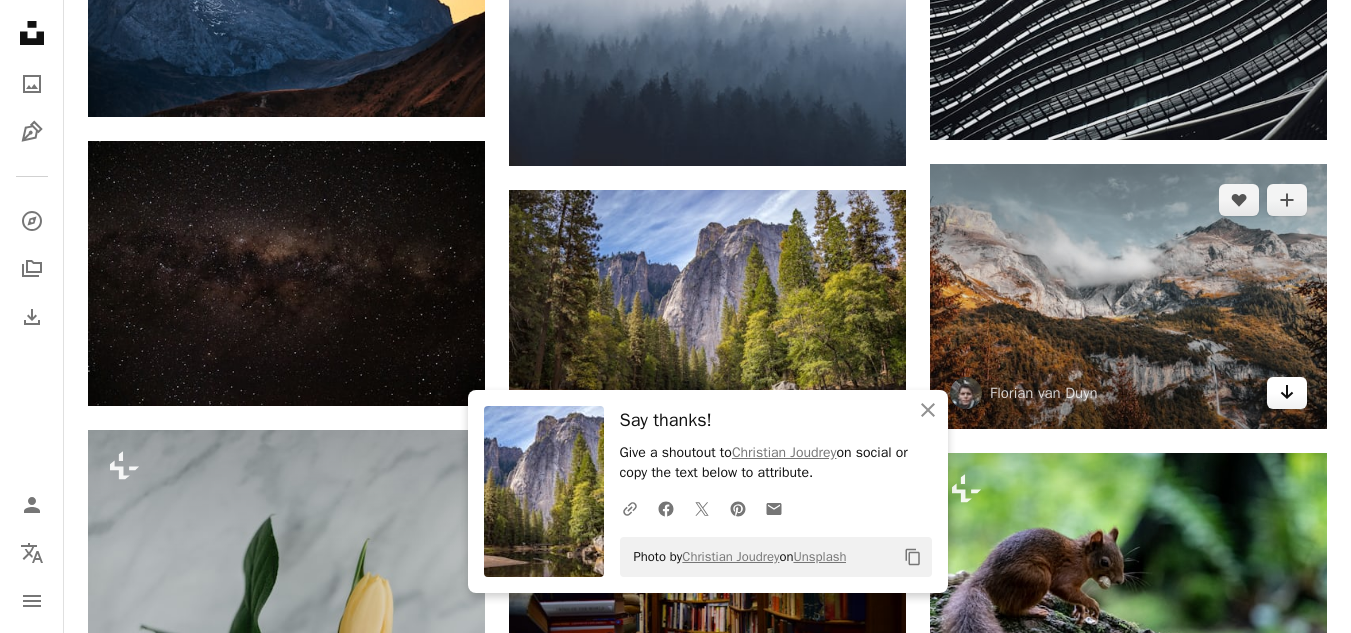 click 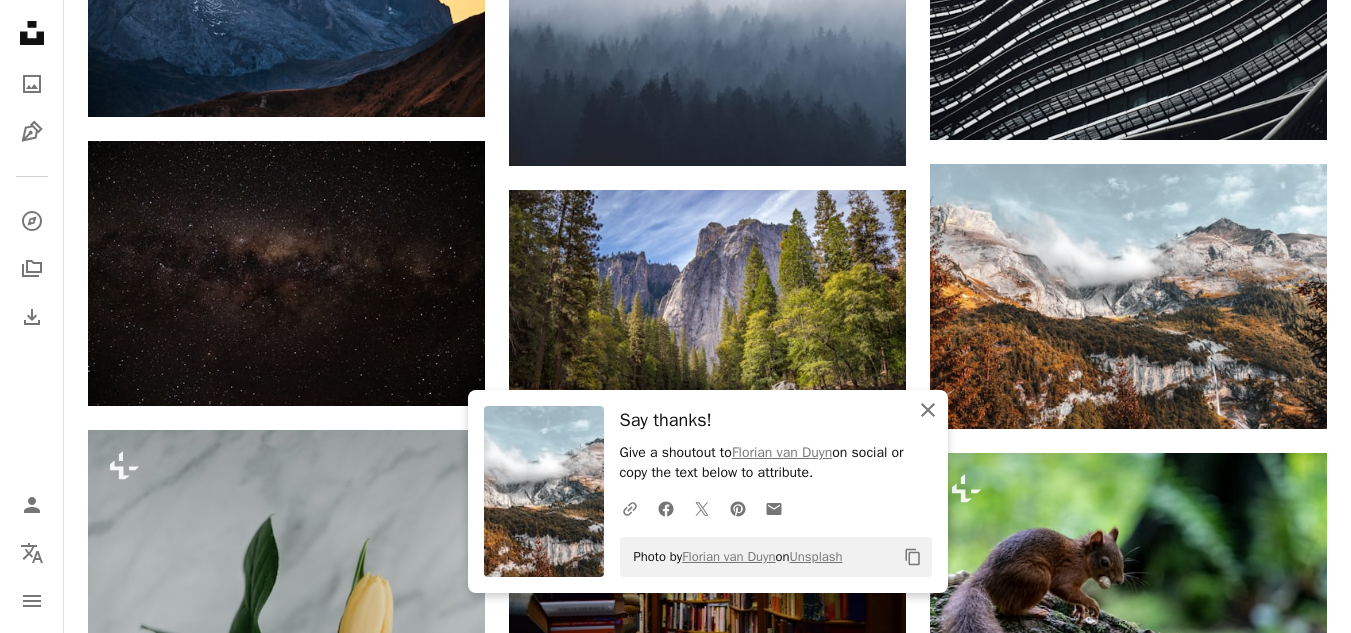 click on "An X shape" 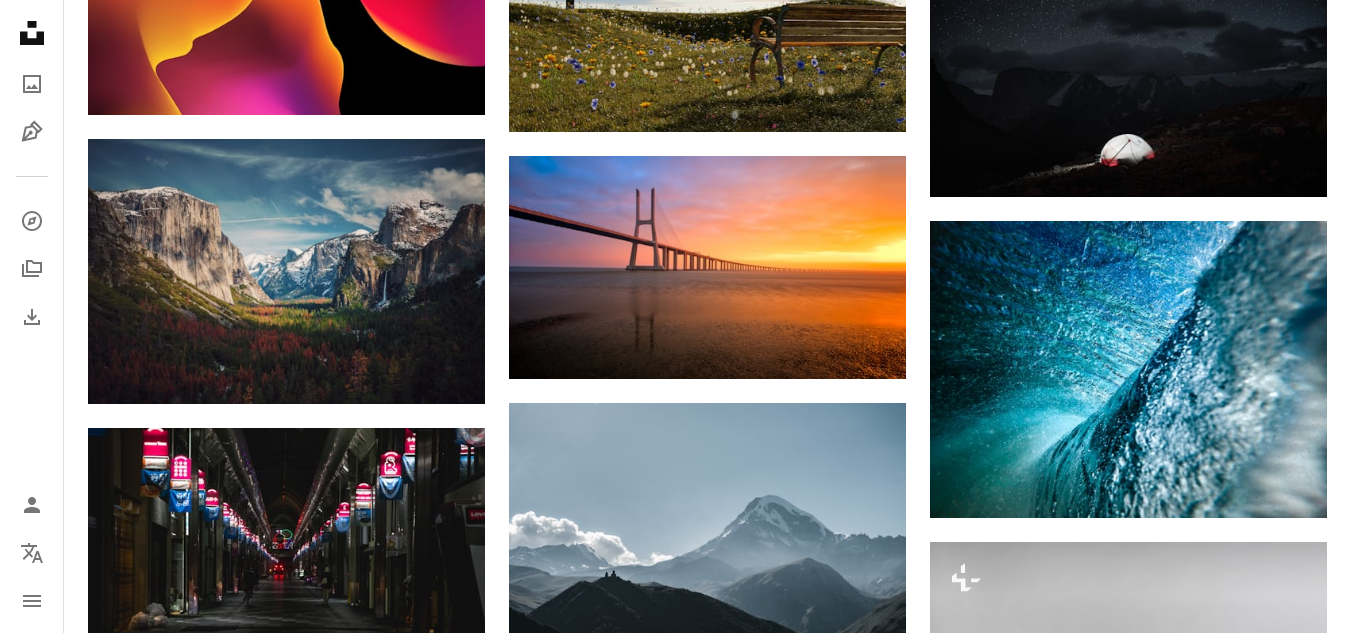 scroll, scrollTop: 37800, scrollLeft: 0, axis: vertical 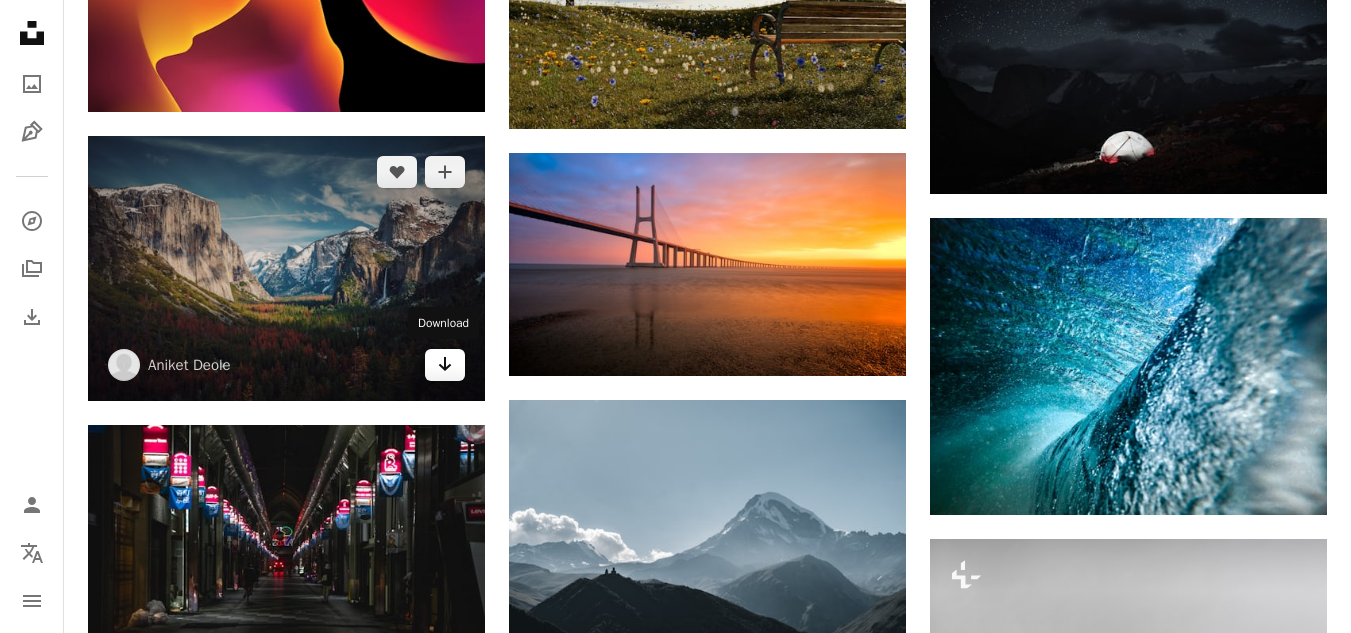 click on "Arrow pointing down" 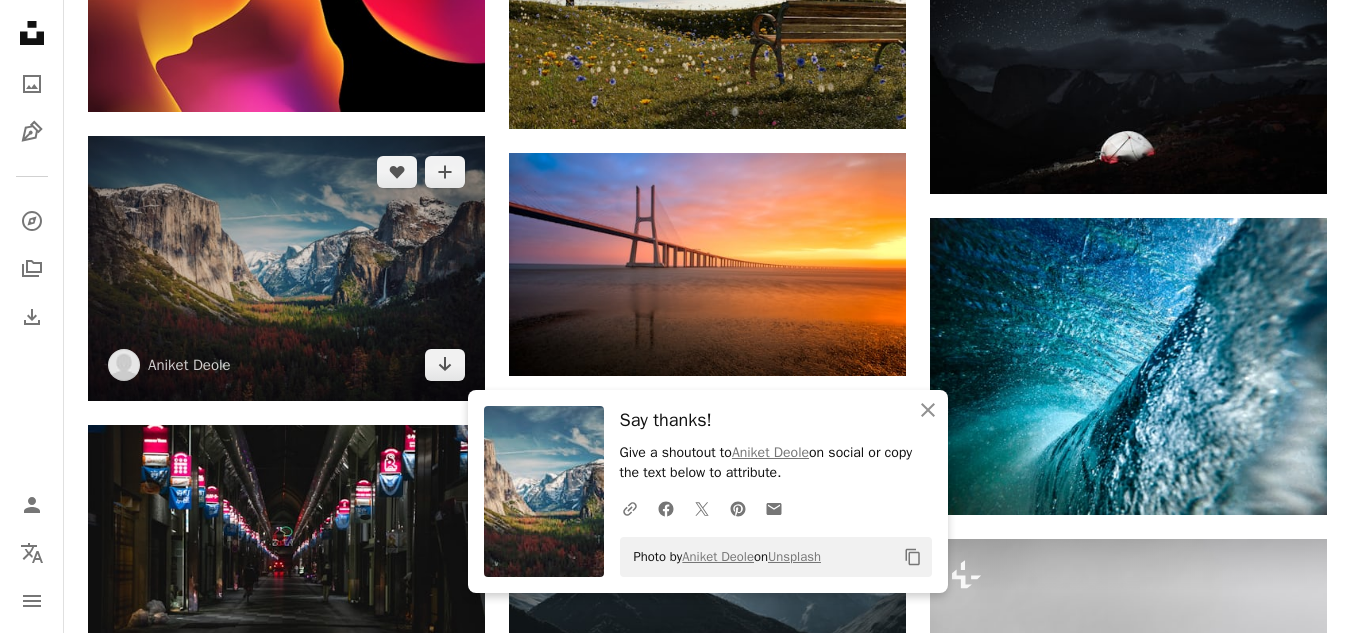 scroll, scrollTop: 37929, scrollLeft: 0, axis: vertical 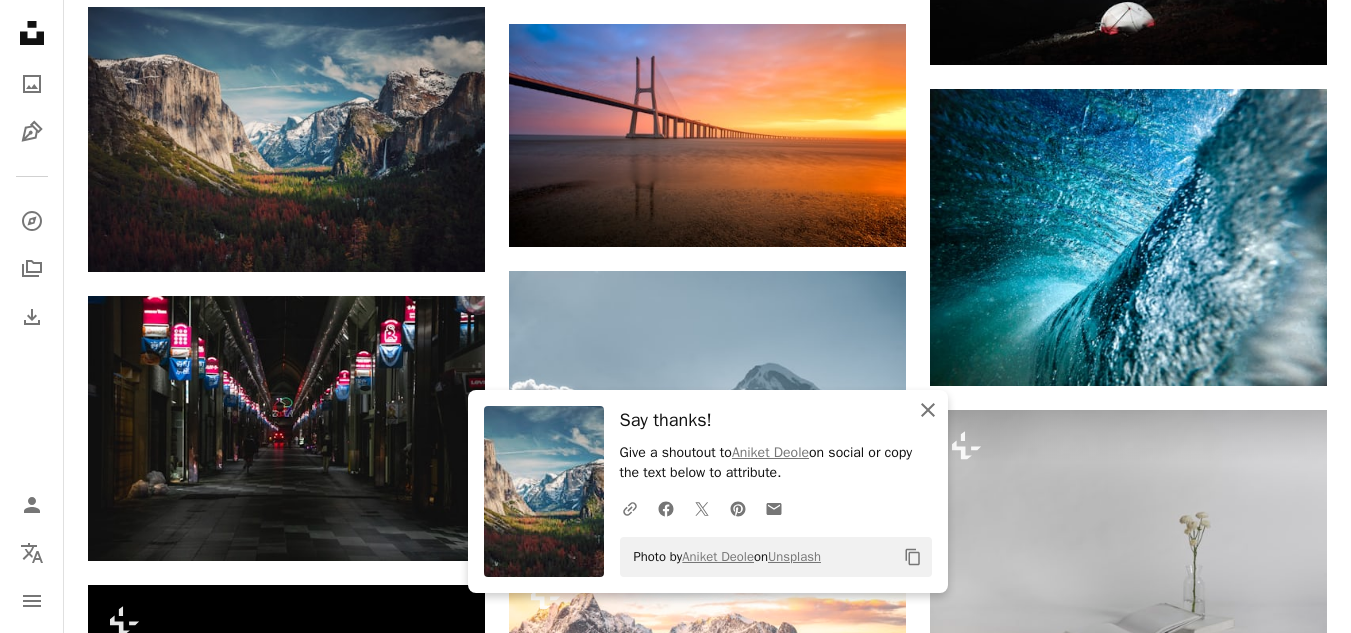 click on "An X shape" 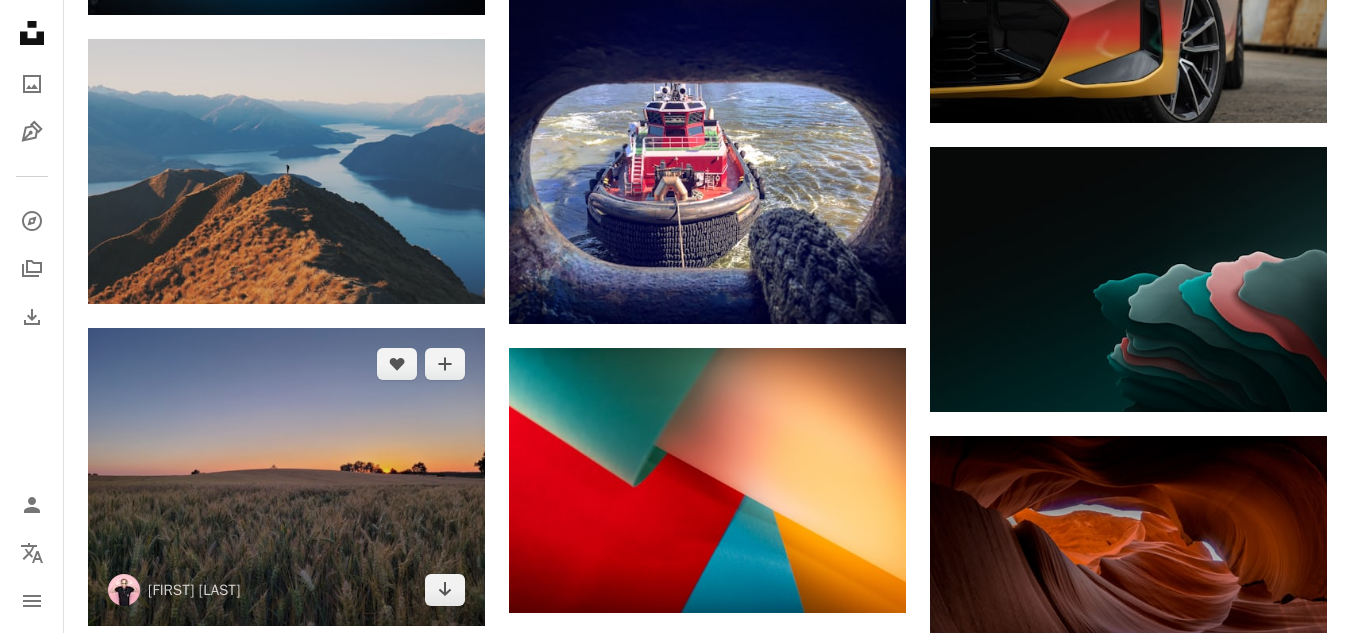 scroll, scrollTop: 39100, scrollLeft: 0, axis: vertical 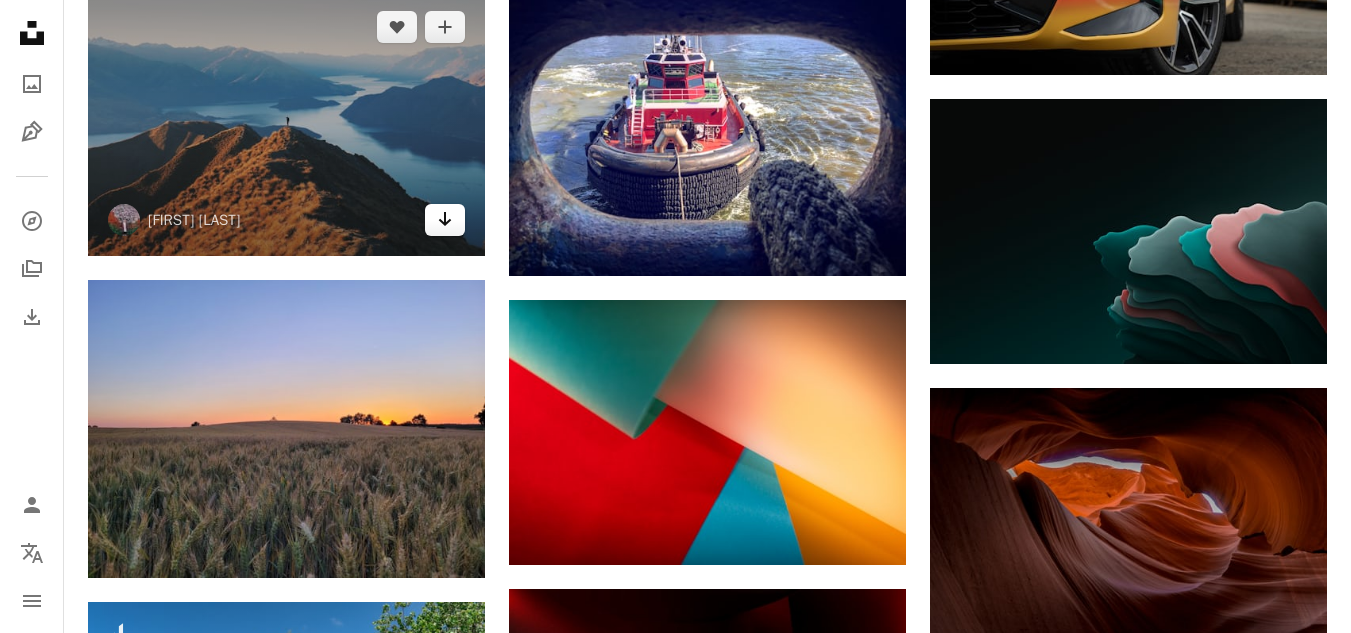 click on "Arrow pointing down" 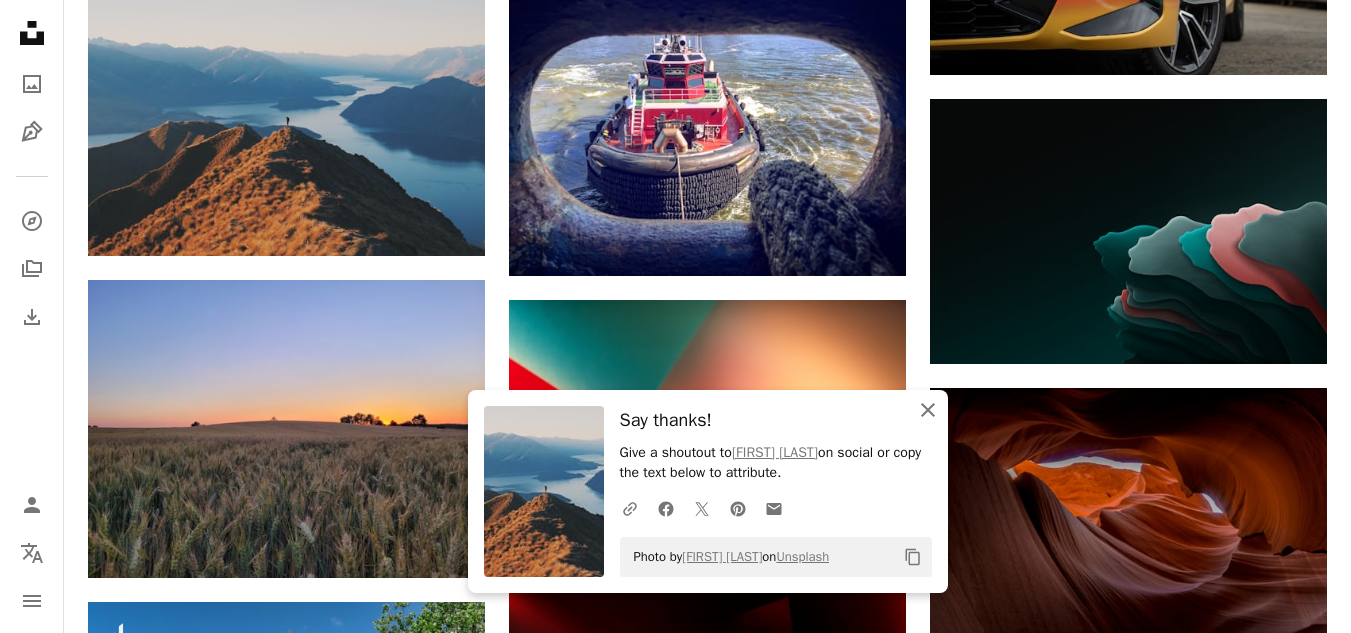 click on "An X shape" 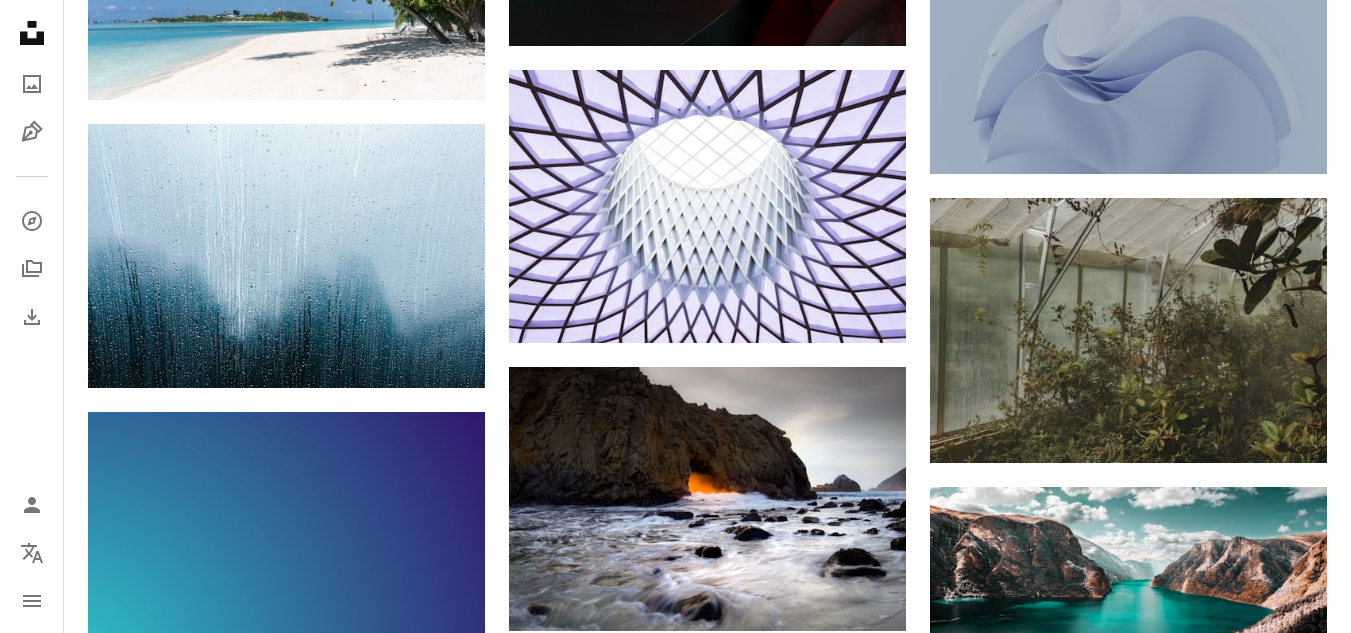 scroll, scrollTop: 40100, scrollLeft: 0, axis: vertical 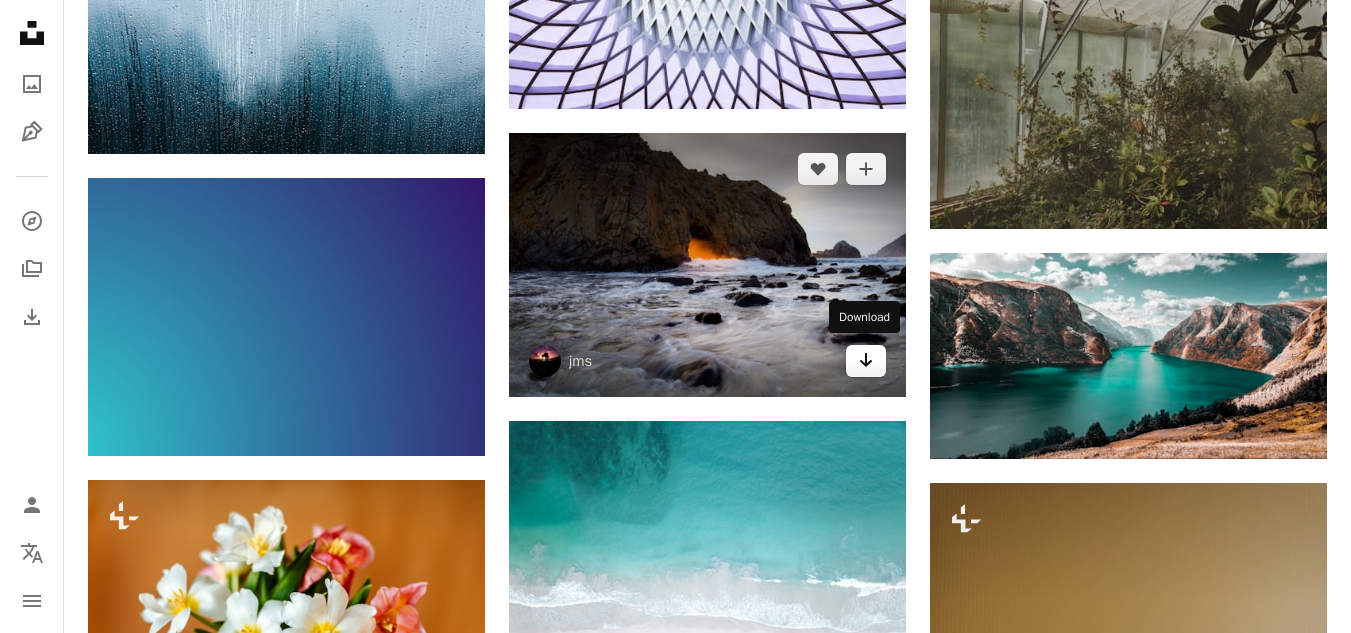 click on "Arrow pointing down" 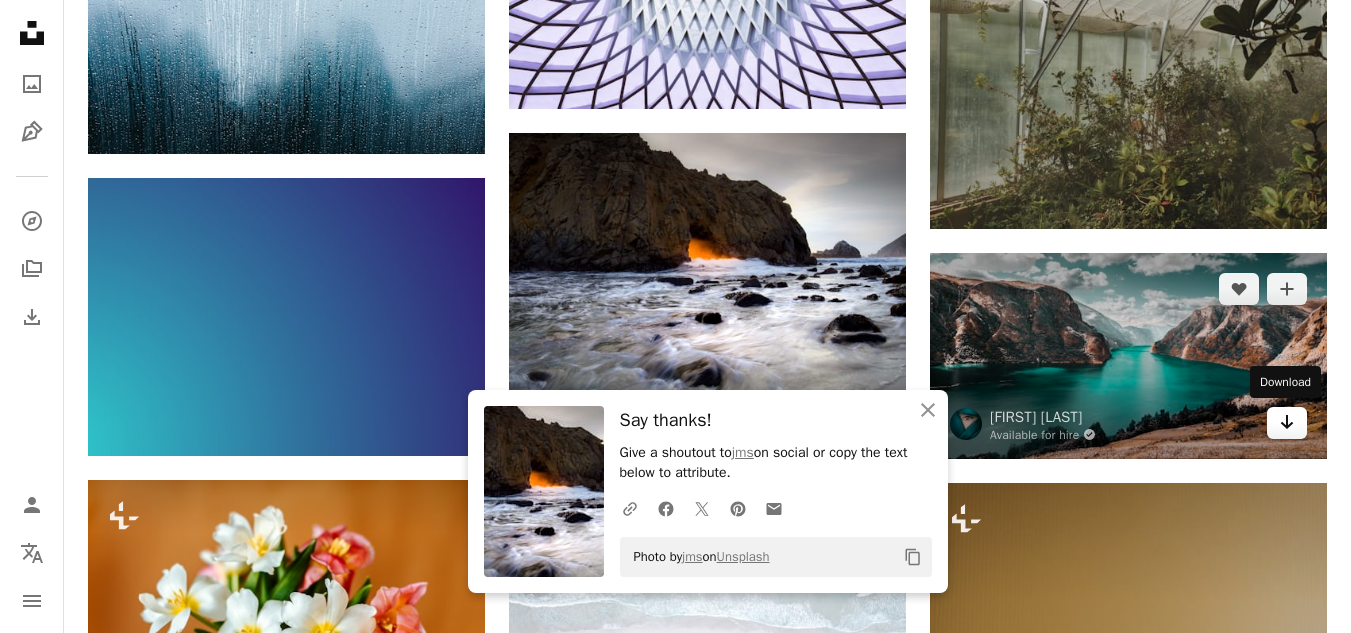 click on "Arrow pointing down" 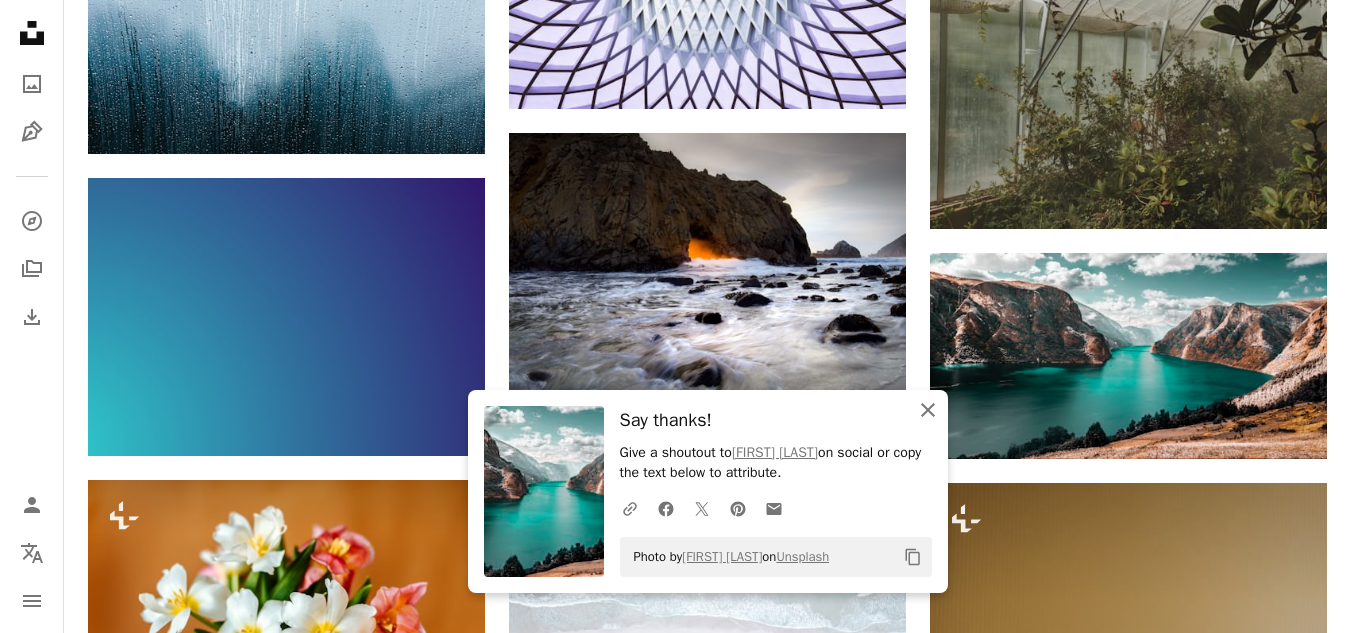 drag, startPoint x: 921, startPoint y: 407, endPoint x: 658, endPoint y: 409, distance: 263.0076 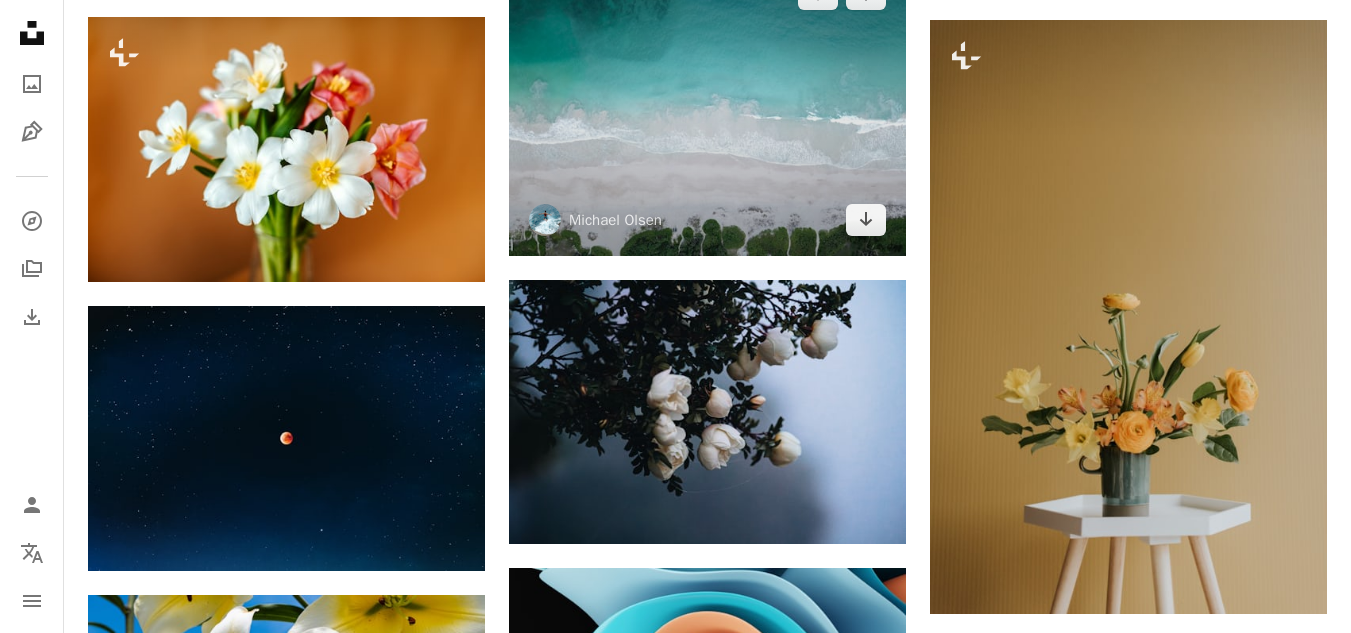 scroll, scrollTop: 40600, scrollLeft: 0, axis: vertical 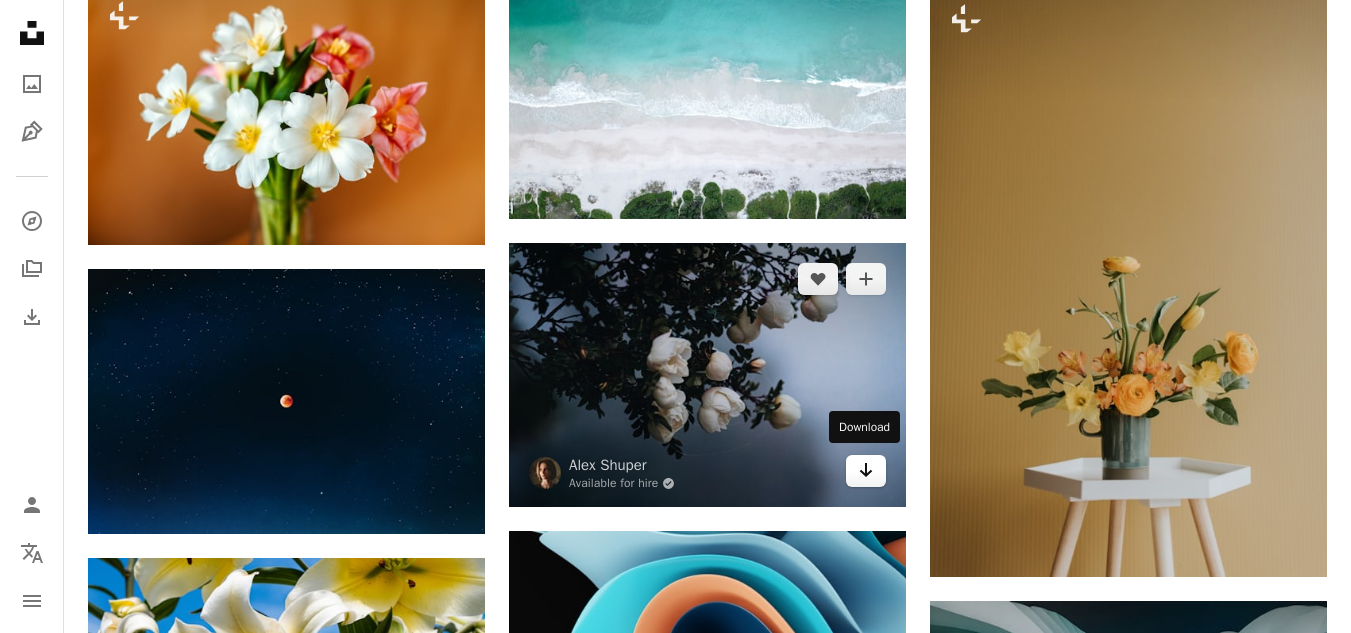 click on "Arrow pointing down" 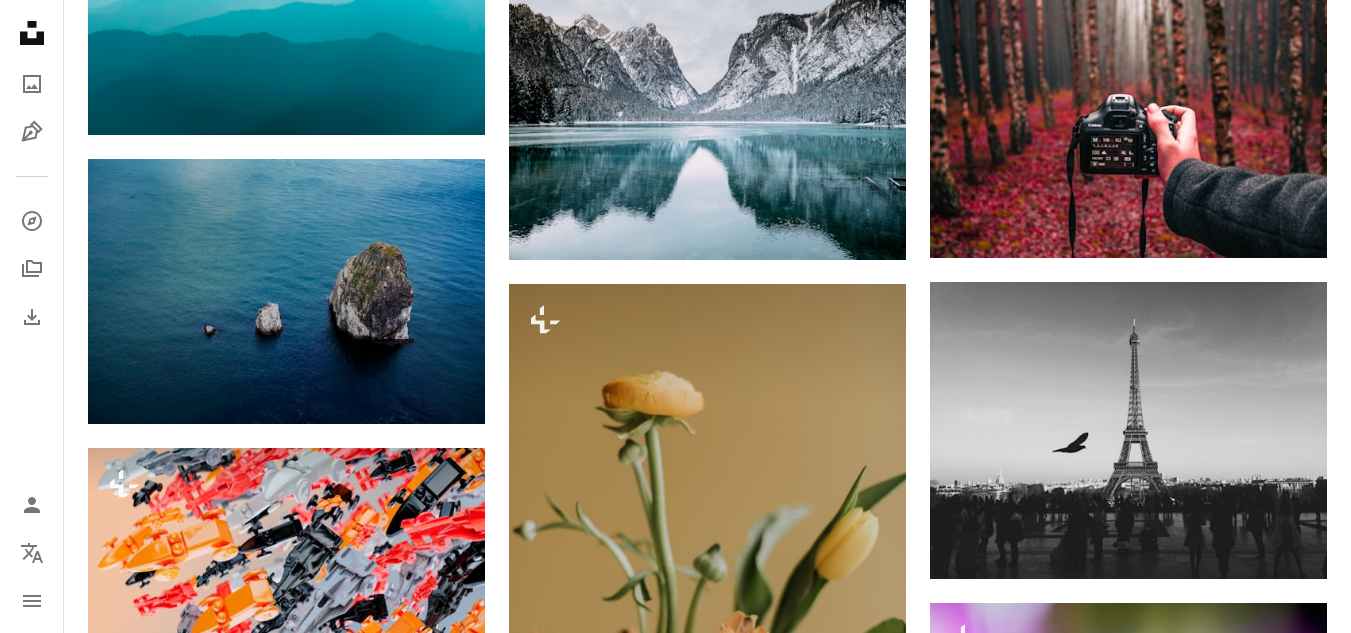 scroll, scrollTop: 43700, scrollLeft: 0, axis: vertical 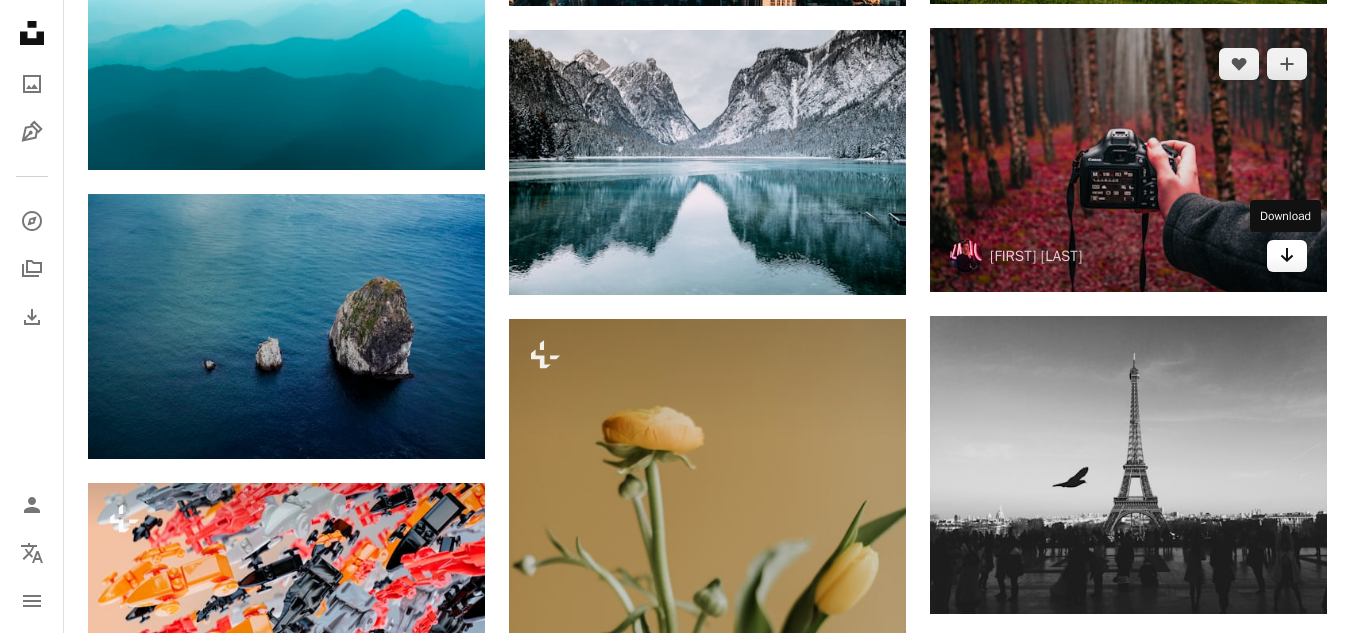 click 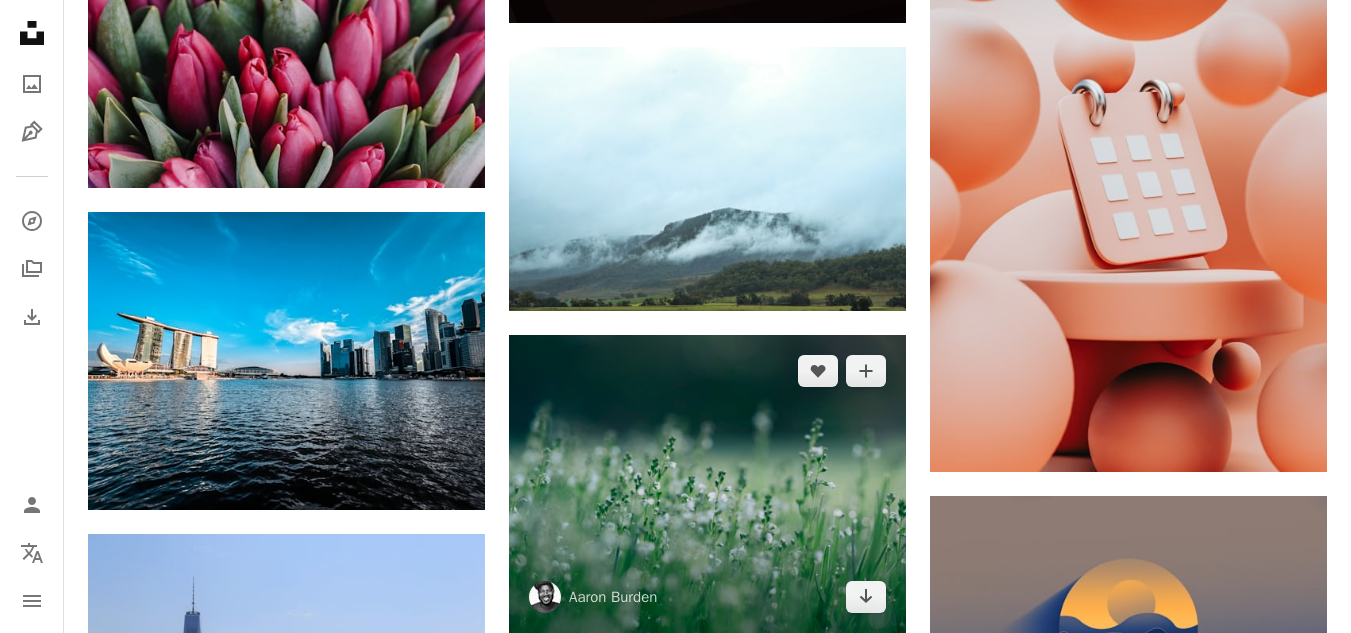 scroll, scrollTop: 48700, scrollLeft: 0, axis: vertical 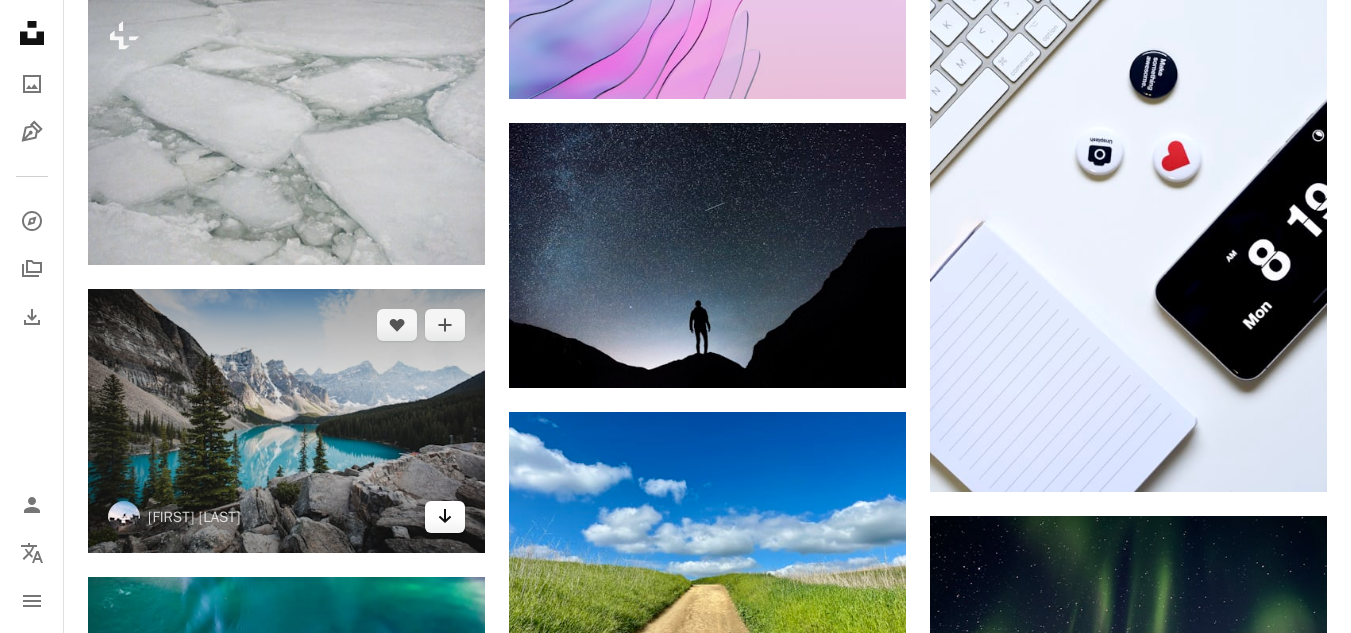 click on "Arrow pointing down" 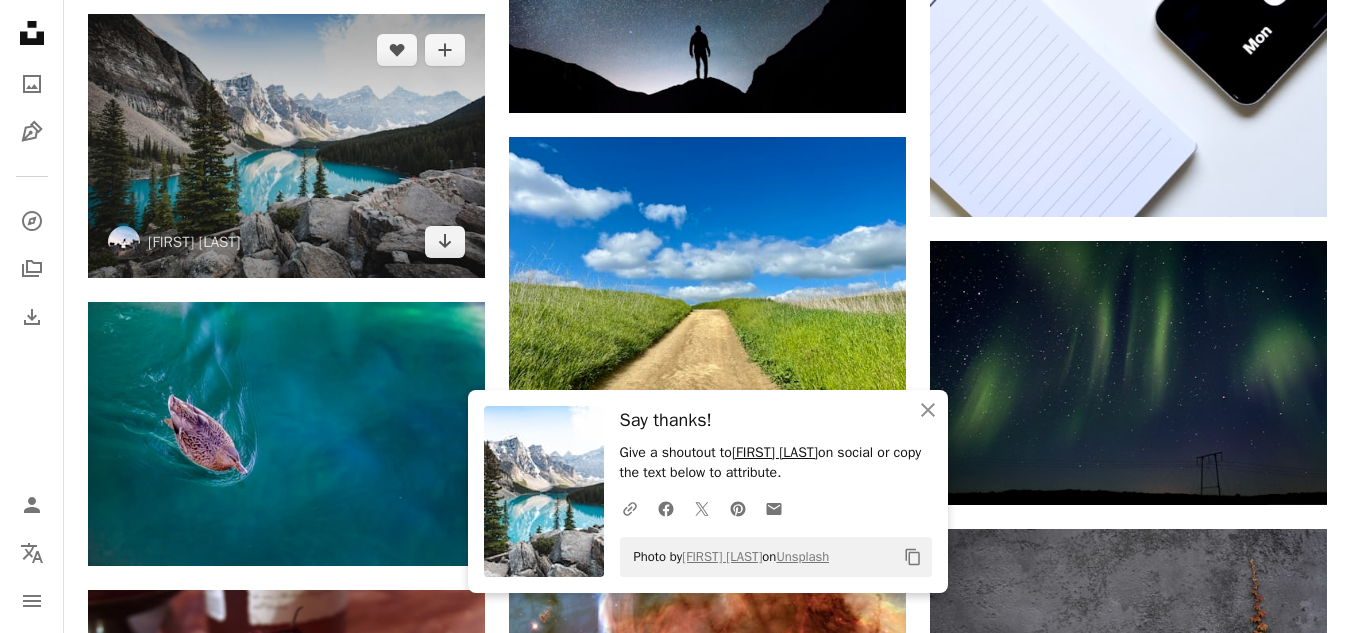 scroll, scrollTop: 49000, scrollLeft: 0, axis: vertical 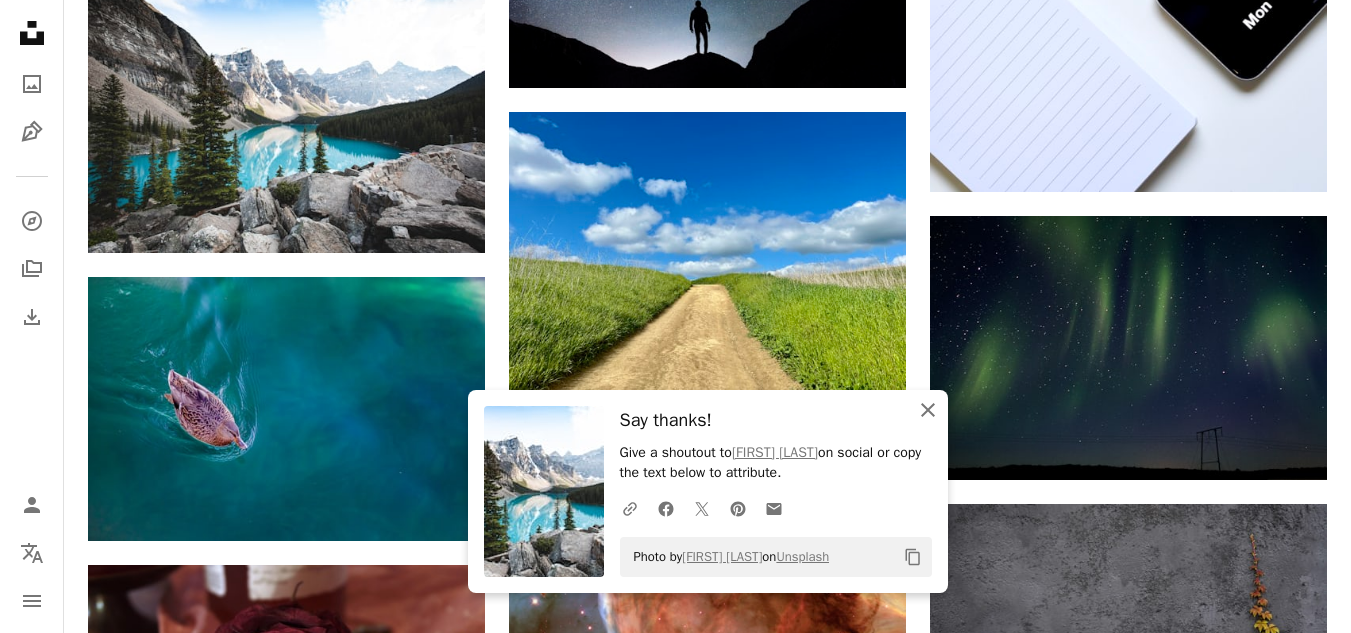 click on "An X shape" 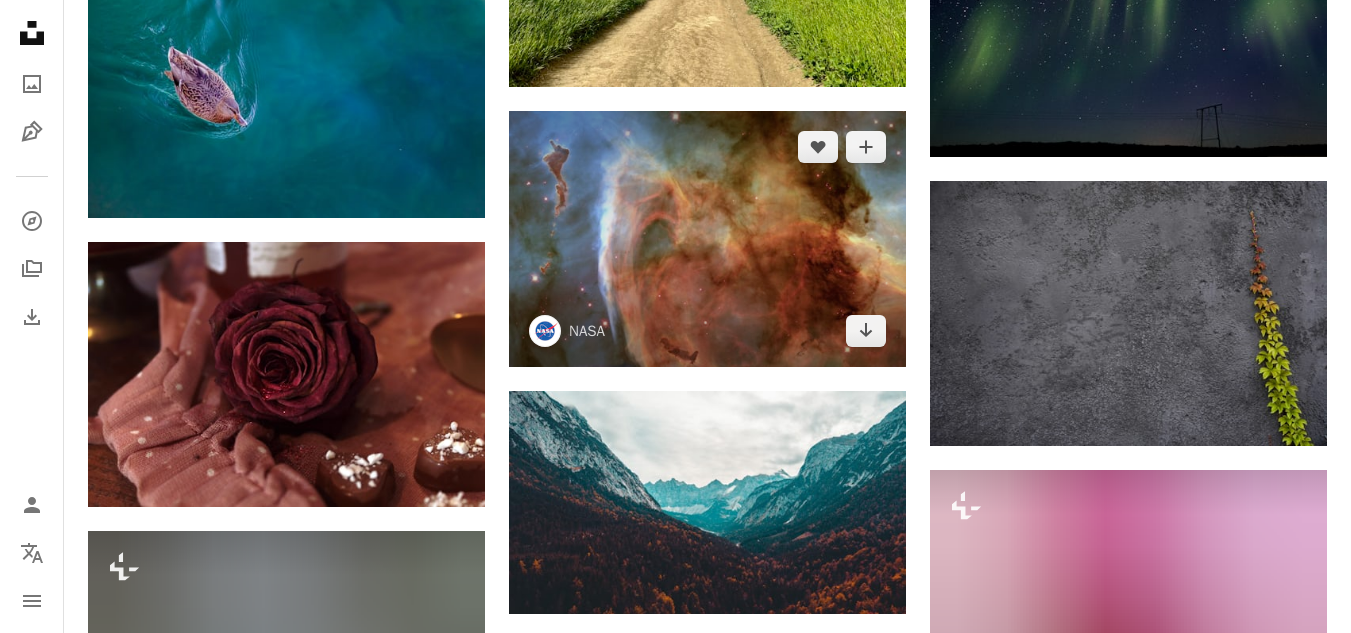 scroll, scrollTop: 49300, scrollLeft: 0, axis: vertical 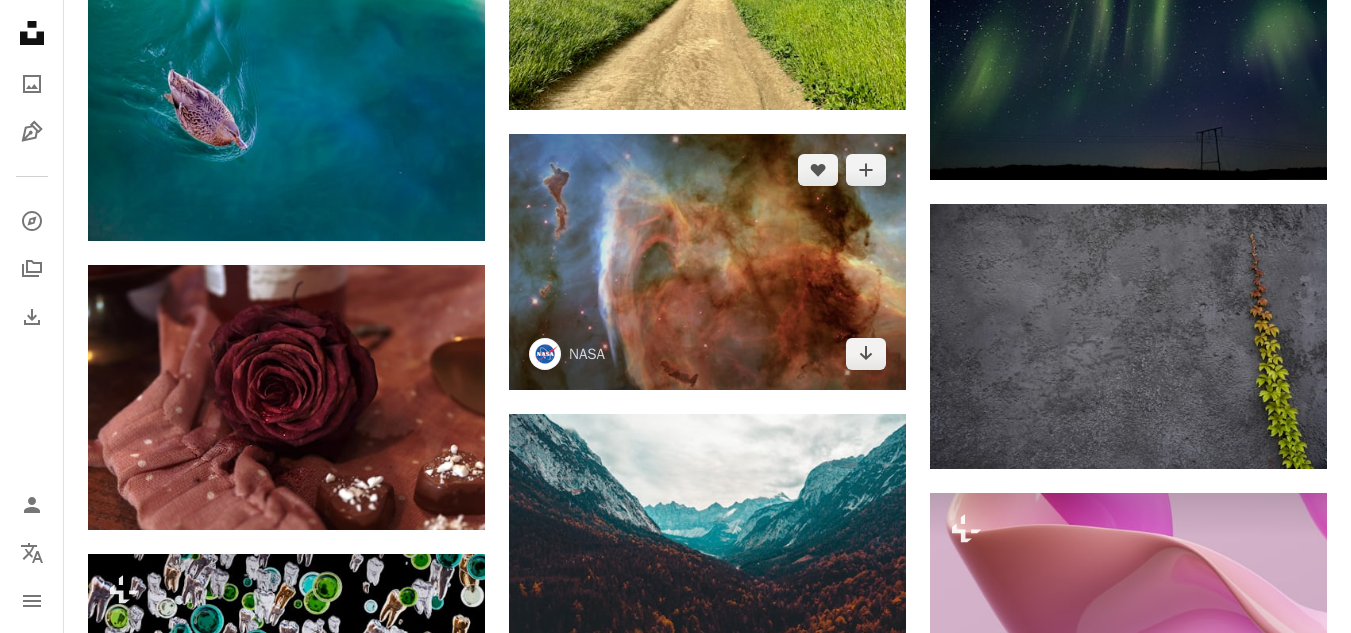 click on "NASA" at bounding box center (567, 354) 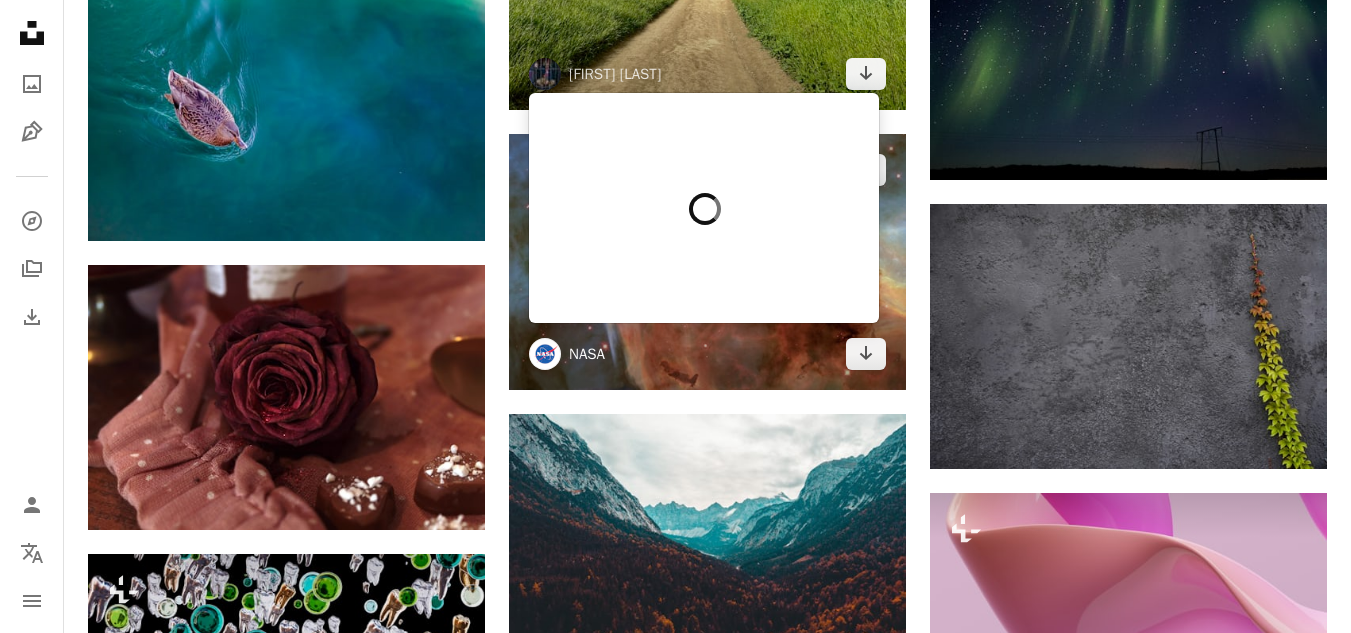 click on "NASA" at bounding box center (587, 354) 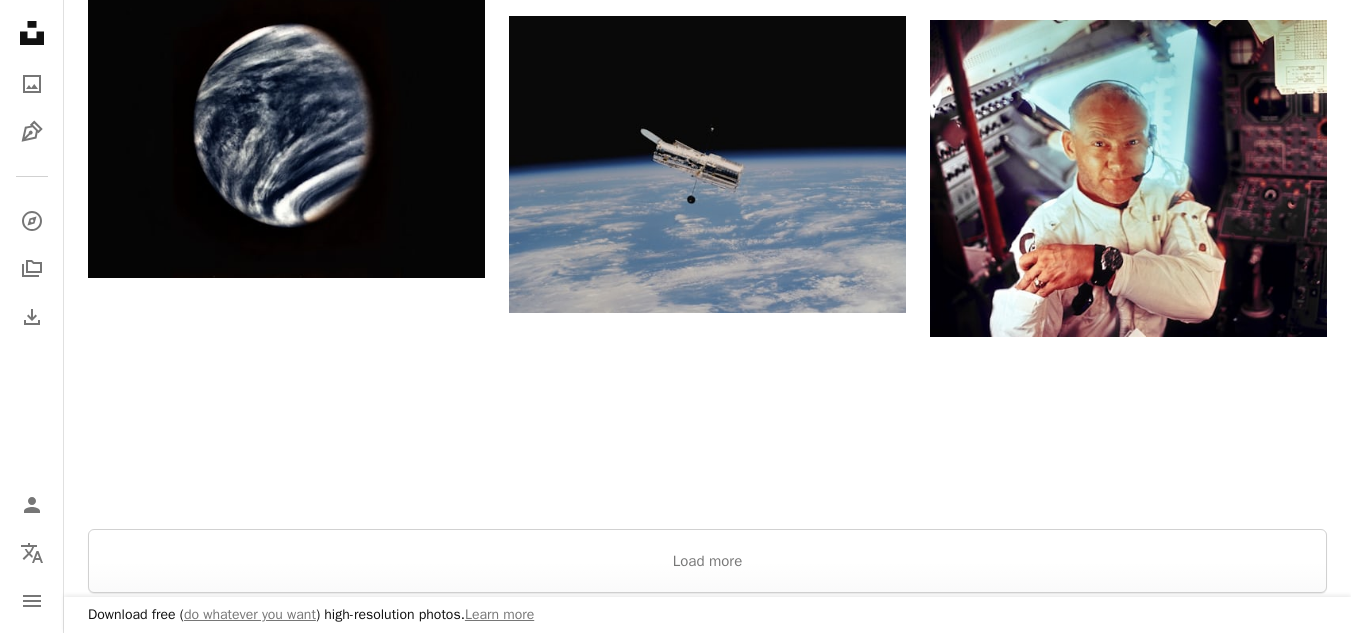 scroll, scrollTop: 2400, scrollLeft: 0, axis: vertical 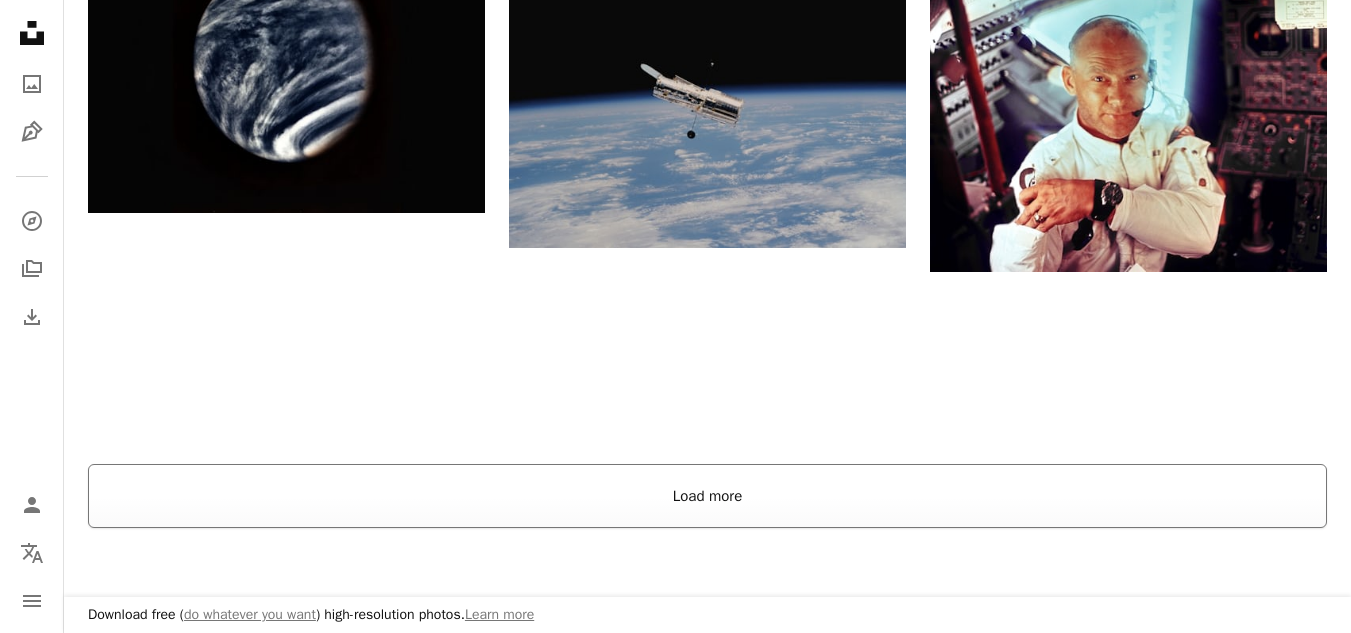 click on "Load more" at bounding box center (707, 496) 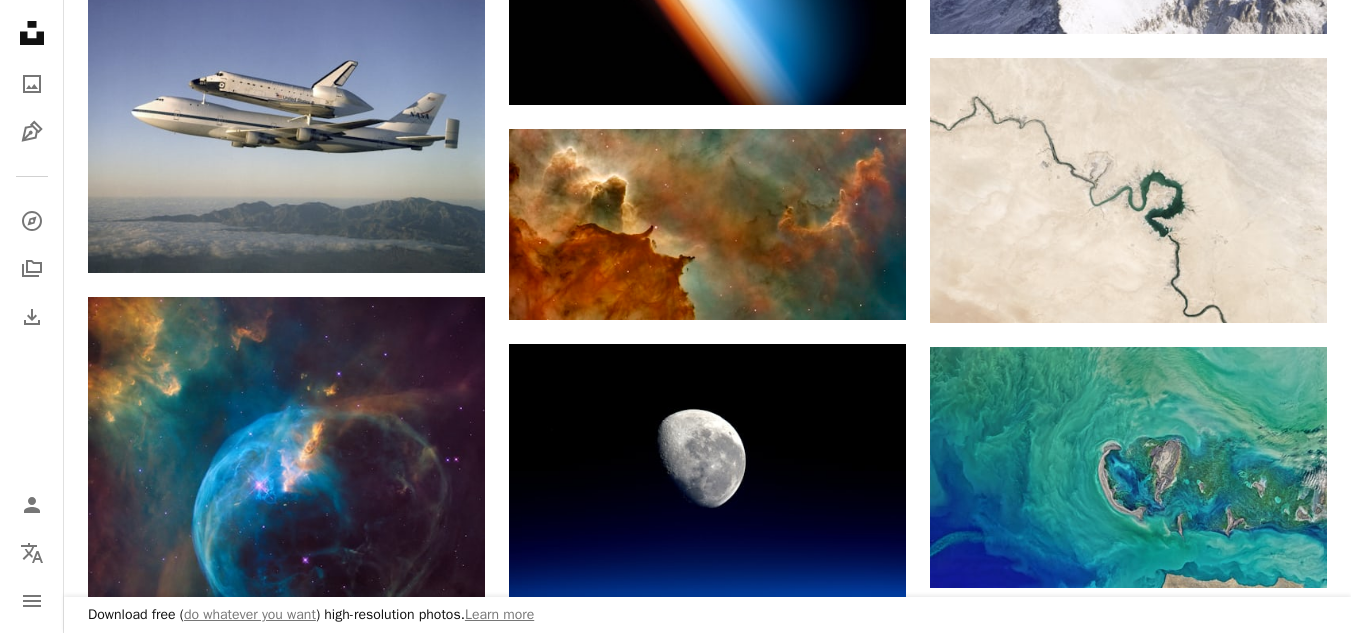 scroll, scrollTop: 4700, scrollLeft: 0, axis: vertical 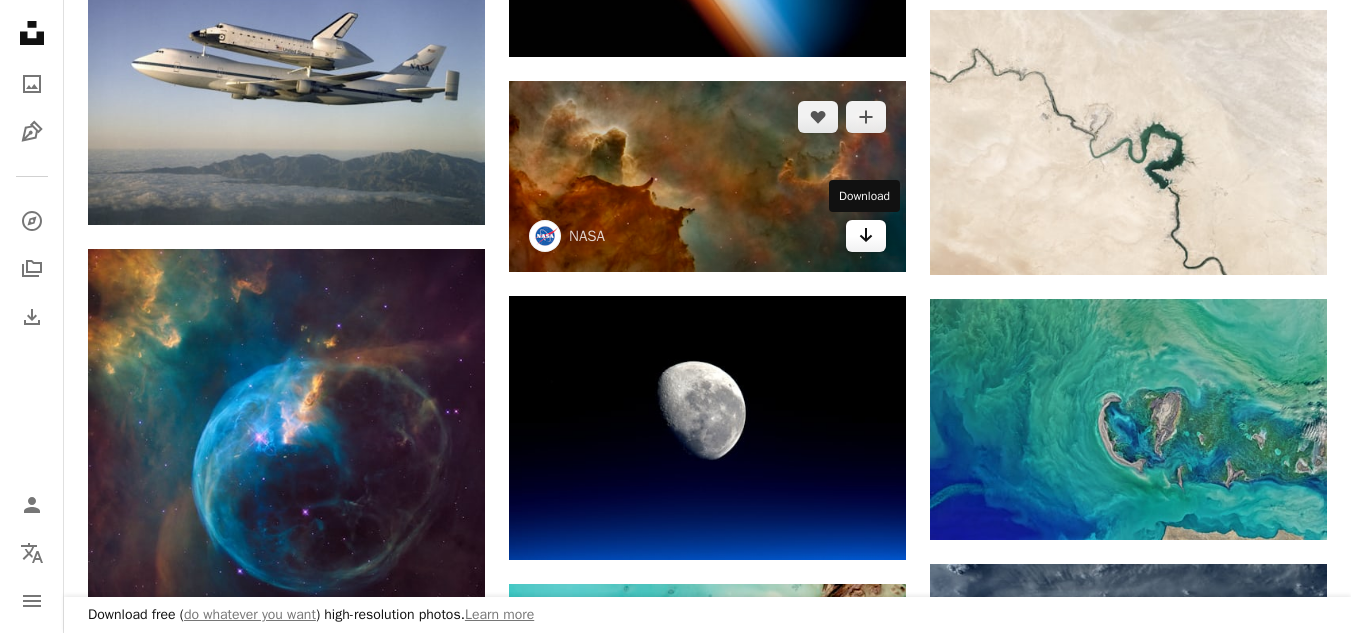 click on "Arrow pointing down" 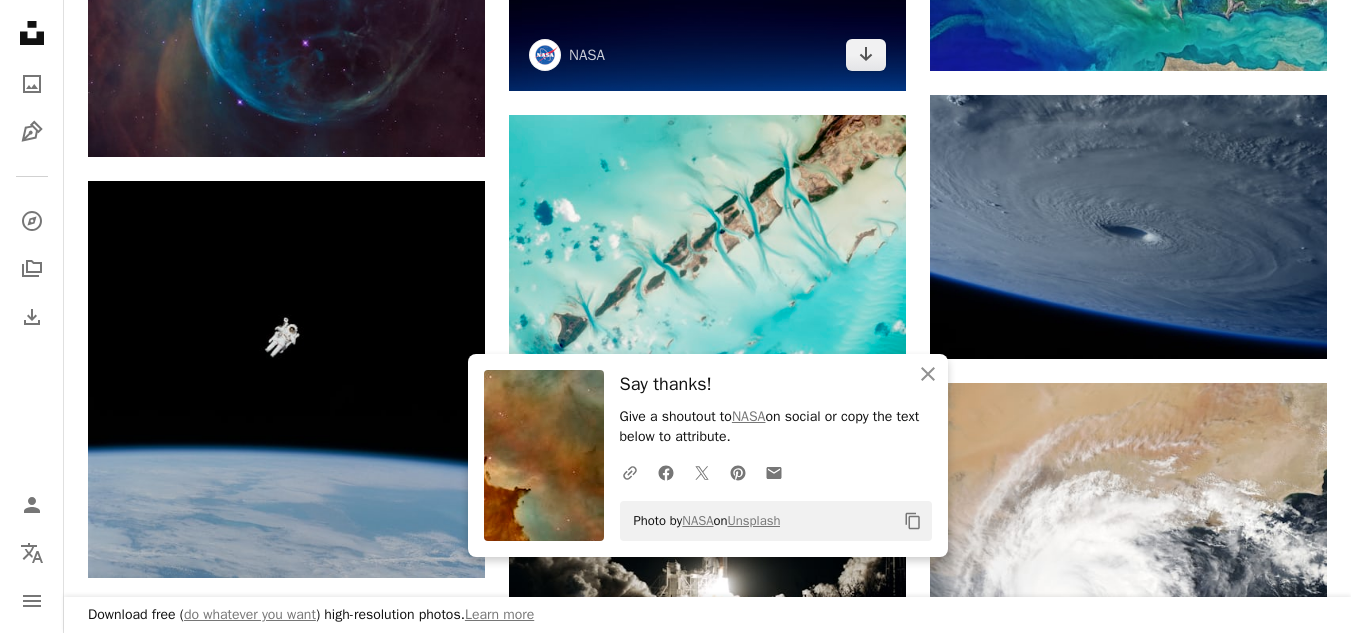 scroll, scrollTop: 5200, scrollLeft: 0, axis: vertical 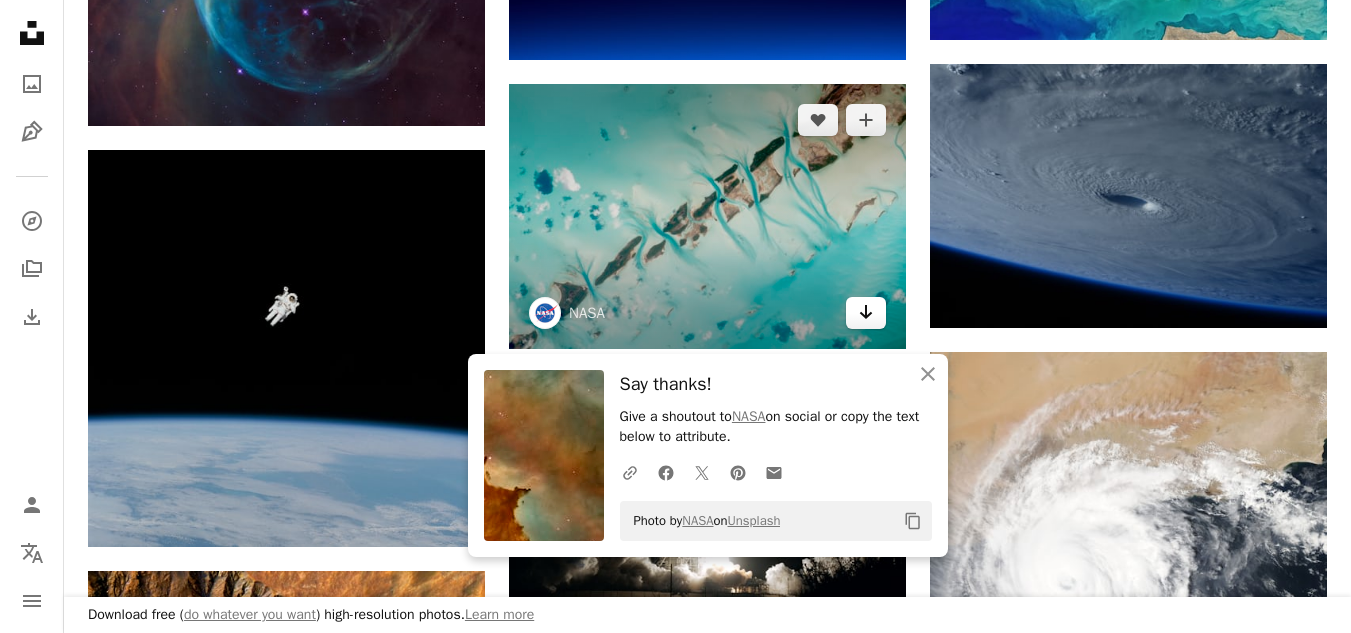 click on "Arrow pointing down" 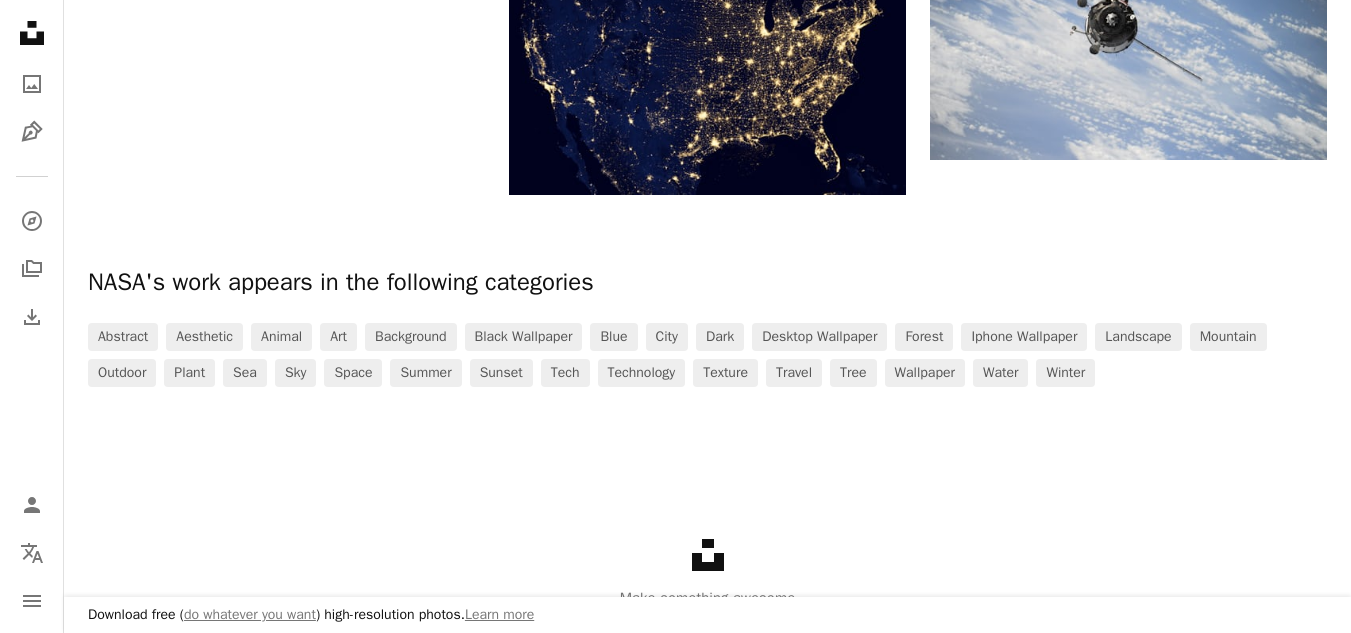 scroll, scrollTop: 8500, scrollLeft: 0, axis: vertical 